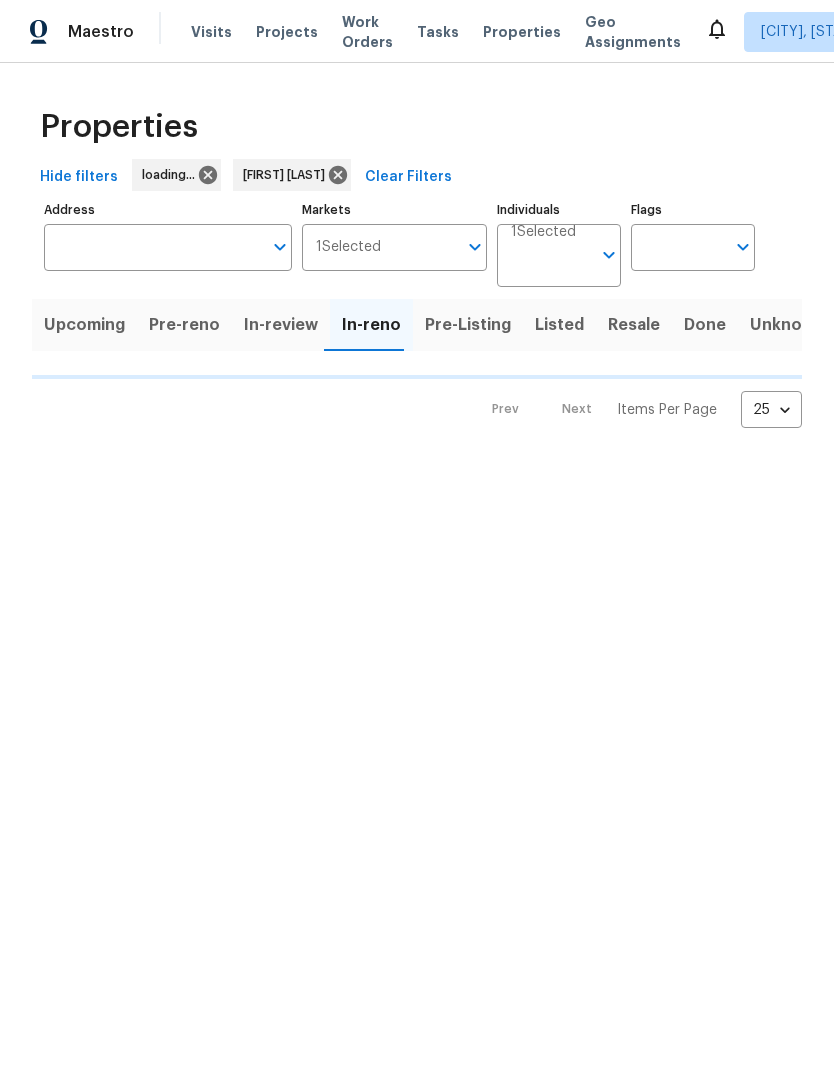 scroll, scrollTop: 196, scrollLeft: 0, axis: vertical 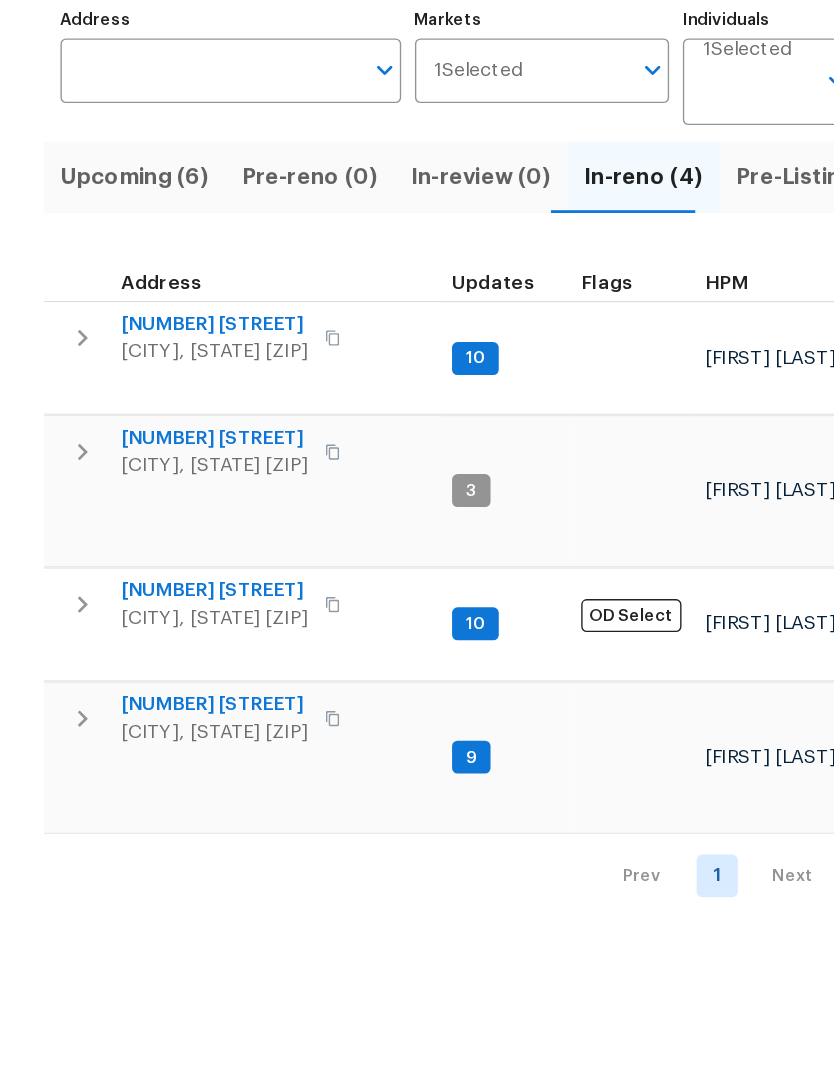 click on "[NUMBER] [STREET]" at bounding box center [156, 432] 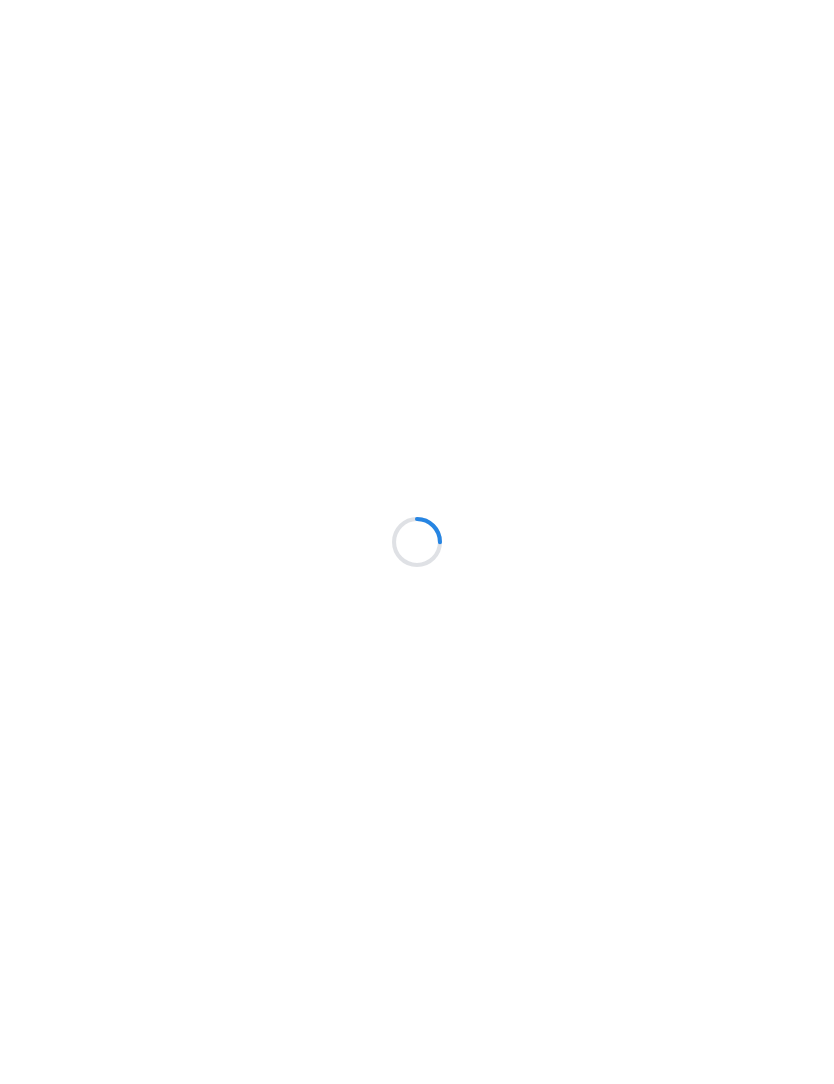scroll, scrollTop: 0, scrollLeft: 0, axis: both 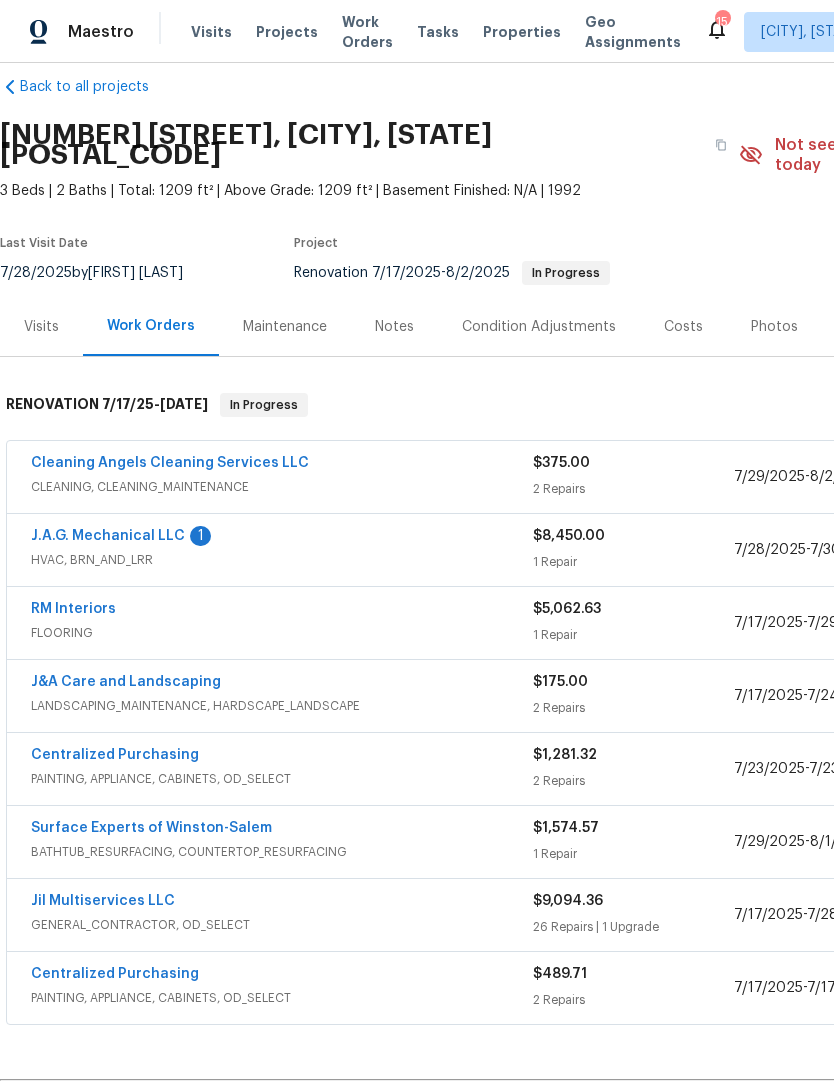 click on "Cleaning Angels Cleaning Services LLC" at bounding box center (170, 463) 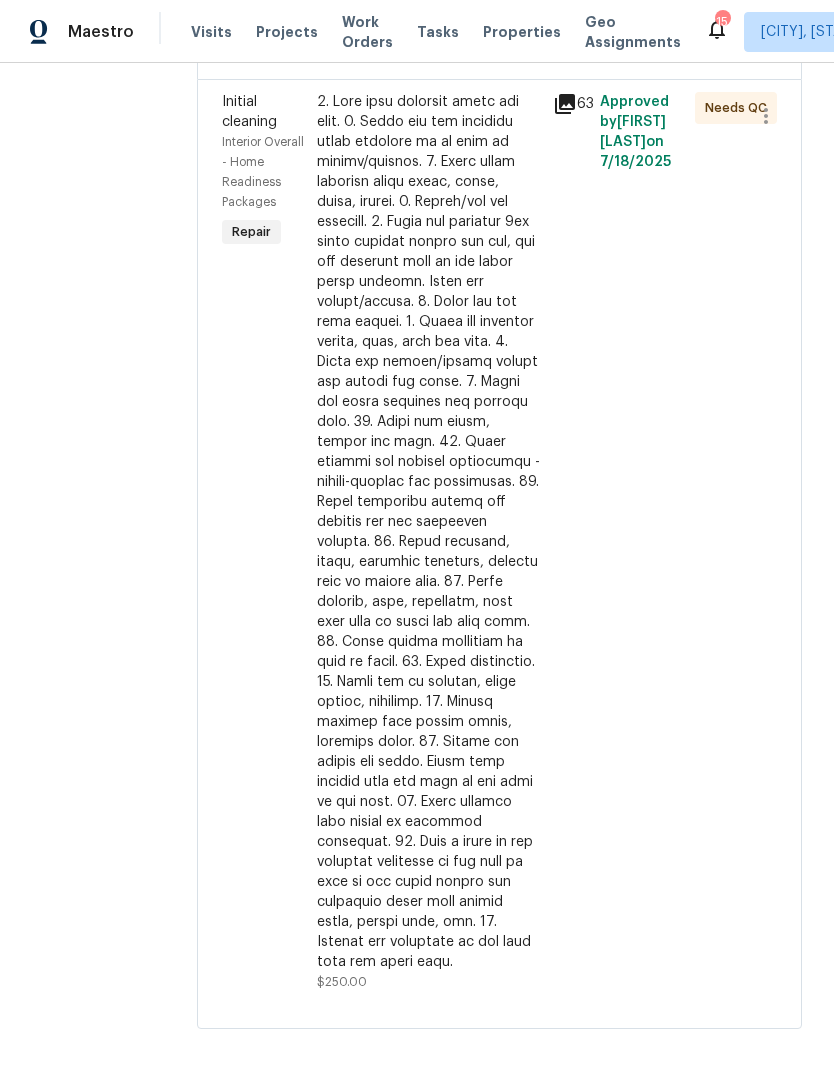 scroll, scrollTop: 1275, scrollLeft: 0, axis: vertical 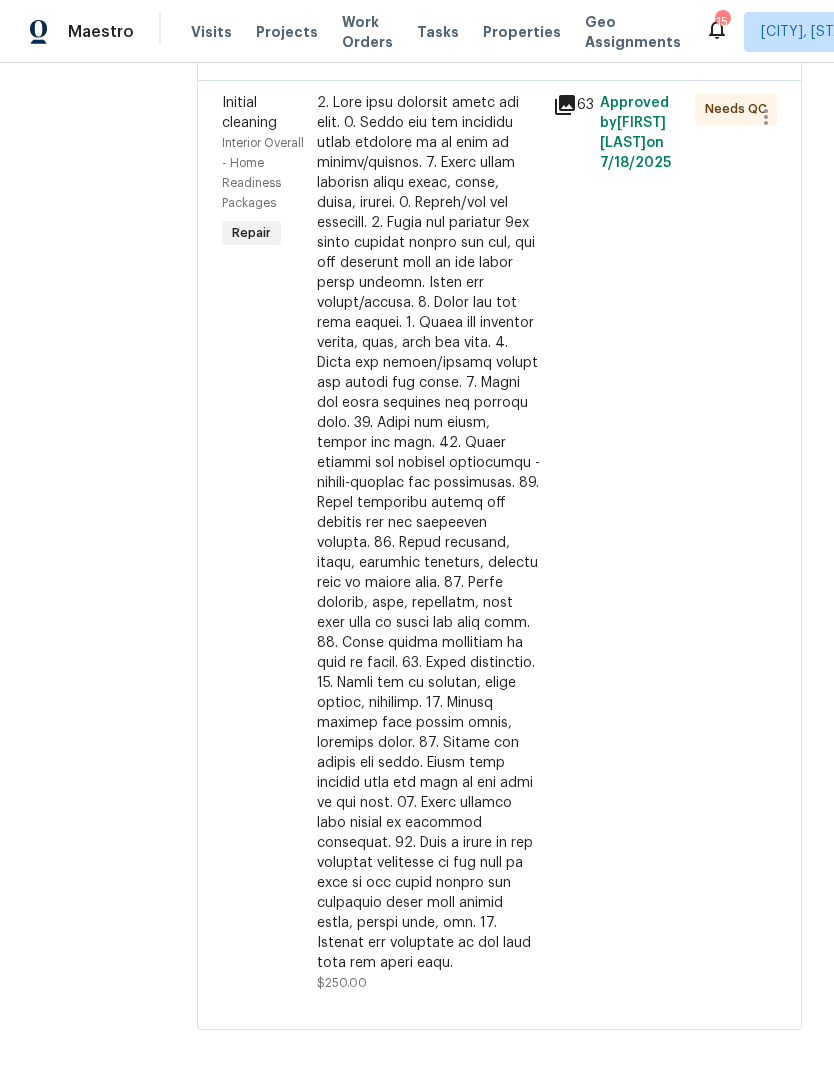click at bounding box center (429, 533) 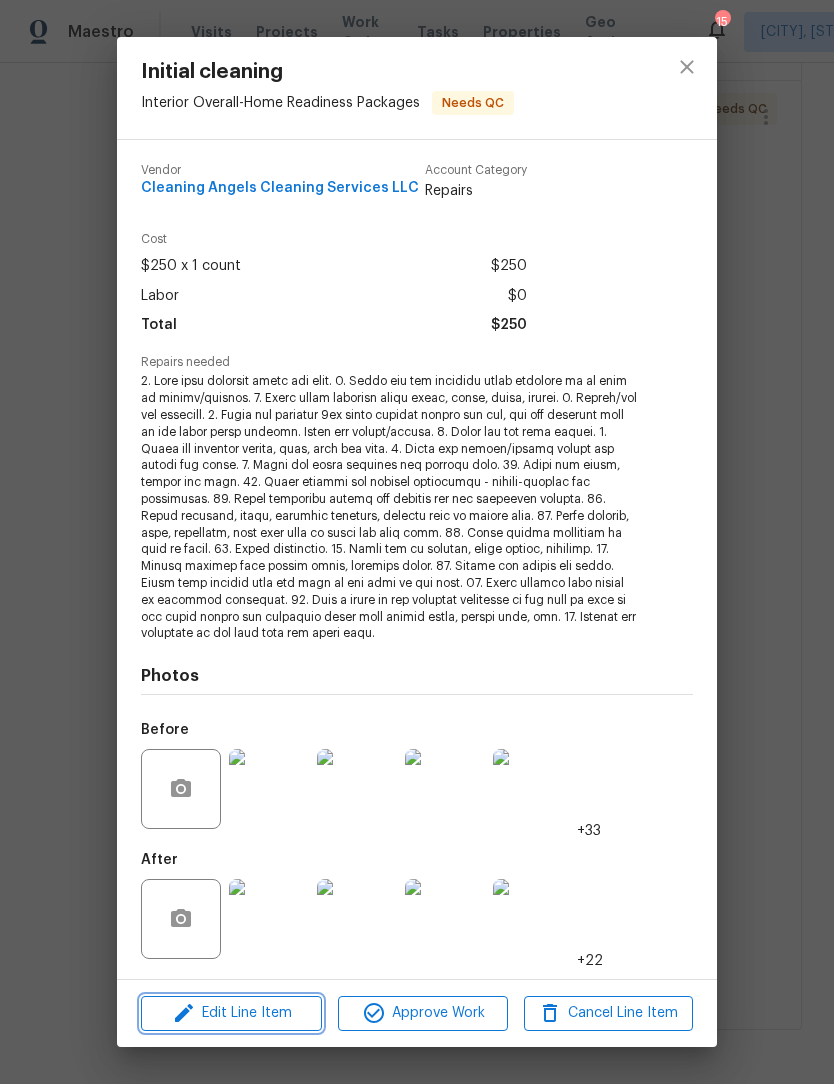 click on "Edit Line Item" at bounding box center [231, 1013] 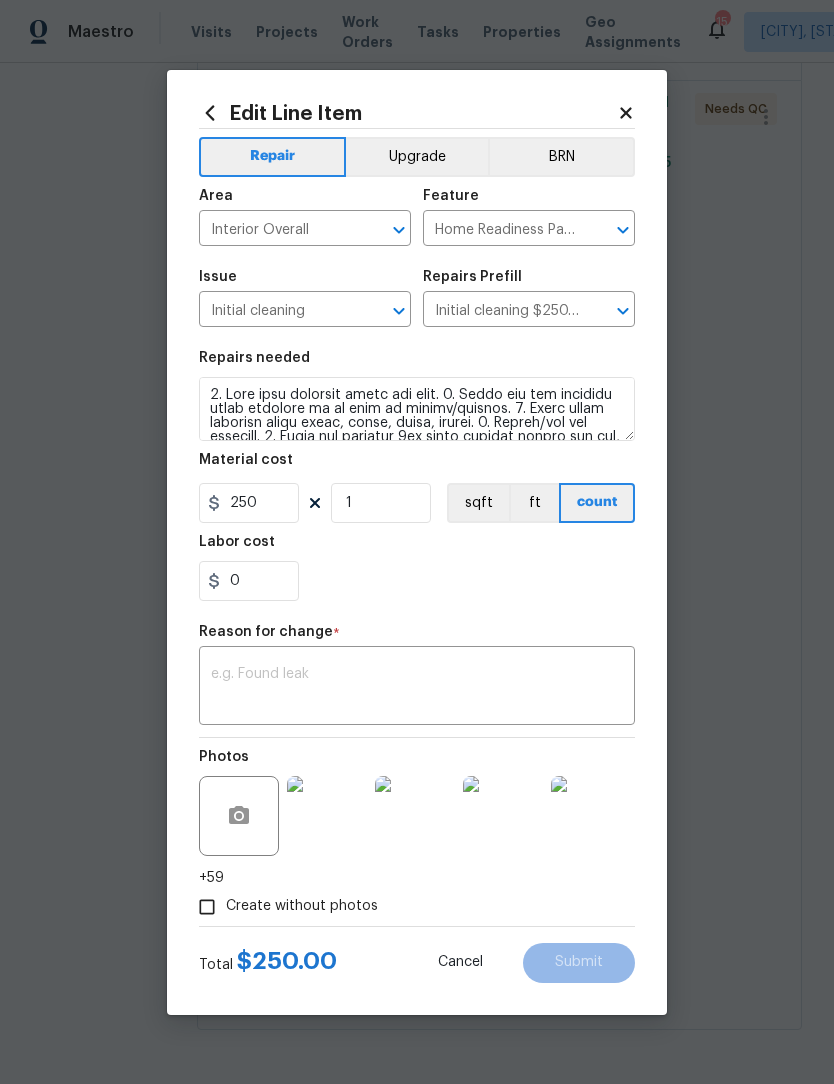 click 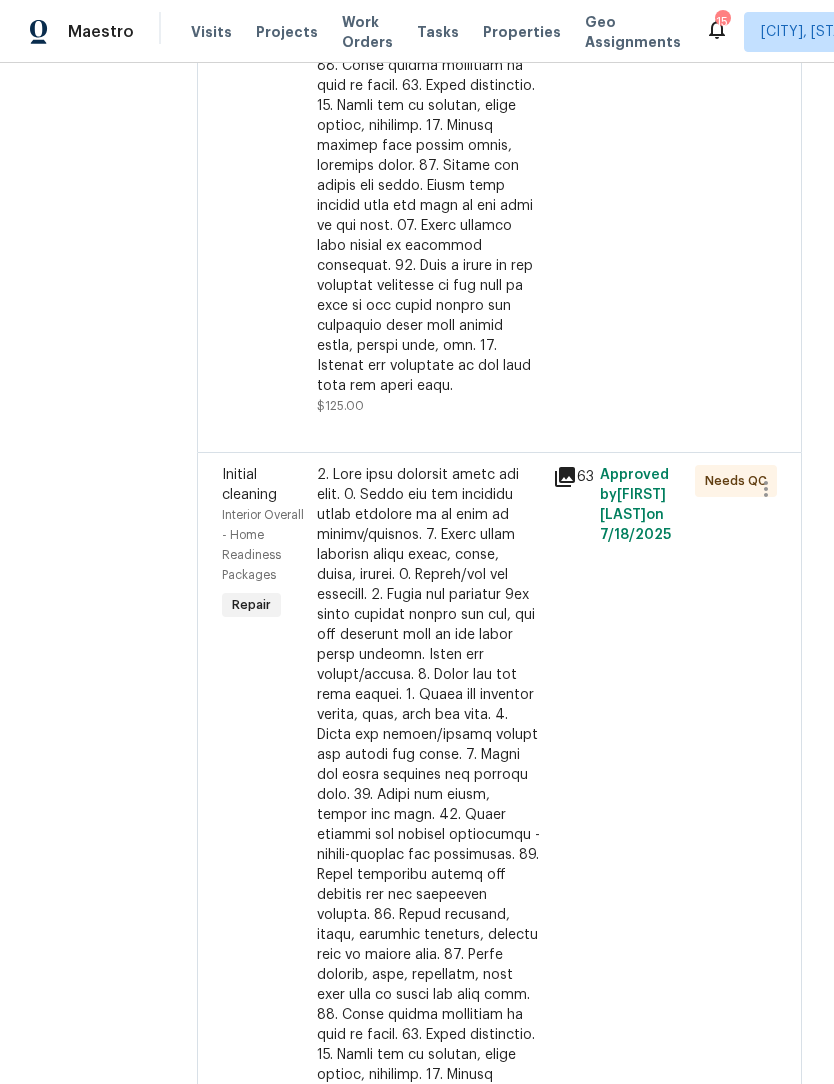 scroll, scrollTop: 904, scrollLeft: 0, axis: vertical 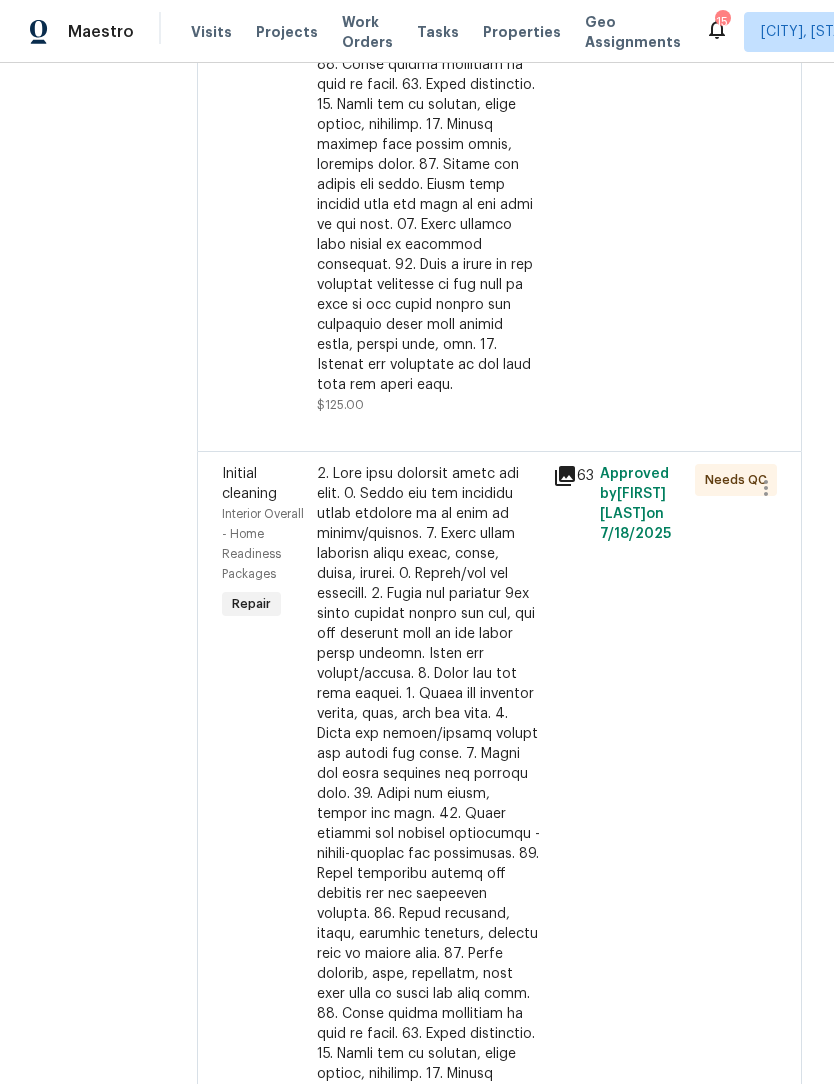 click at bounding box center [429, -45] 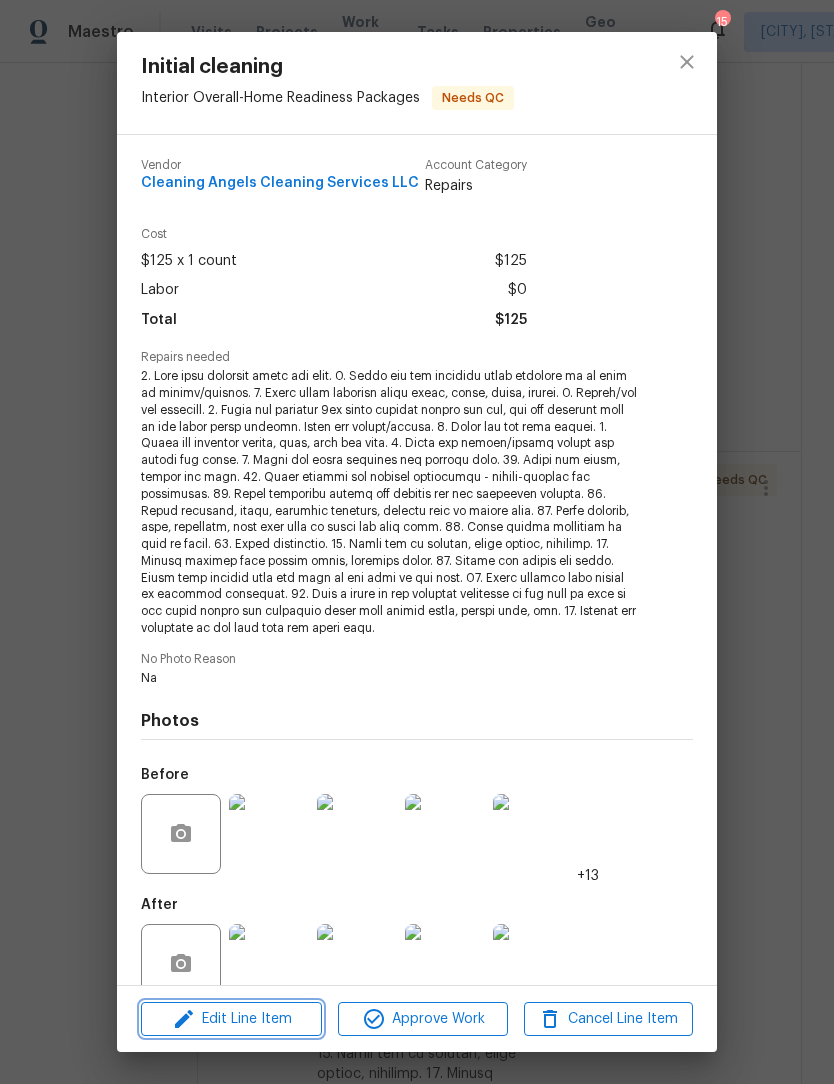 click on "Edit Line Item" at bounding box center [231, 1019] 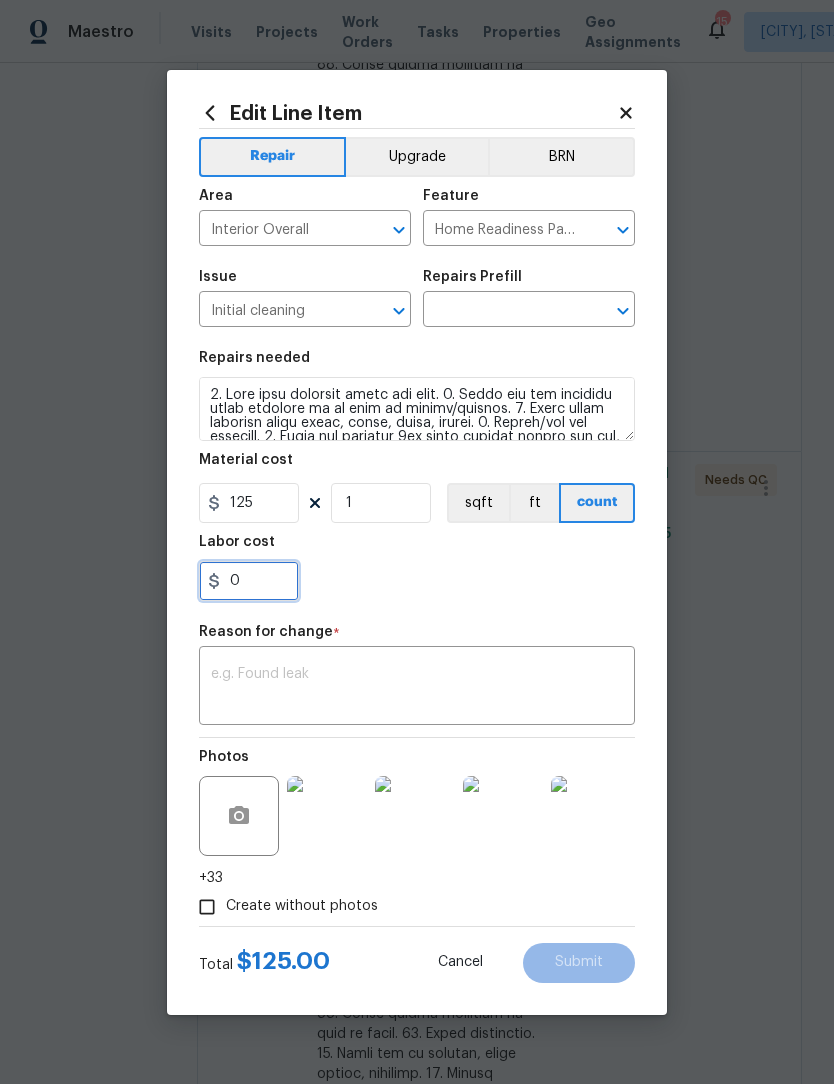 click on "0" at bounding box center (249, 581) 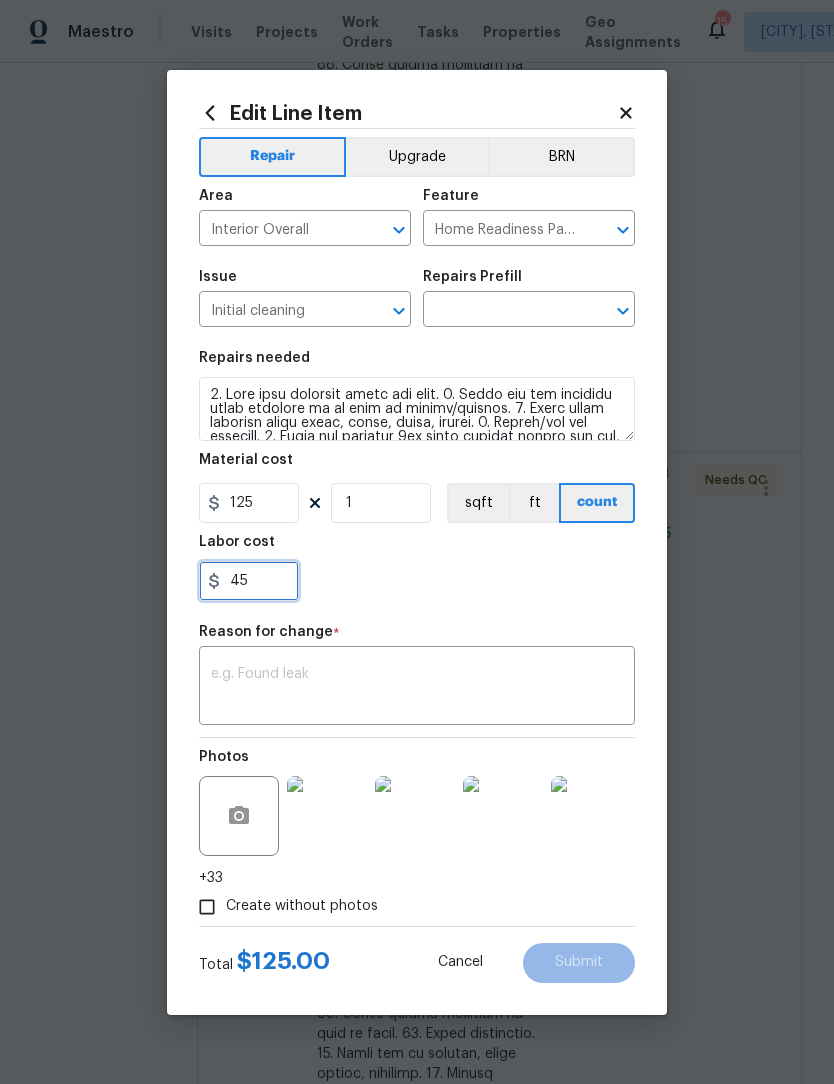 type on "45" 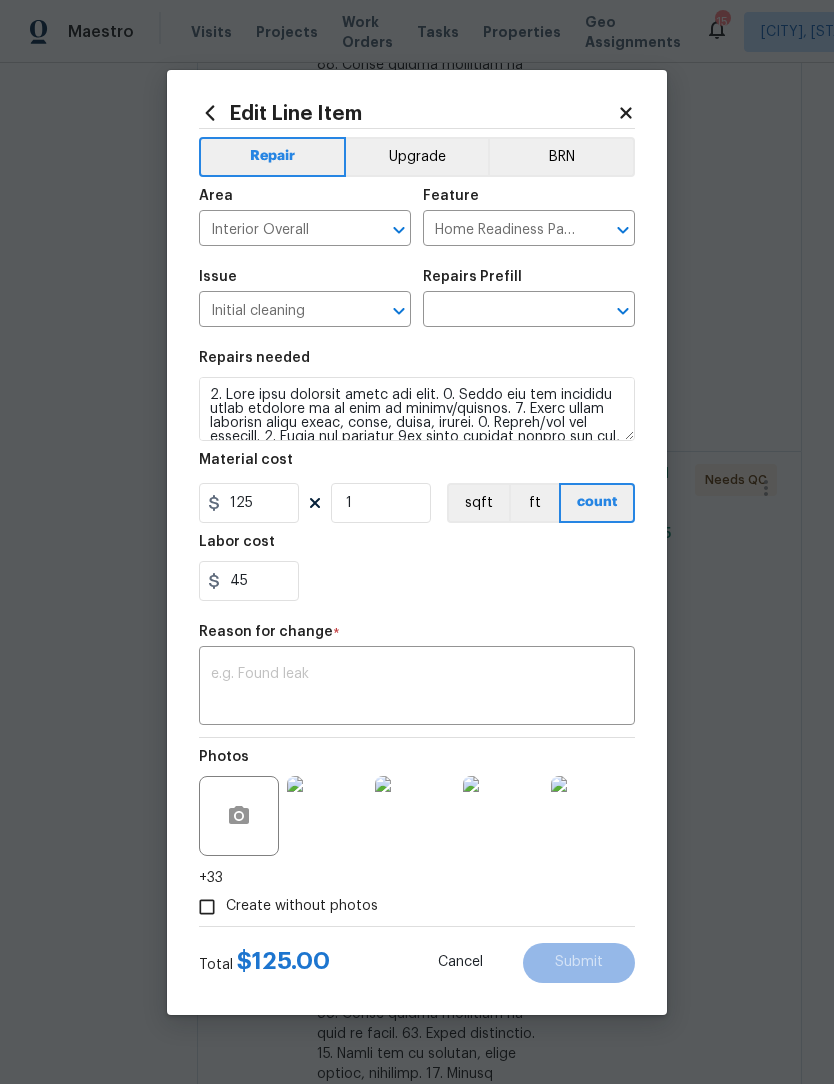 click at bounding box center (417, 688) 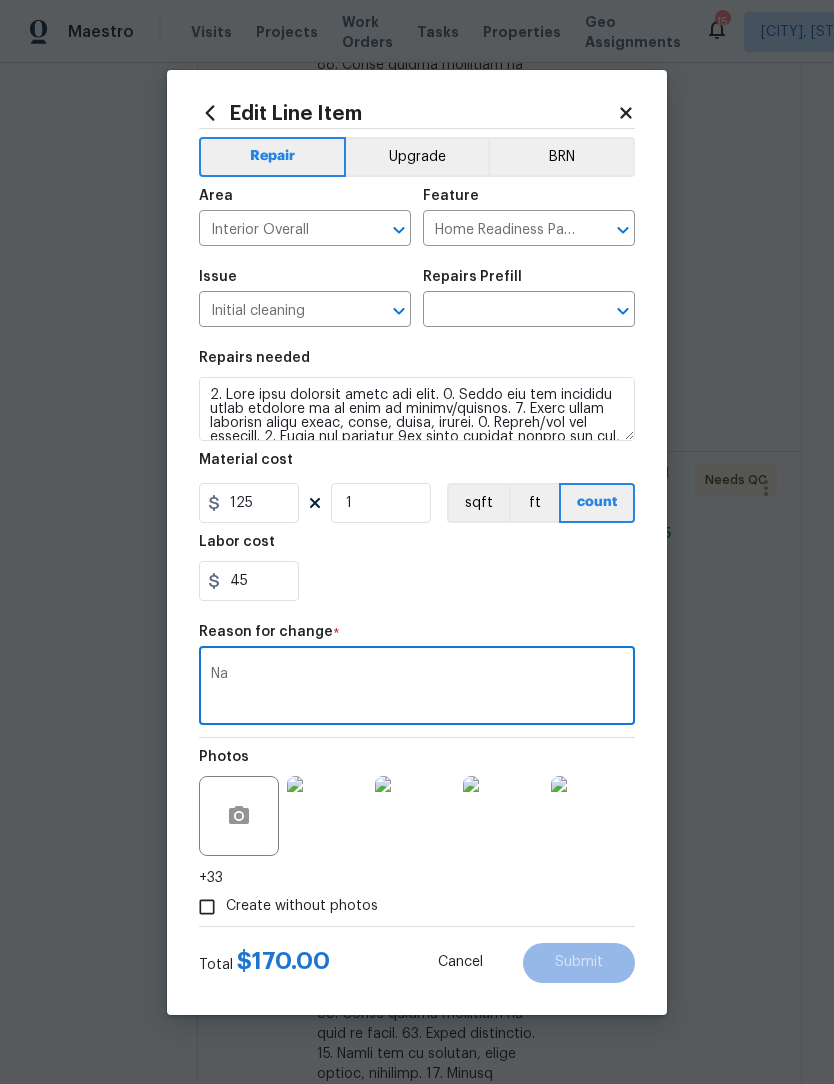 click on "Create without photos" at bounding box center (207, 907) 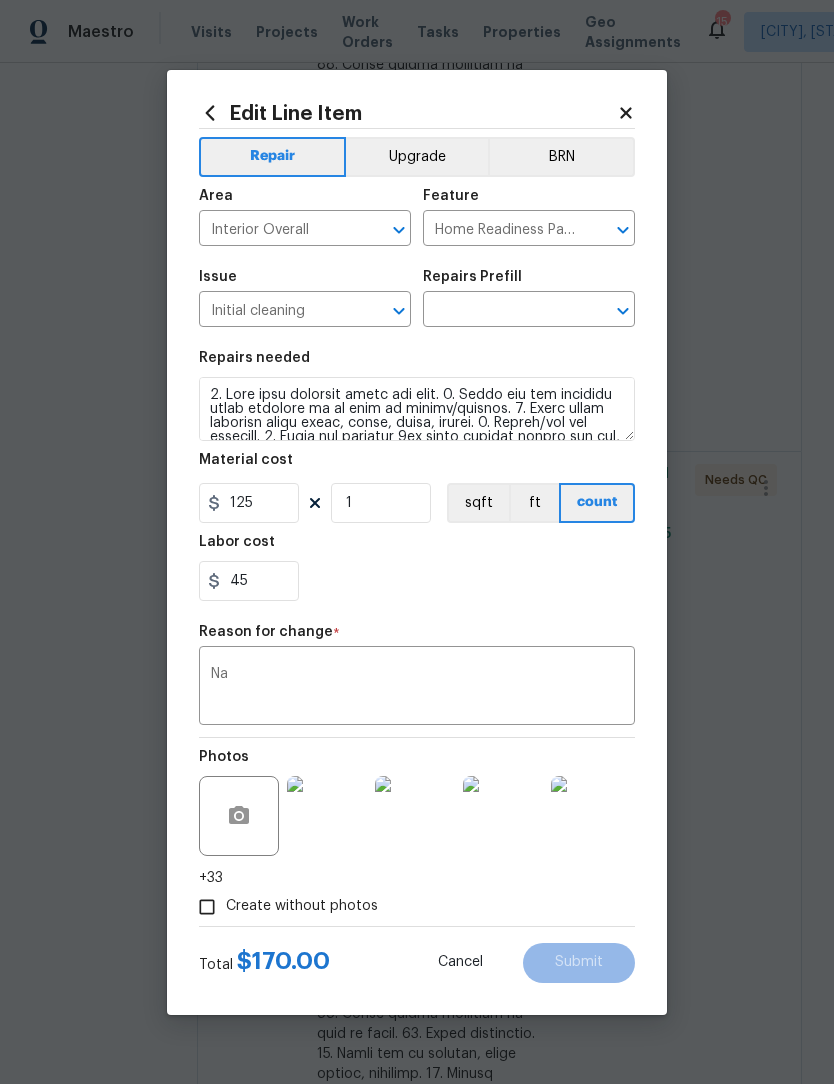 click at bounding box center [501, 311] 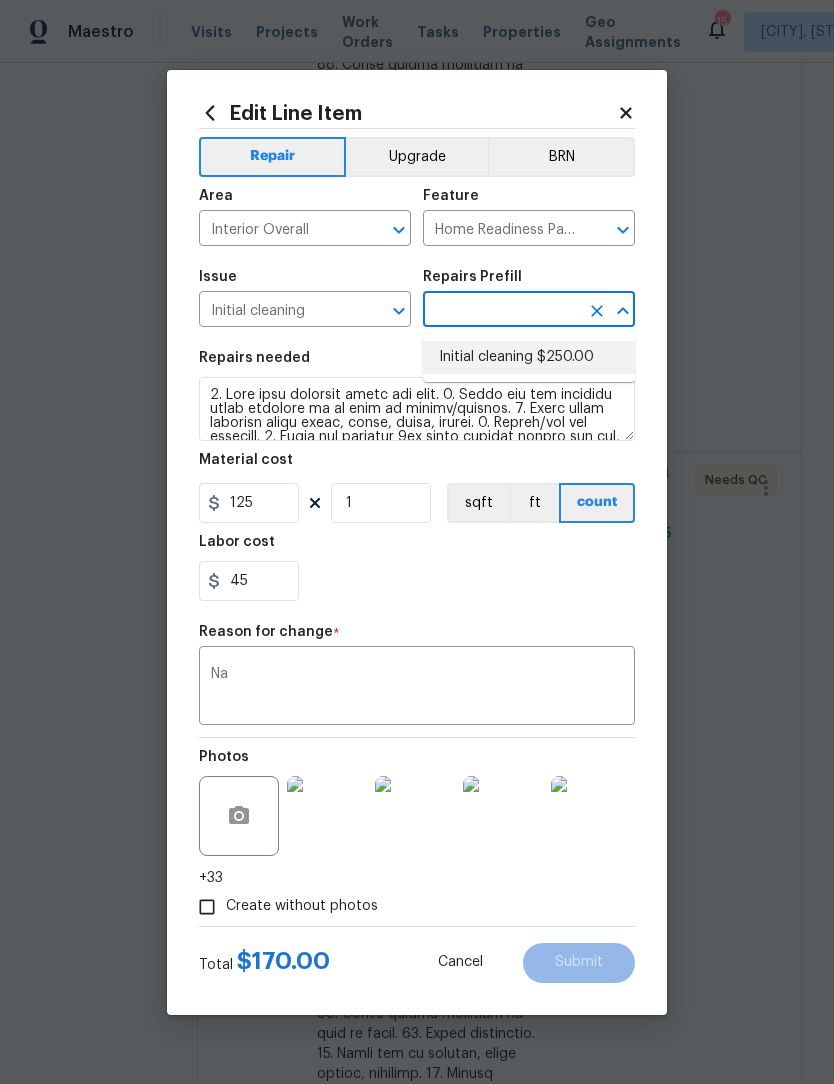 click on "Initial cleaning $250.00" at bounding box center [529, 357] 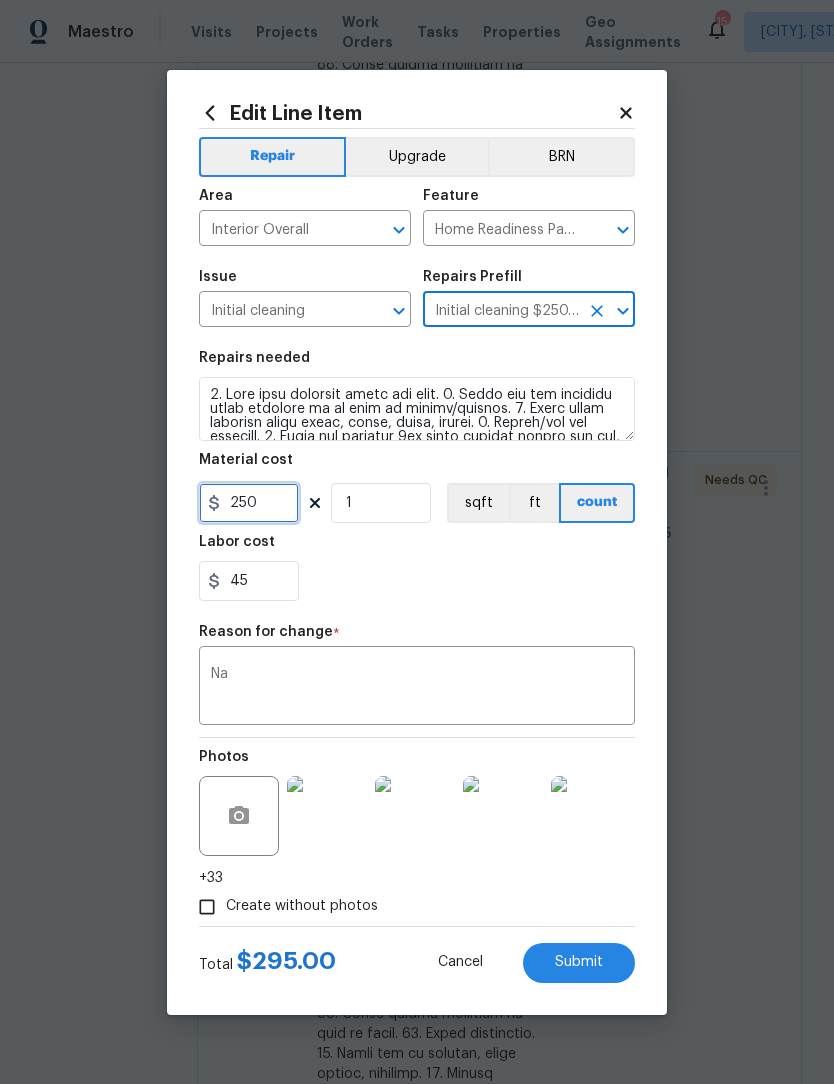 click on "250" at bounding box center (249, 503) 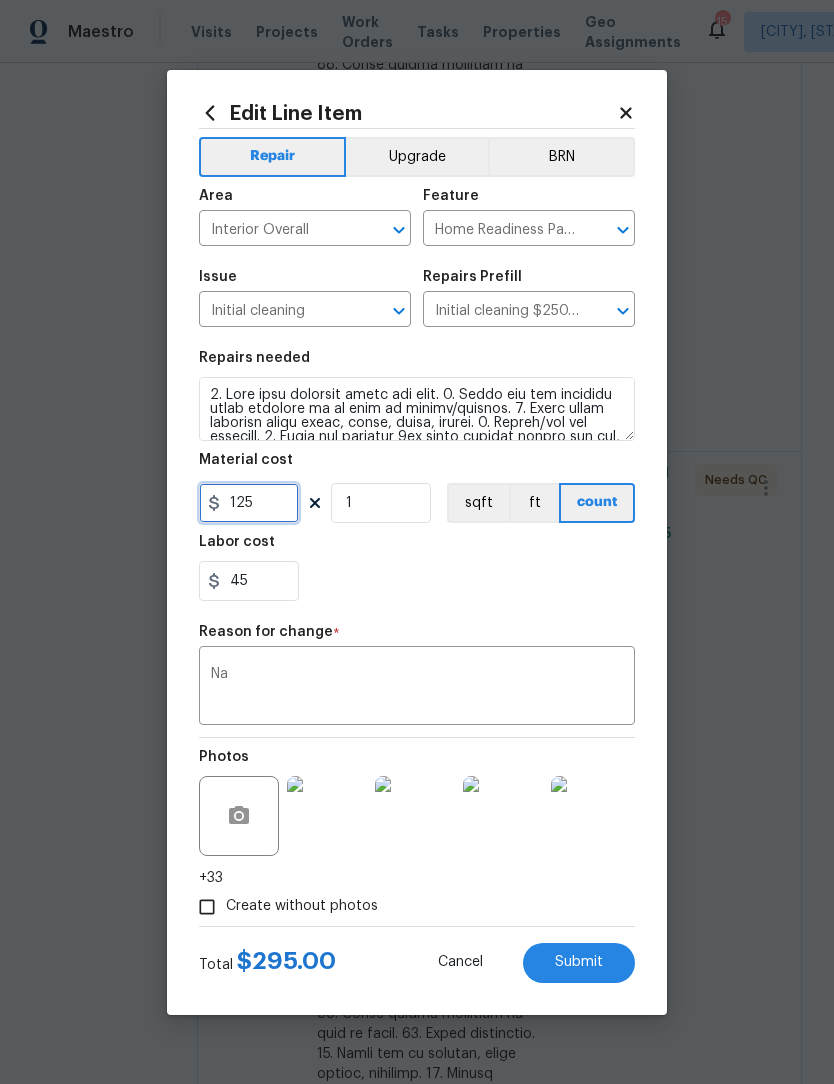 type on "125" 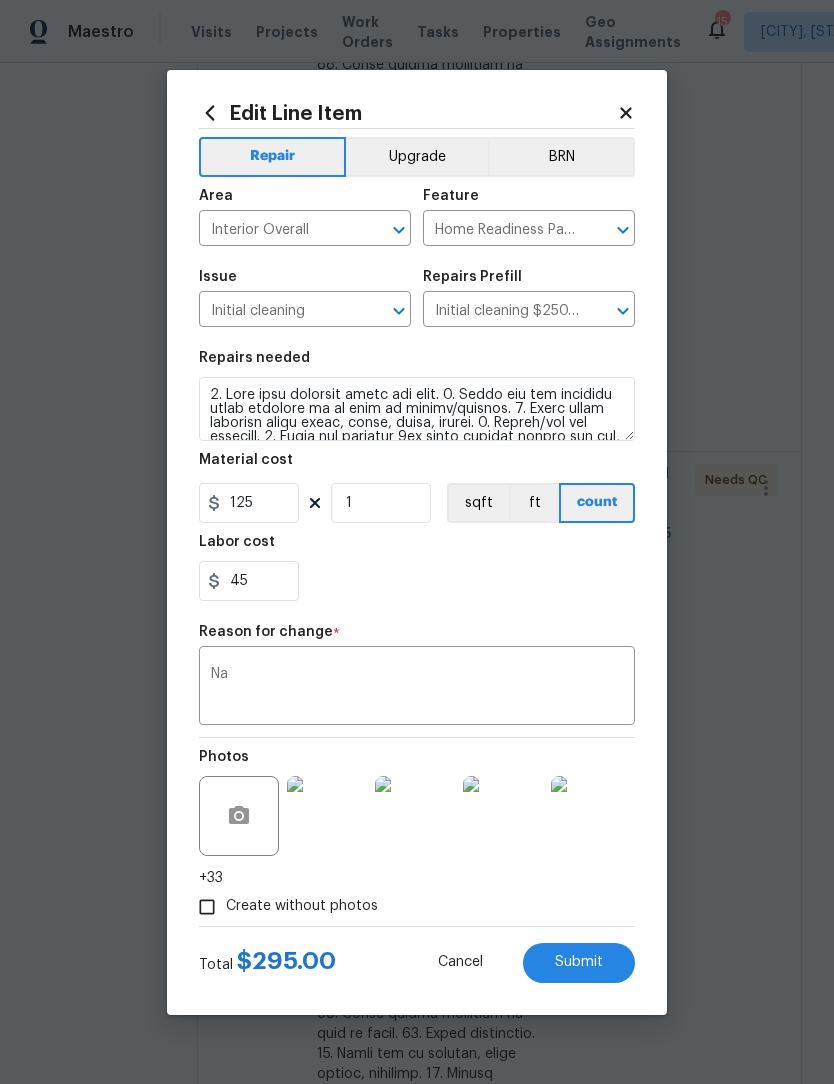 click on "Submit" at bounding box center [579, 962] 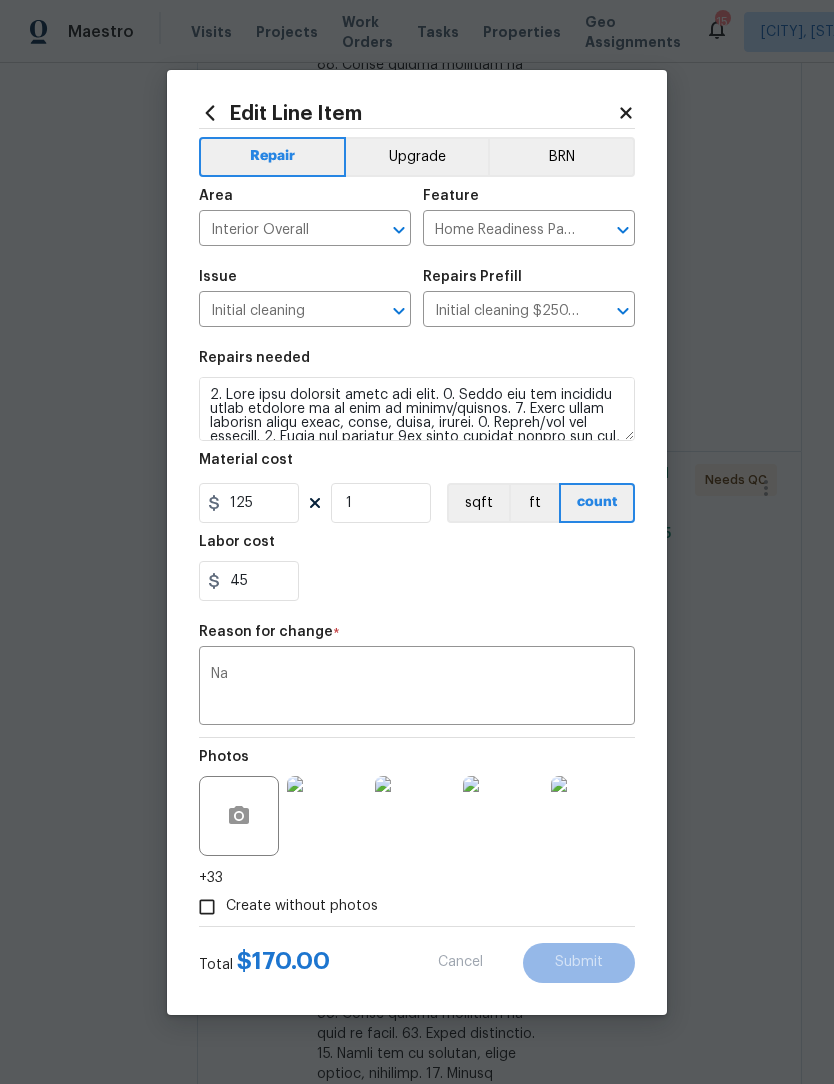 type 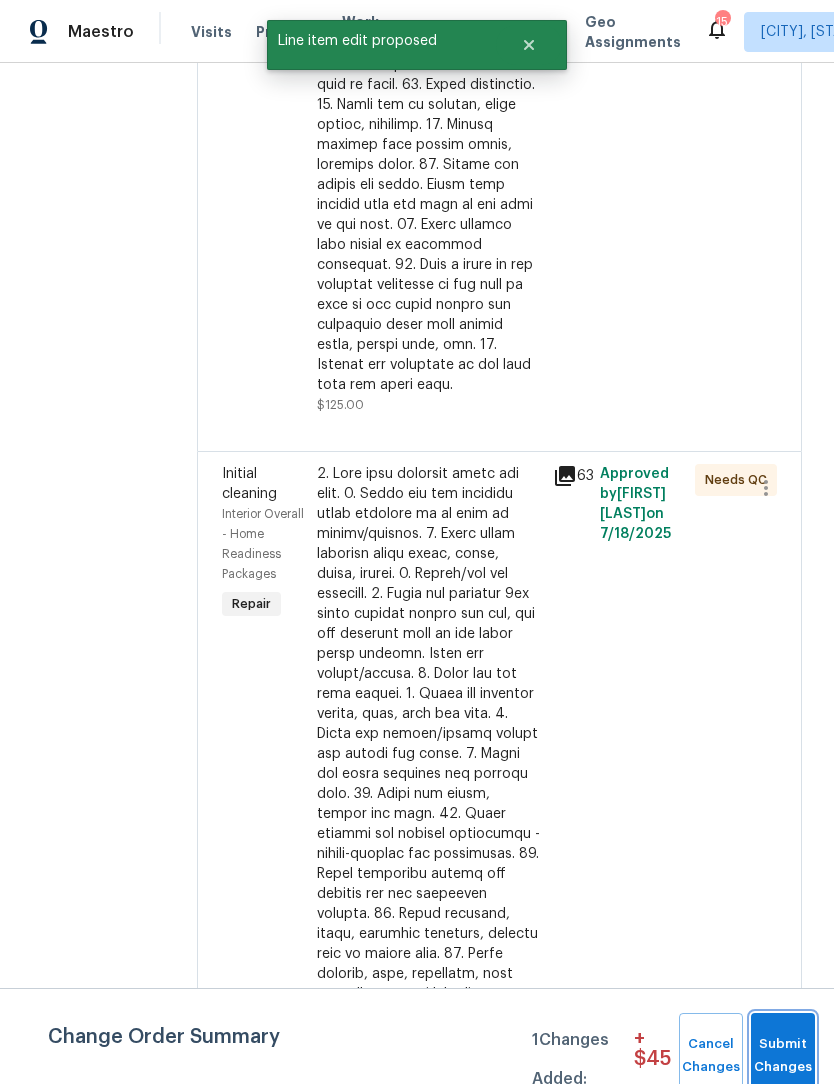 click on "Submit Changes" at bounding box center (783, 1056) 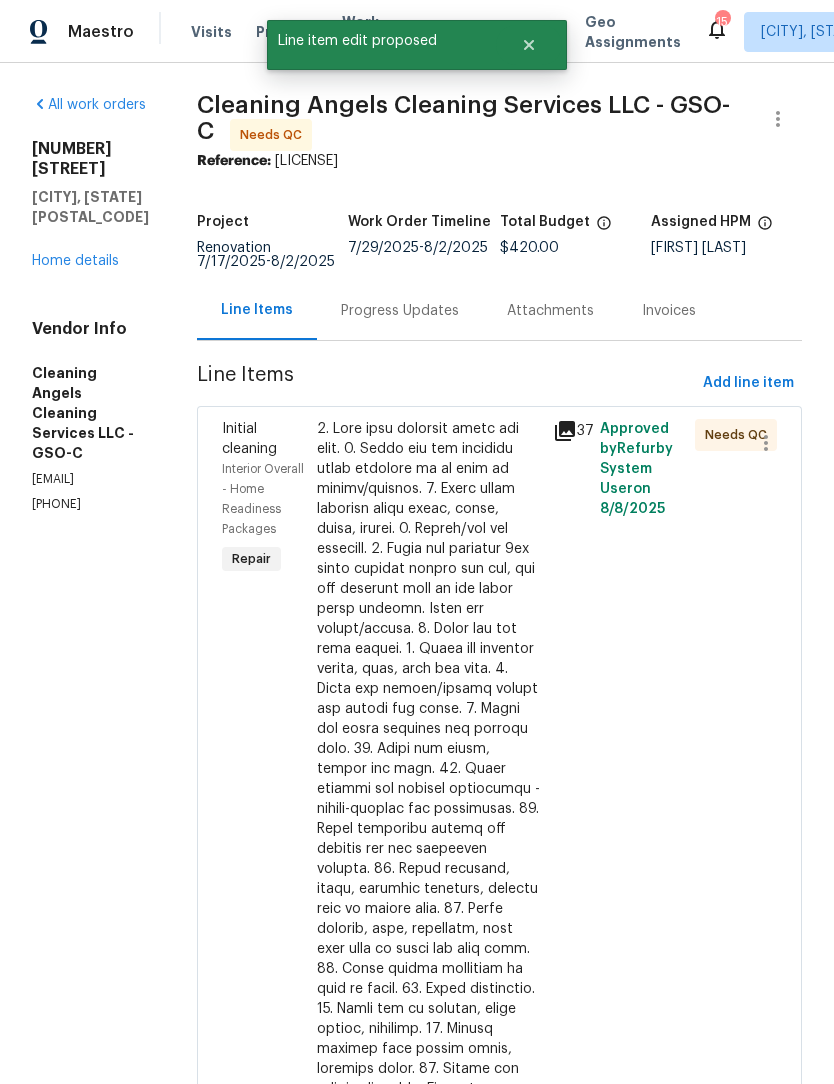 scroll, scrollTop: 0, scrollLeft: 0, axis: both 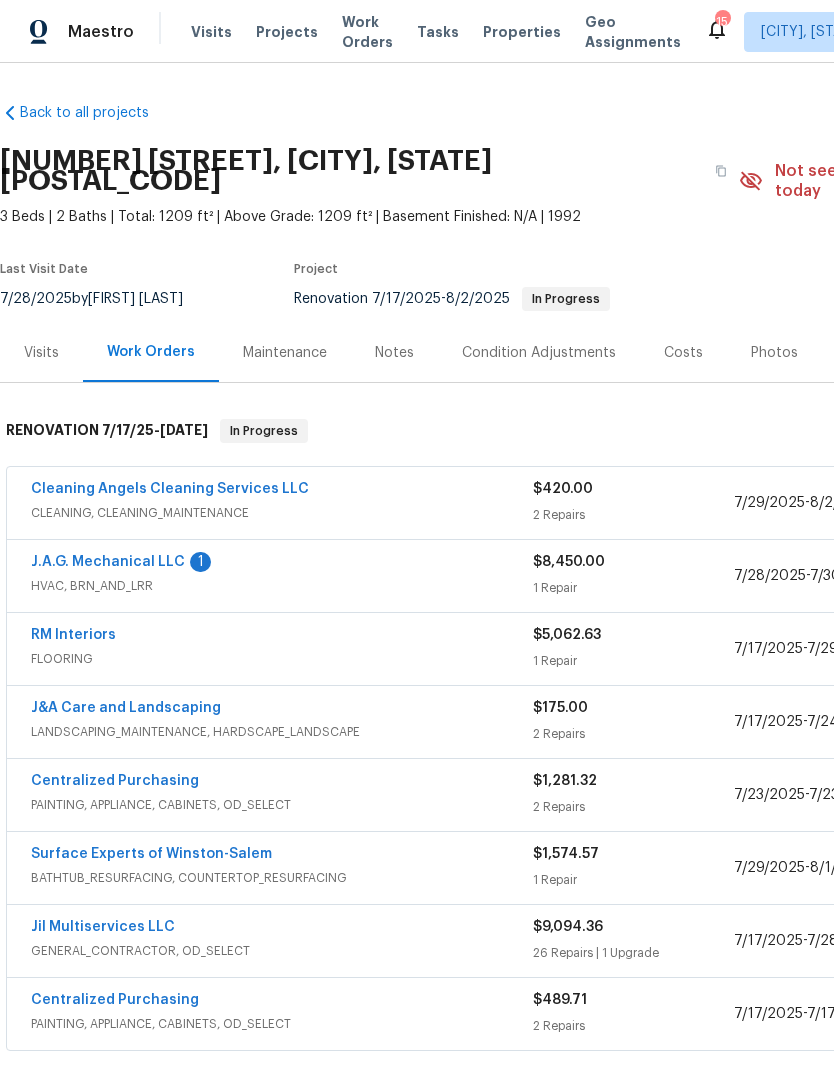 click on "J.A.G. Mechanical LLC" at bounding box center (108, 562) 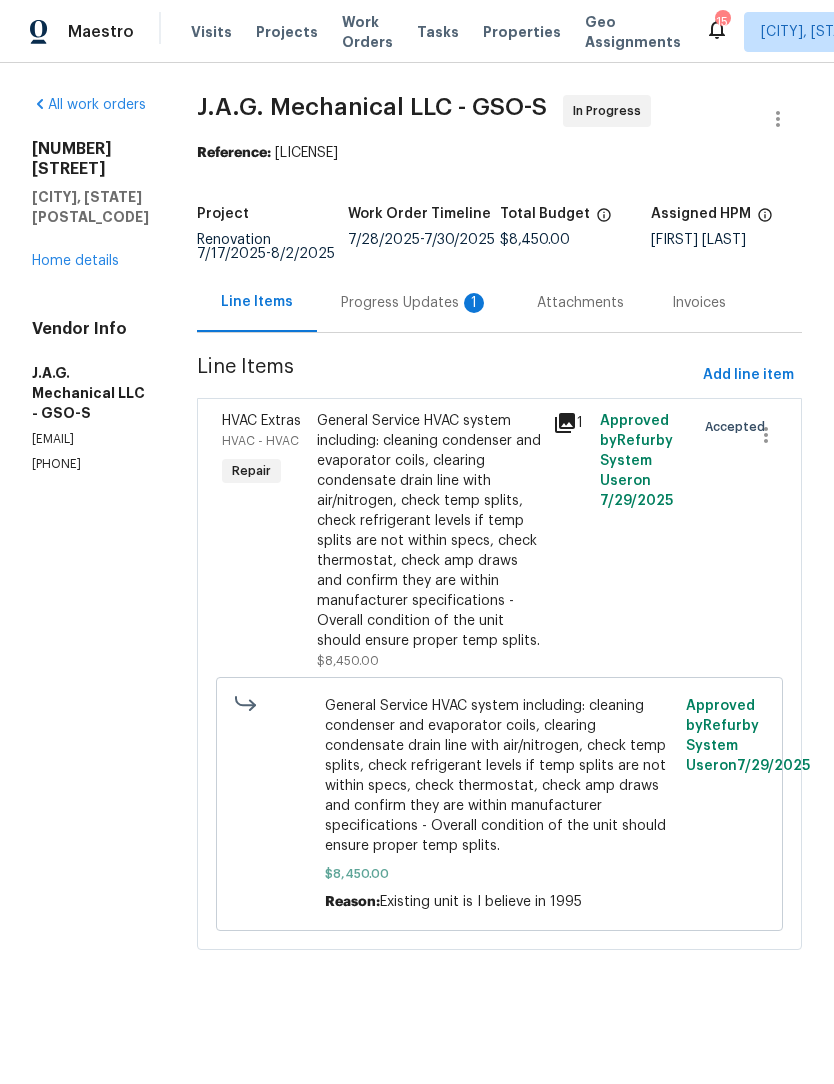 click on "Progress Updates 1" at bounding box center (415, 303) 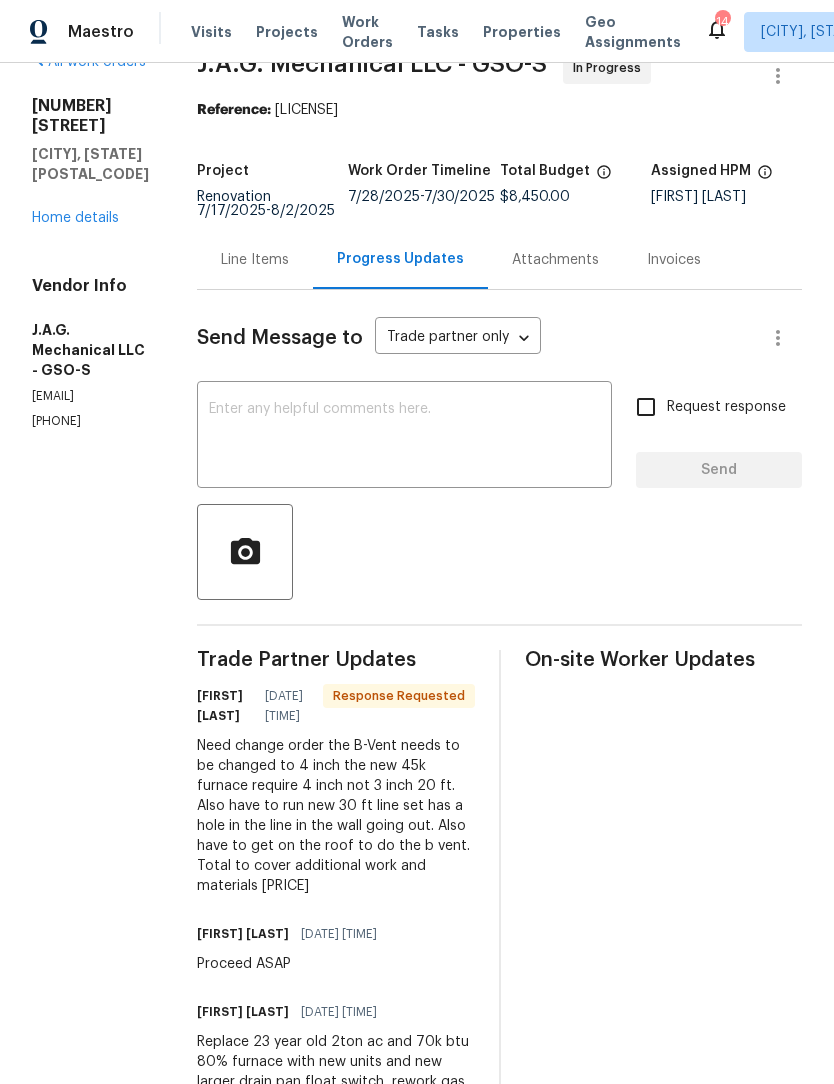 scroll, scrollTop: 42, scrollLeft: 0, axis: vertical 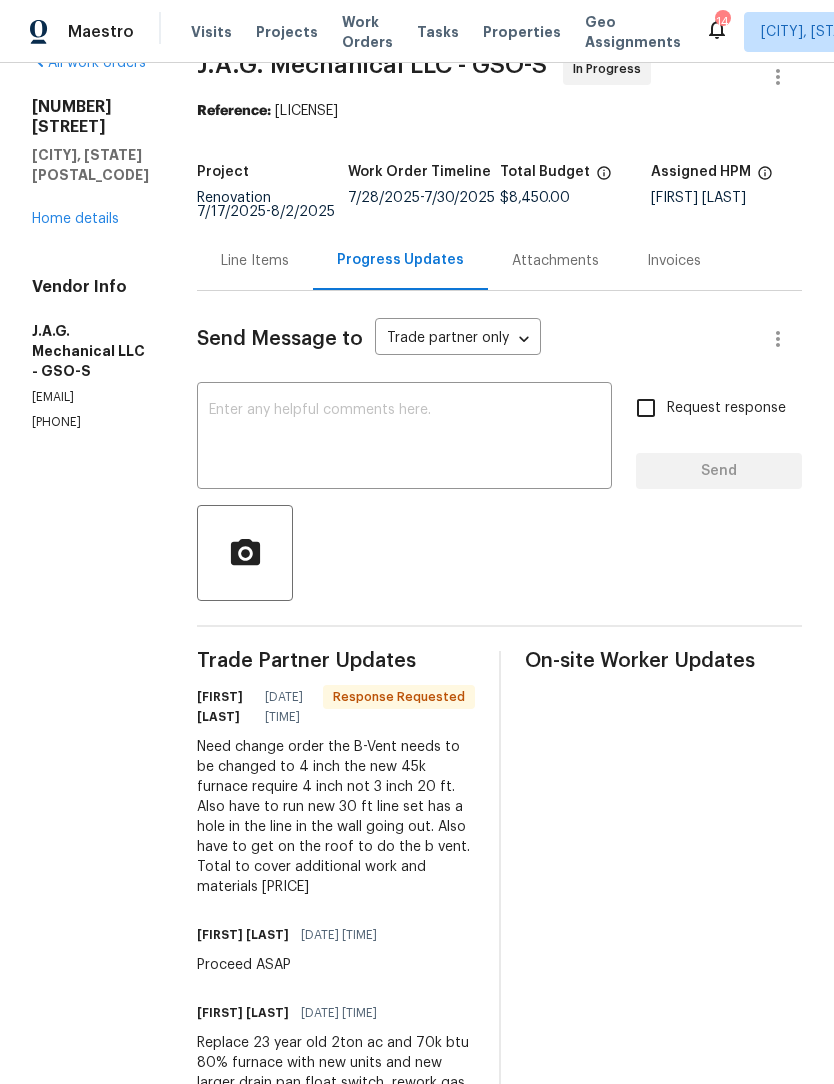click on "Need change order the B-Vent needs to be changed to 4 inch the new 45k furnace require 4 inch not 3 inch 20 ft. Also have to run new 30 ft line set has a hole in the line in the wall going out. Also have to get on the roof to do the b vent. Total to cover additional work and materials $1200.00" at bounding box center [336, 817] 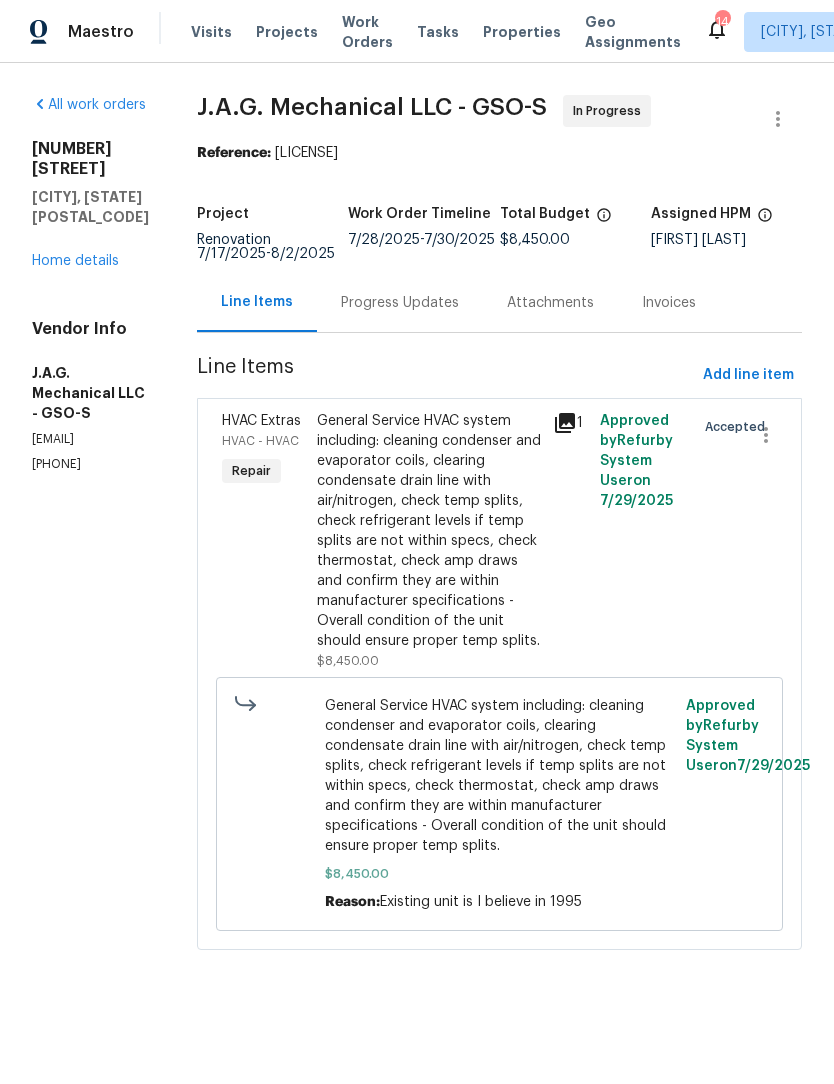 scroll, scrollTop: 0, scrollLeft: 0, axis: both 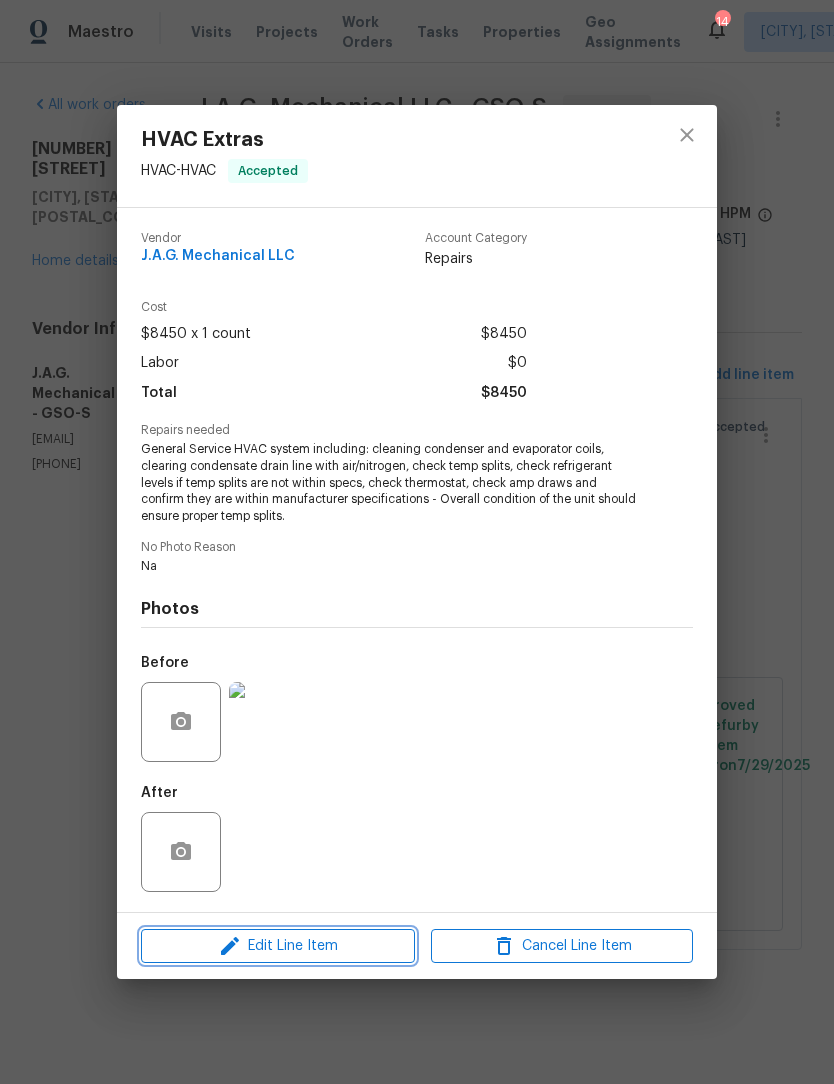 click on "Edit Line Item" at bounding box center (278, 946) 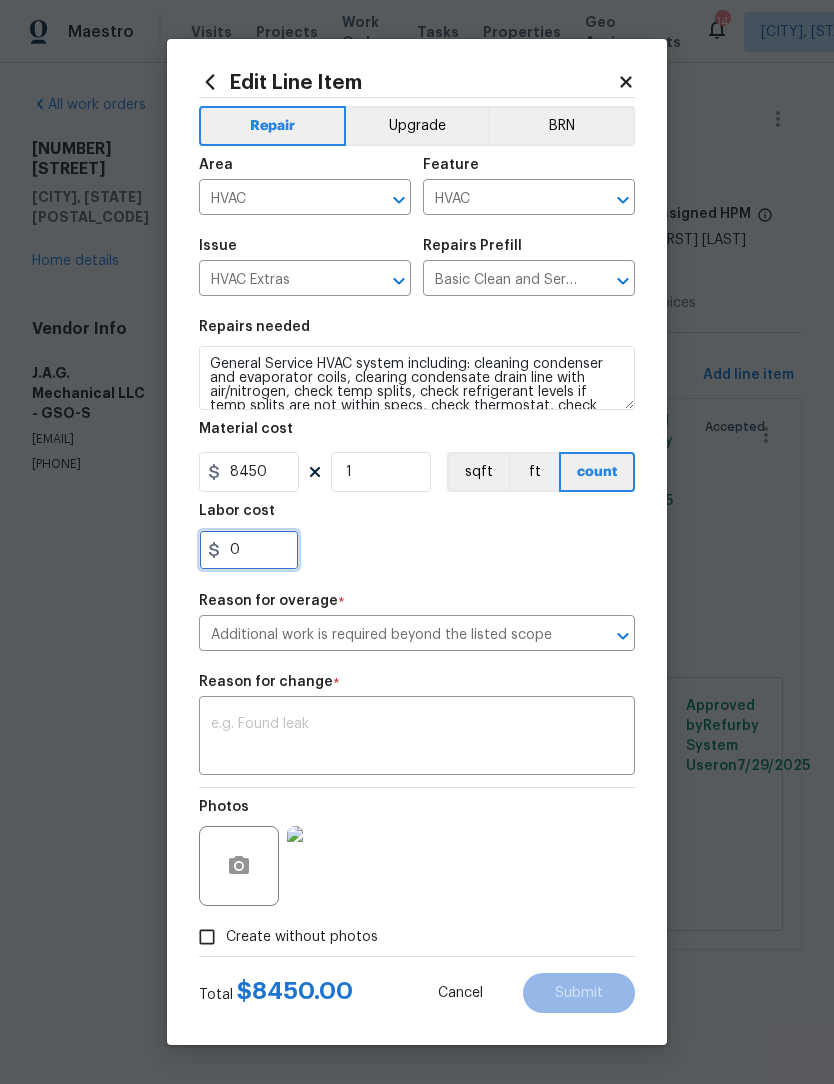 click on "0" at bounding box center [249, 550] 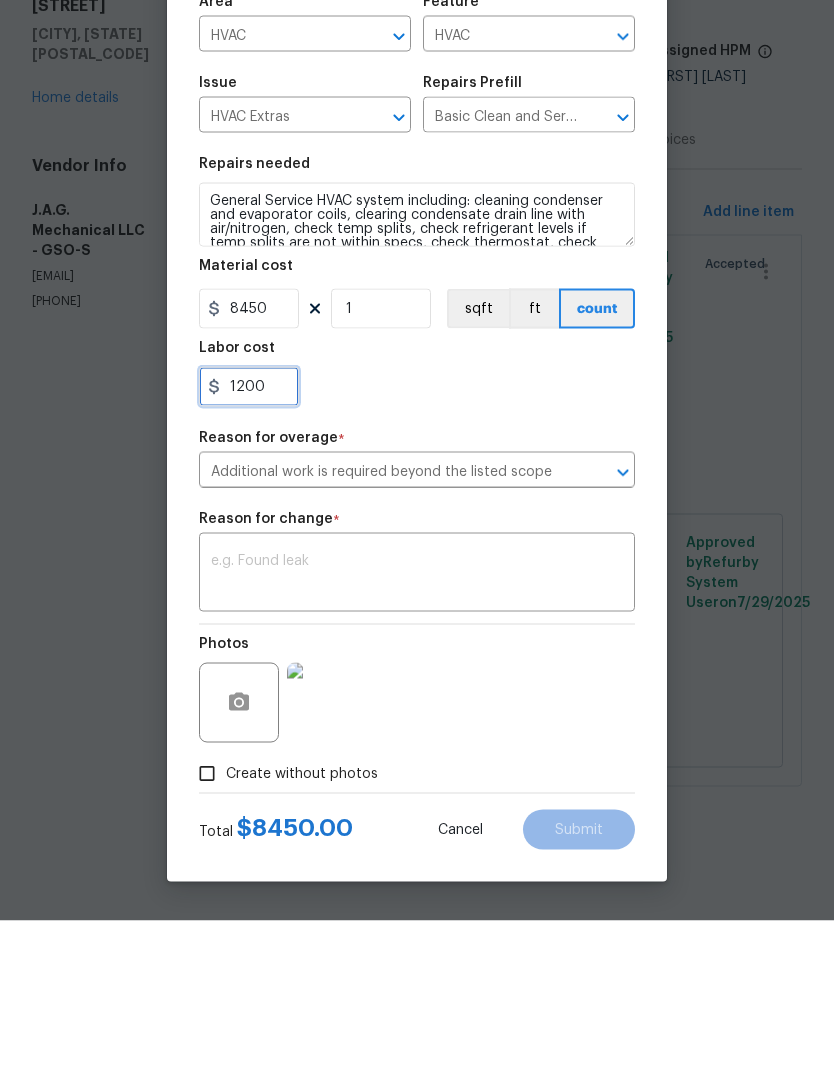 type on "1200" 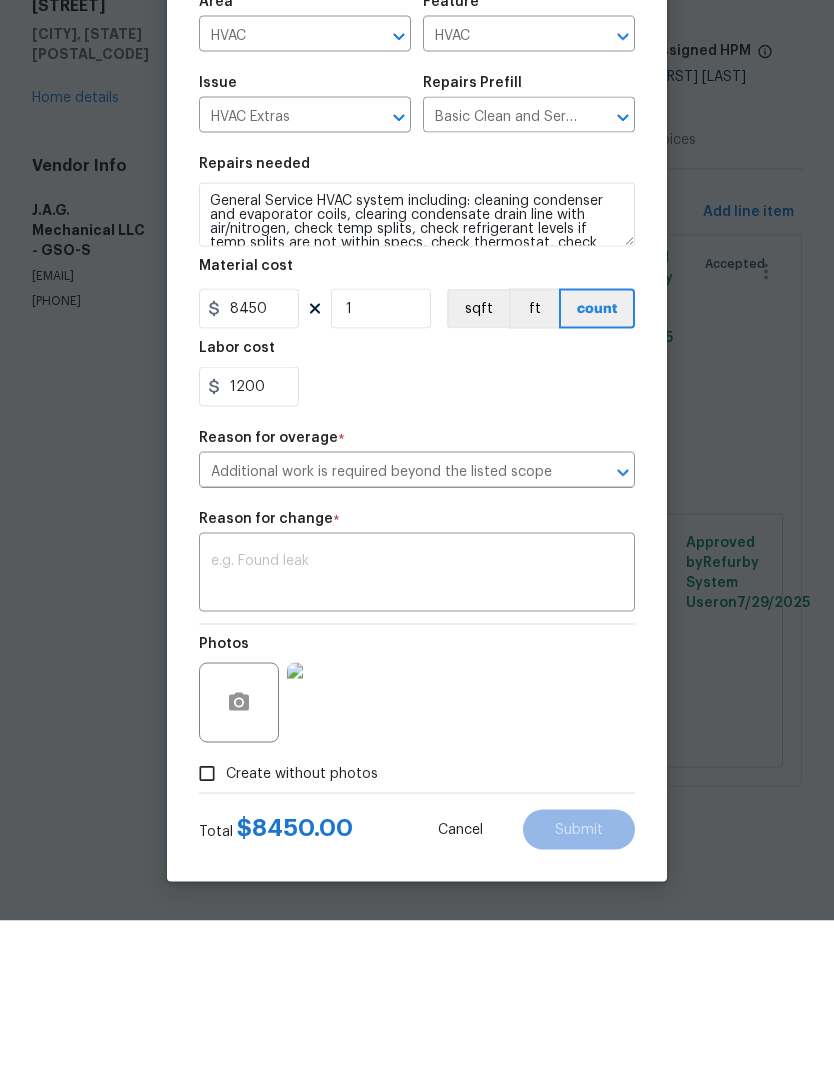 click at bounding box center [417, 738] 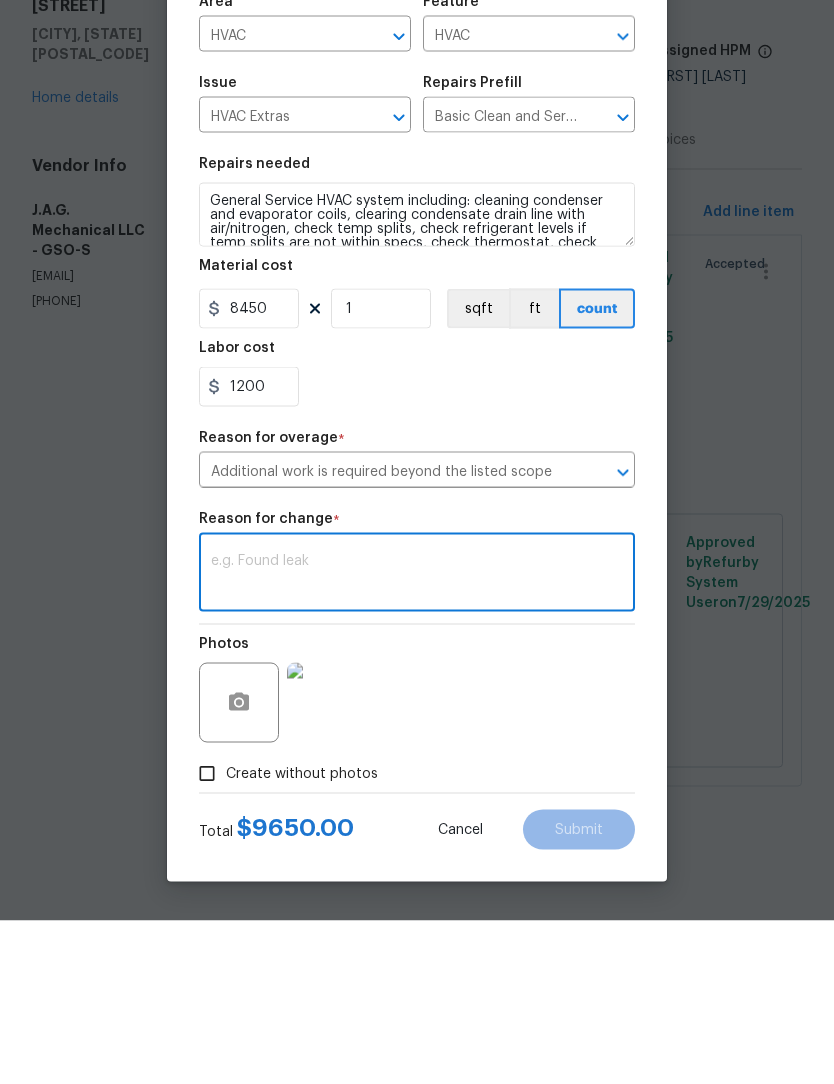 click at bounding box center (417, 738) 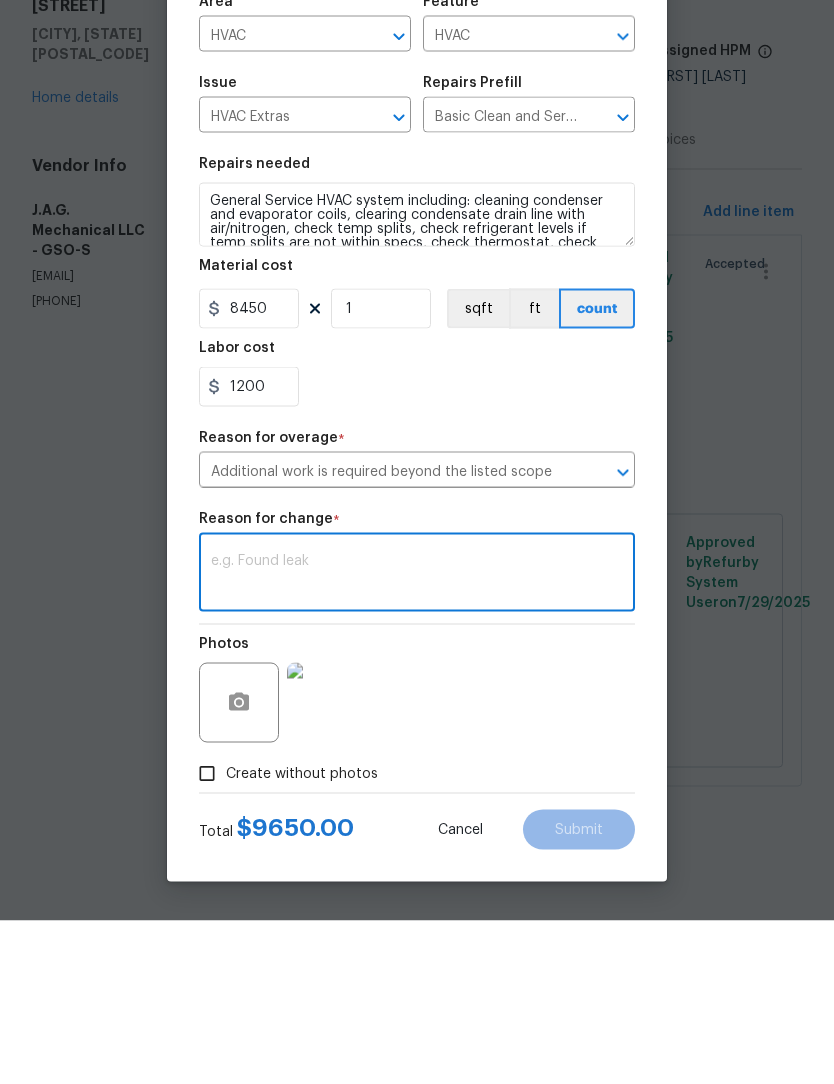 paste on "Need change order the B-Vent needs to be changed to 4 inch the new 45k furnace require 4 inch not 3 inch 20 ft. Also have to run new 30 ft line set has a hole in the line in the wall going out. Also have to get on the roof to do the b vent. Total to cover additional work and materials $1200.00" 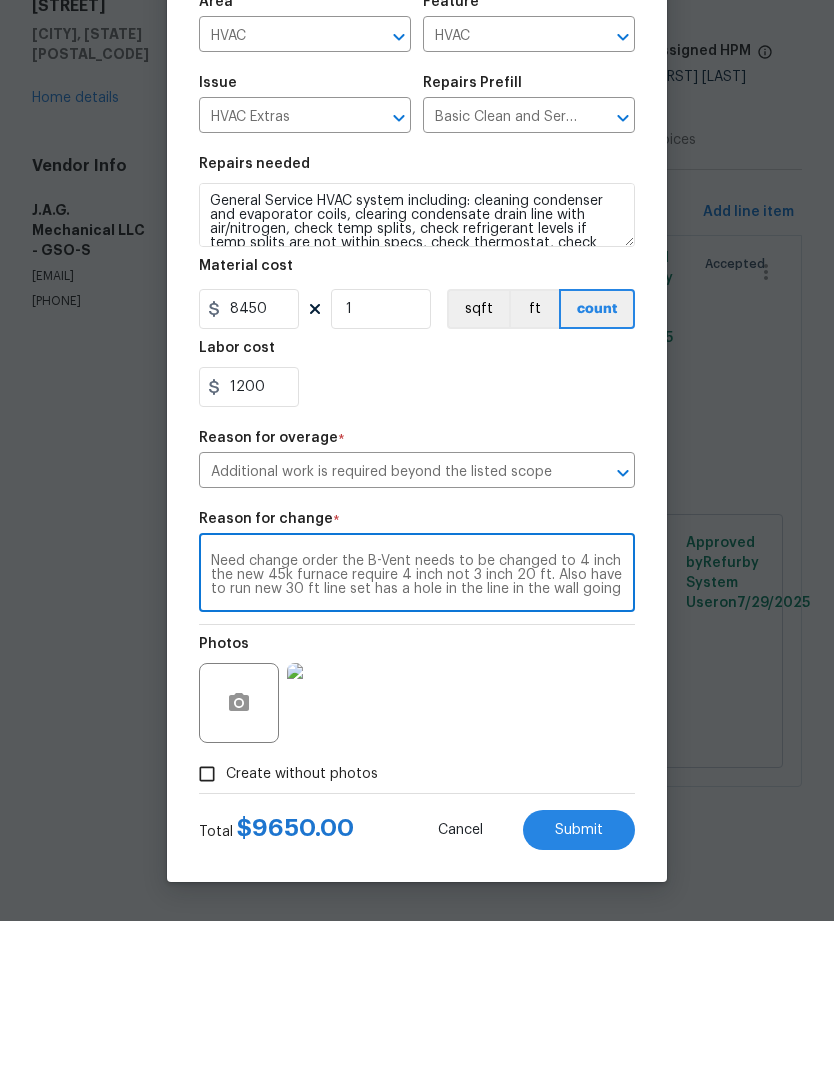scroll, scrollTop: 28, scrollLeft: 0, axis: vertical 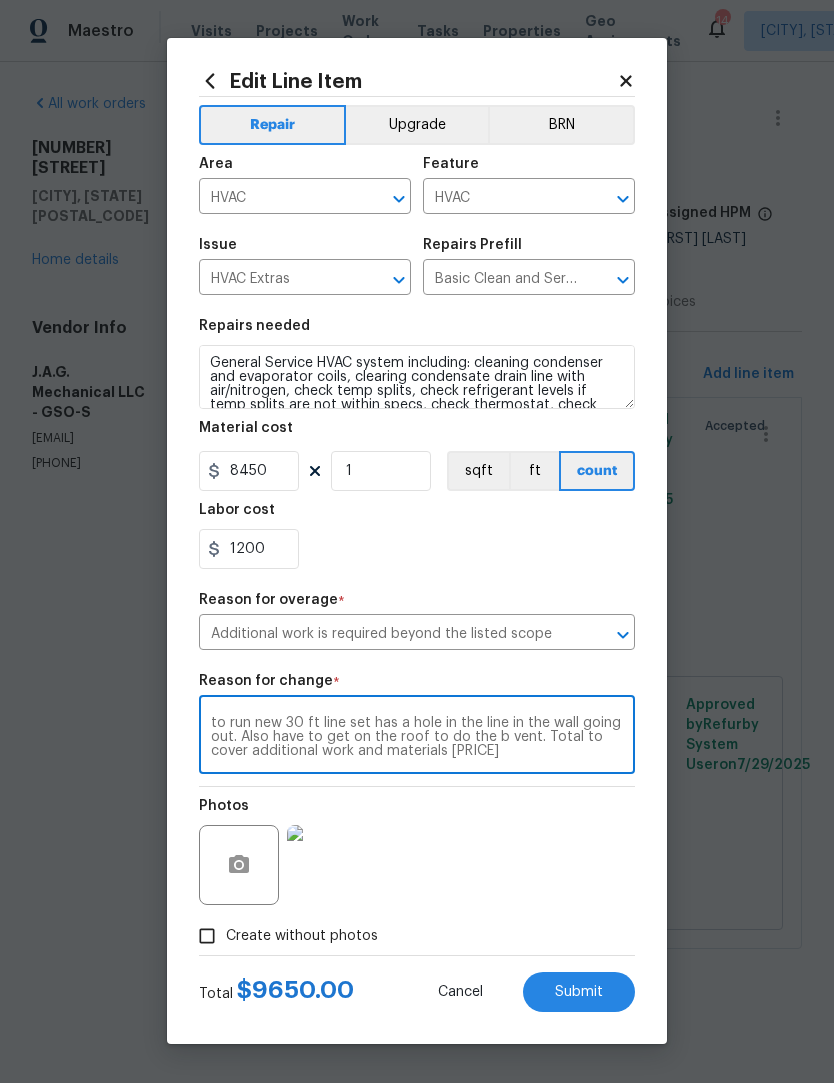 type on "Need change order the B-Vent needs to be changed to 4 inch the new 45k furnace require 4 inch not 3 inch 20 ft. Also have to run new 30 ft line set has a hole in the line in the wall going out. Also have to get on the roof to do the b vent. Total to cover additional work and materials $1200.00" 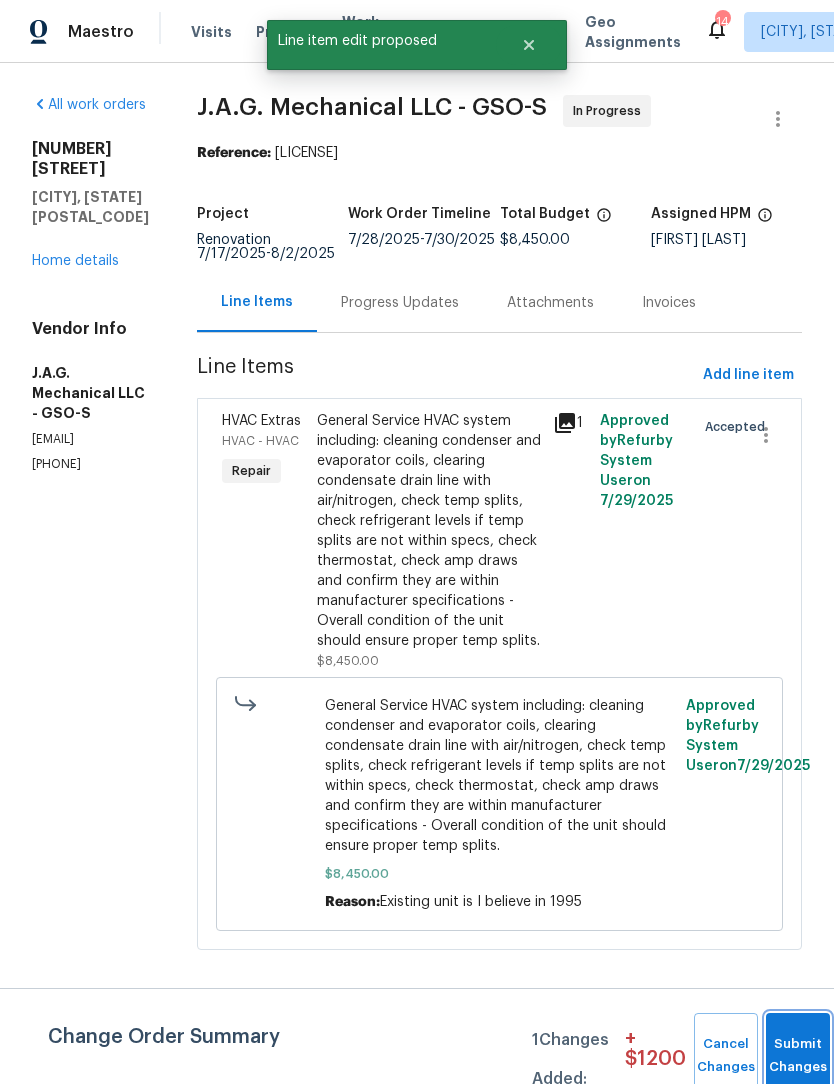 click on "Submit Changes" at bounding box center [798, 1056] 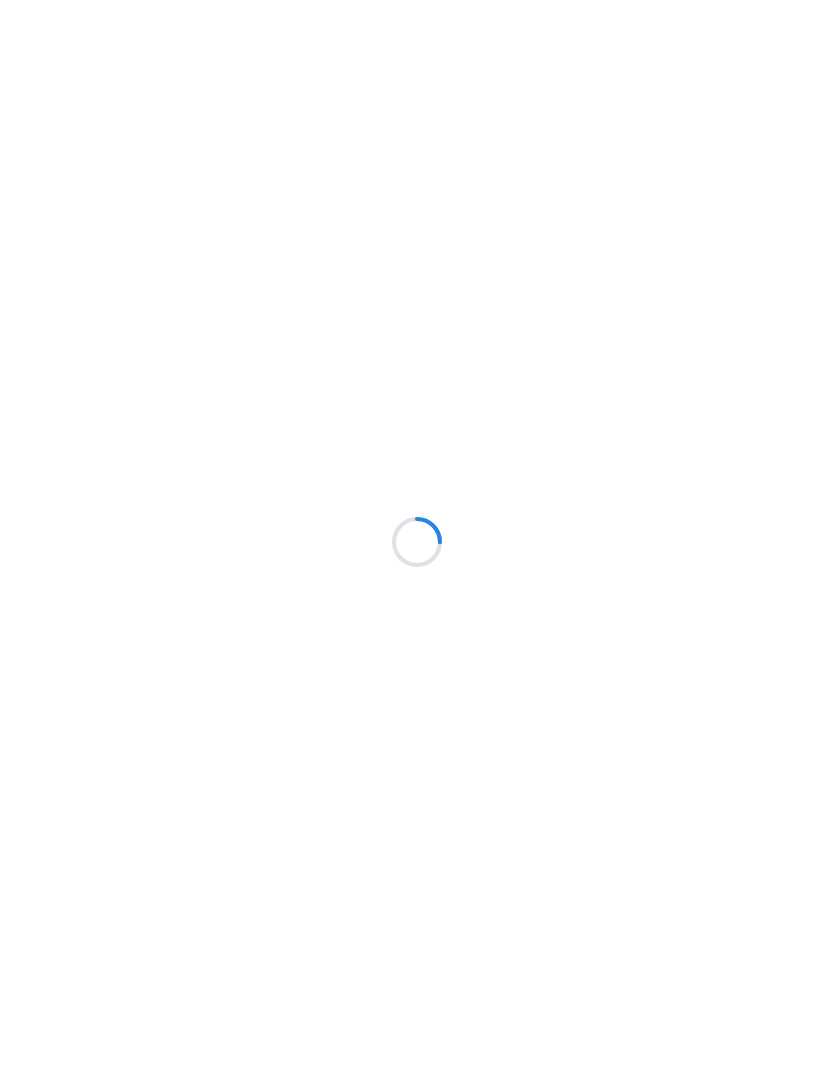 scroll, scrollTop: 0, scrollLeft: 0, axis: both 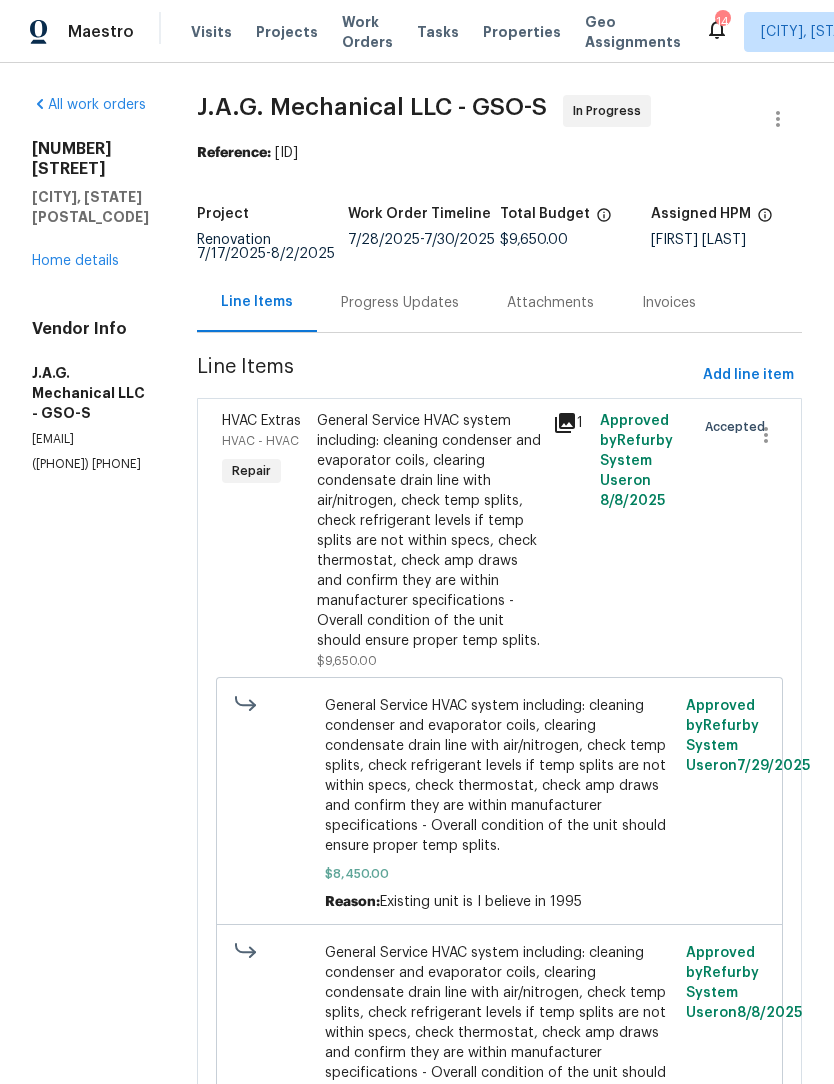 click on "Home details" at bounding box center (75, 261) 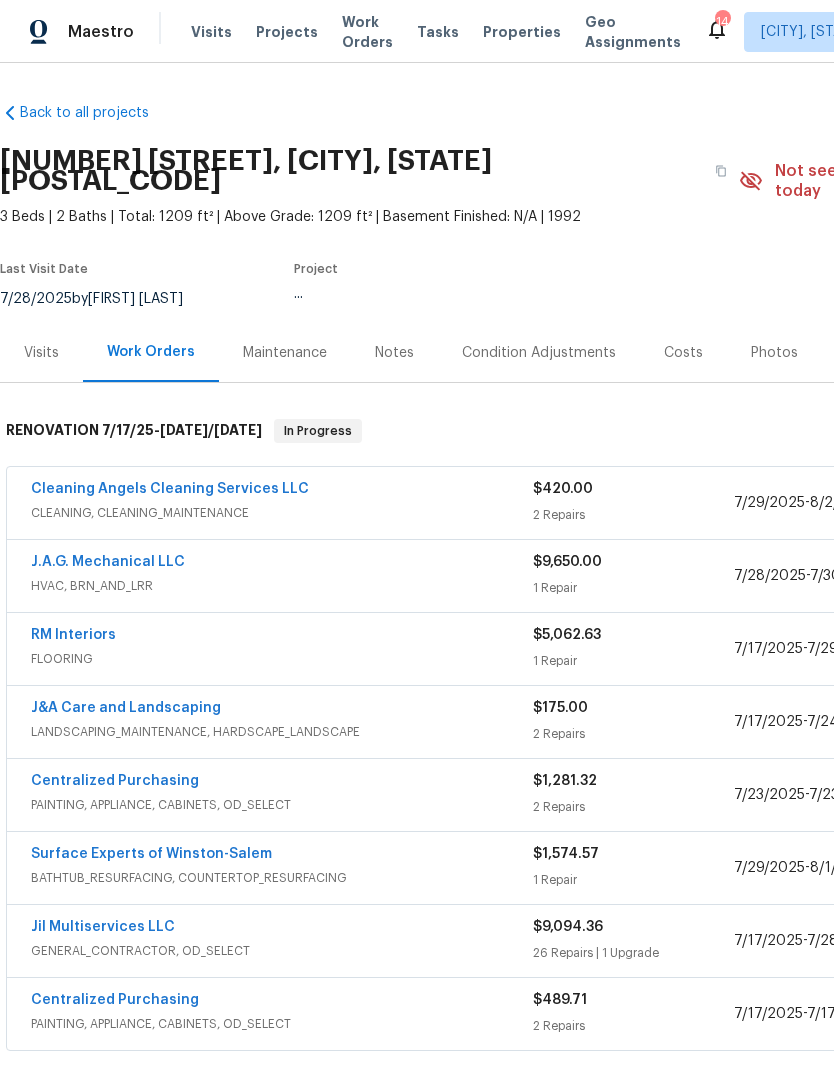 click on "Notes" at bounding box center (394, 353) 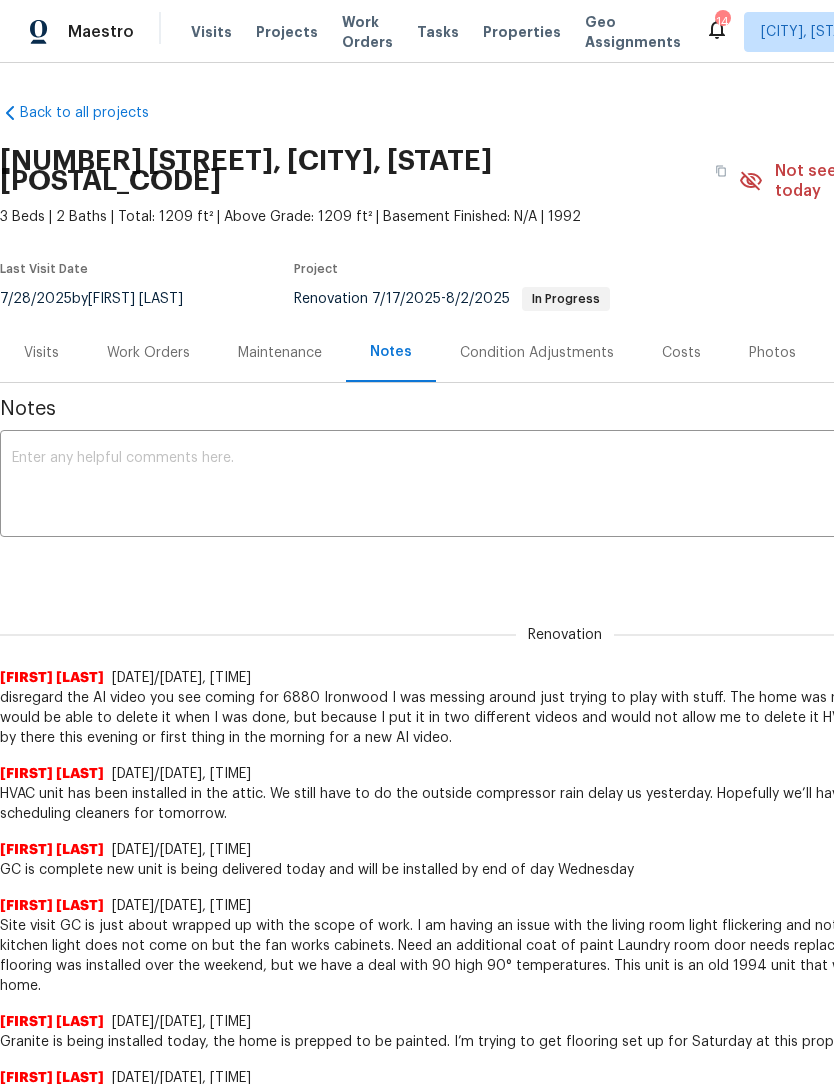 click at bounding box center [565, 486] 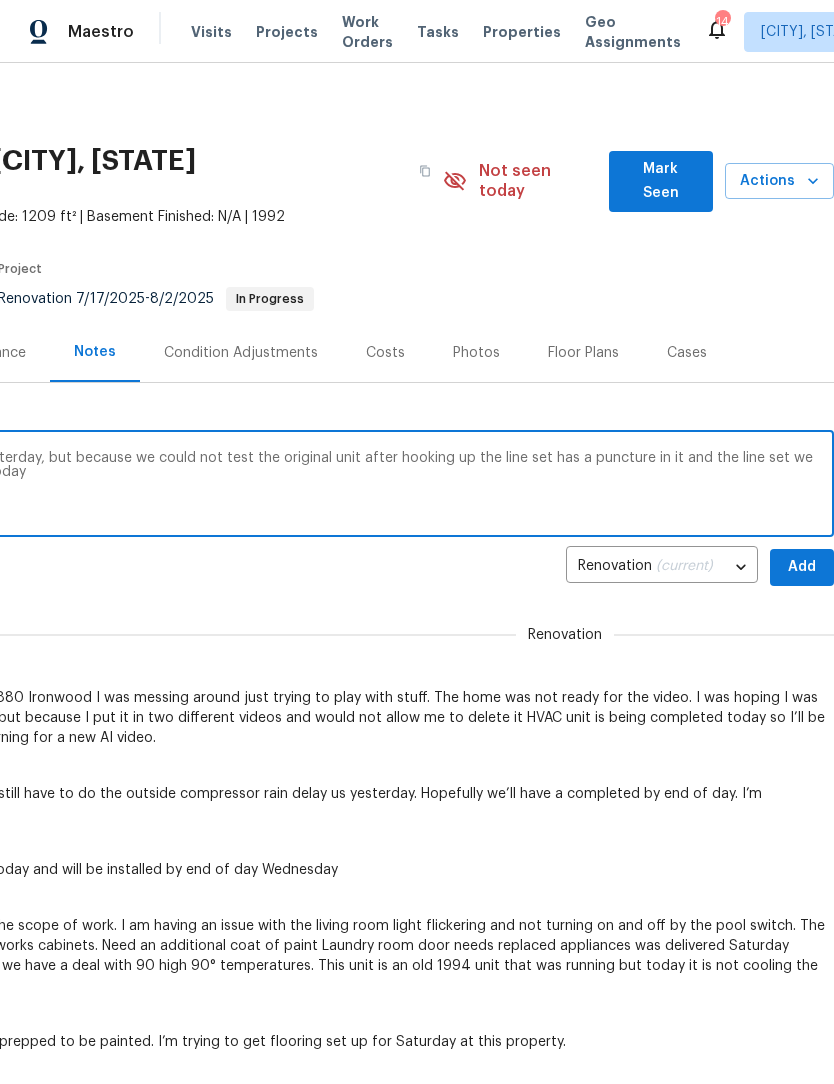scroll, scrollTop: 0, scrollLeft: 296, axis: horizontal 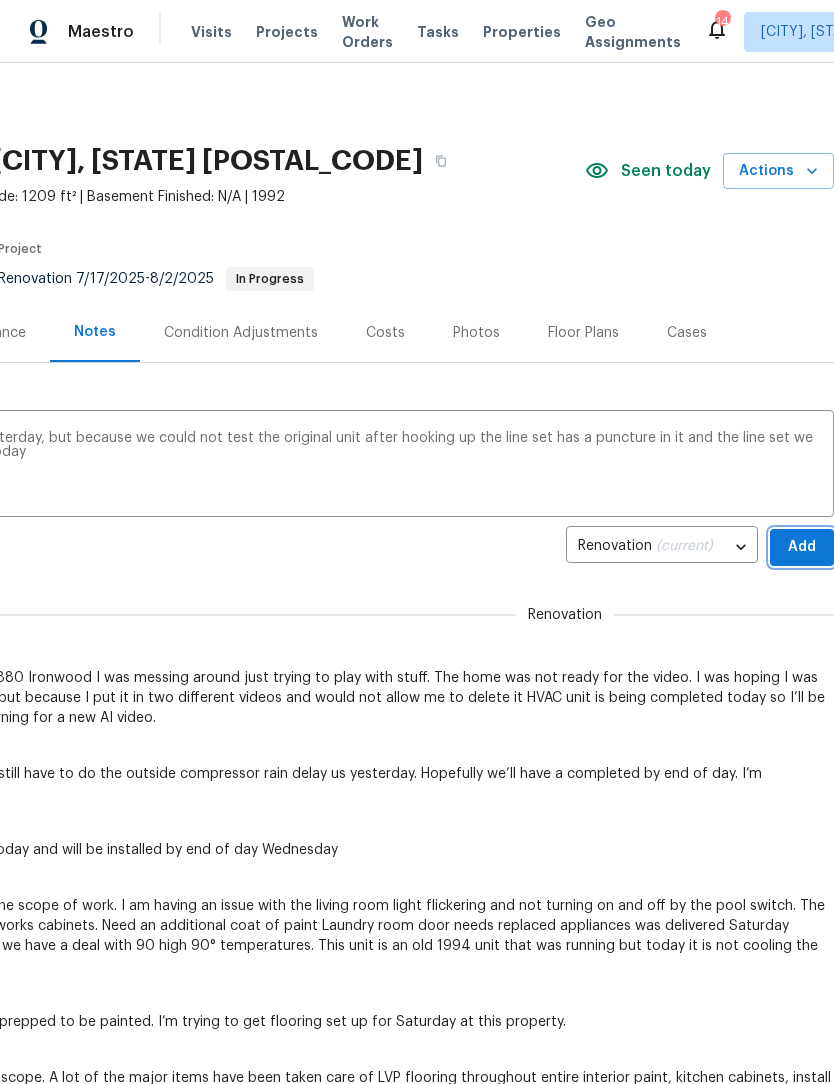 click on "Add" at bounding box center (802, 547) 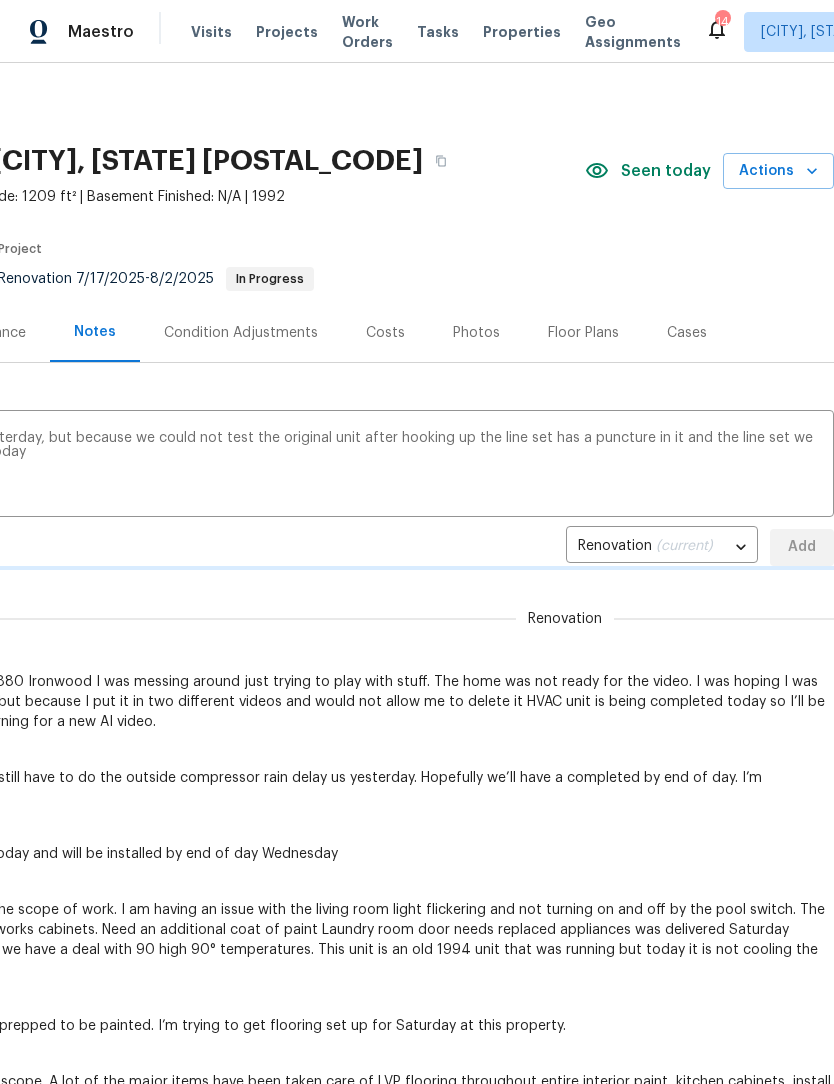 type 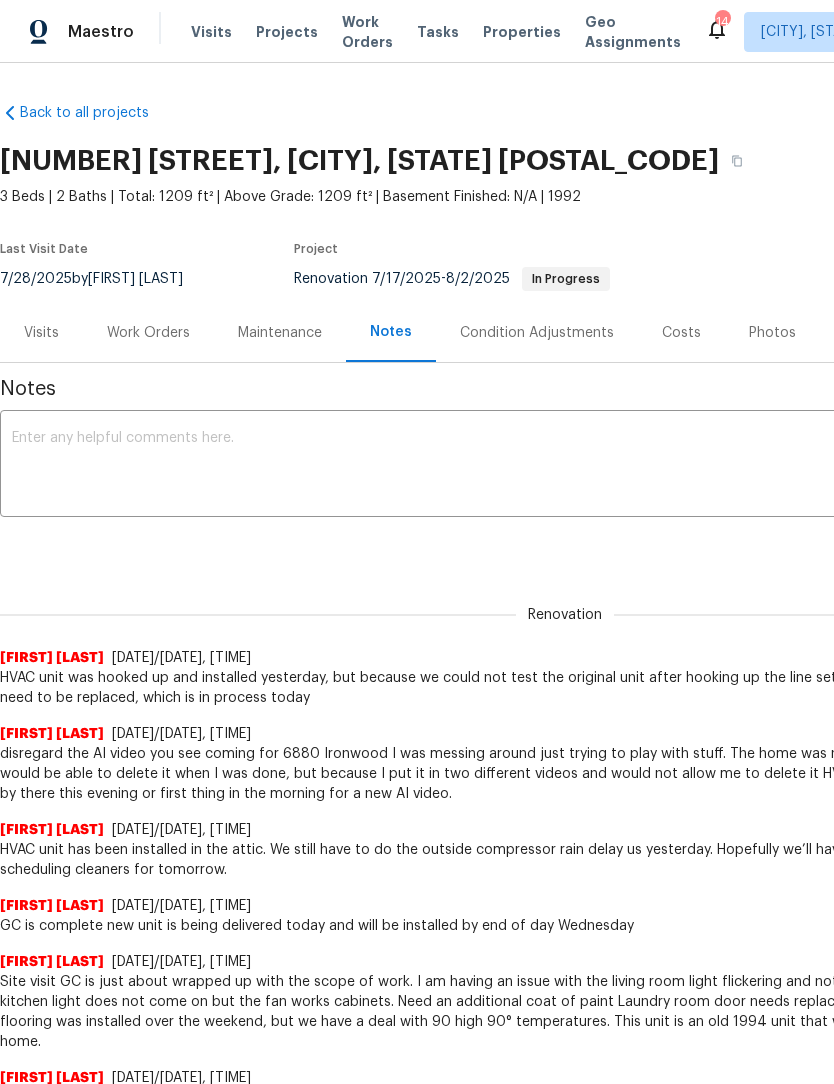 scroll, scrollTop: 0, scrollLeft: 0, axis: both 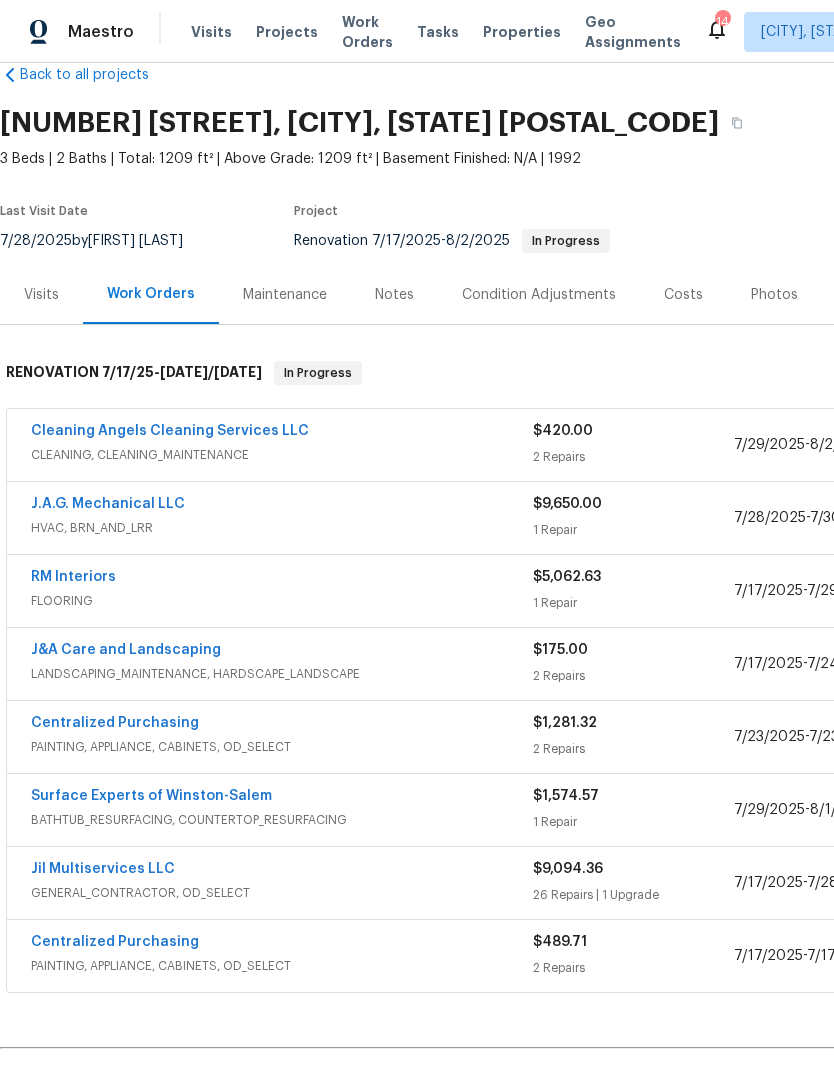 click on "Cleaning Angels Cleaning Services LLC" at bounding box center (170, 431) 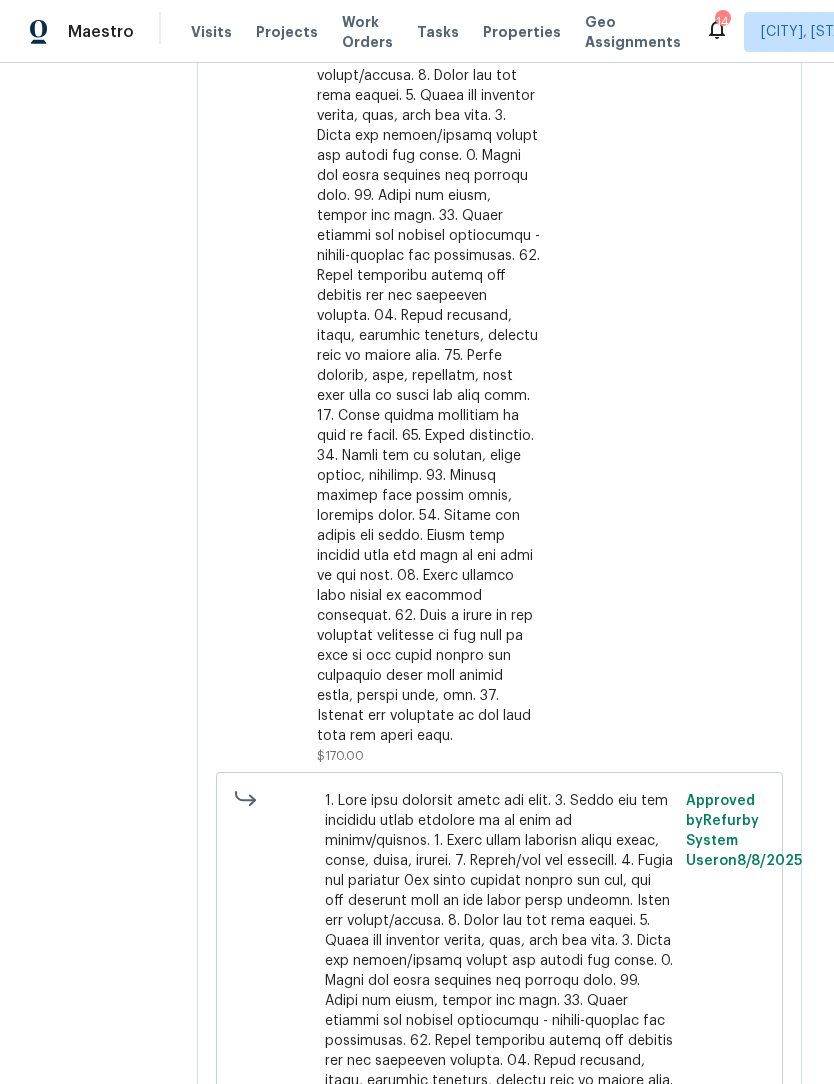 scroll, scrollTop: 552, scrollLeft: 0, axis: vertical 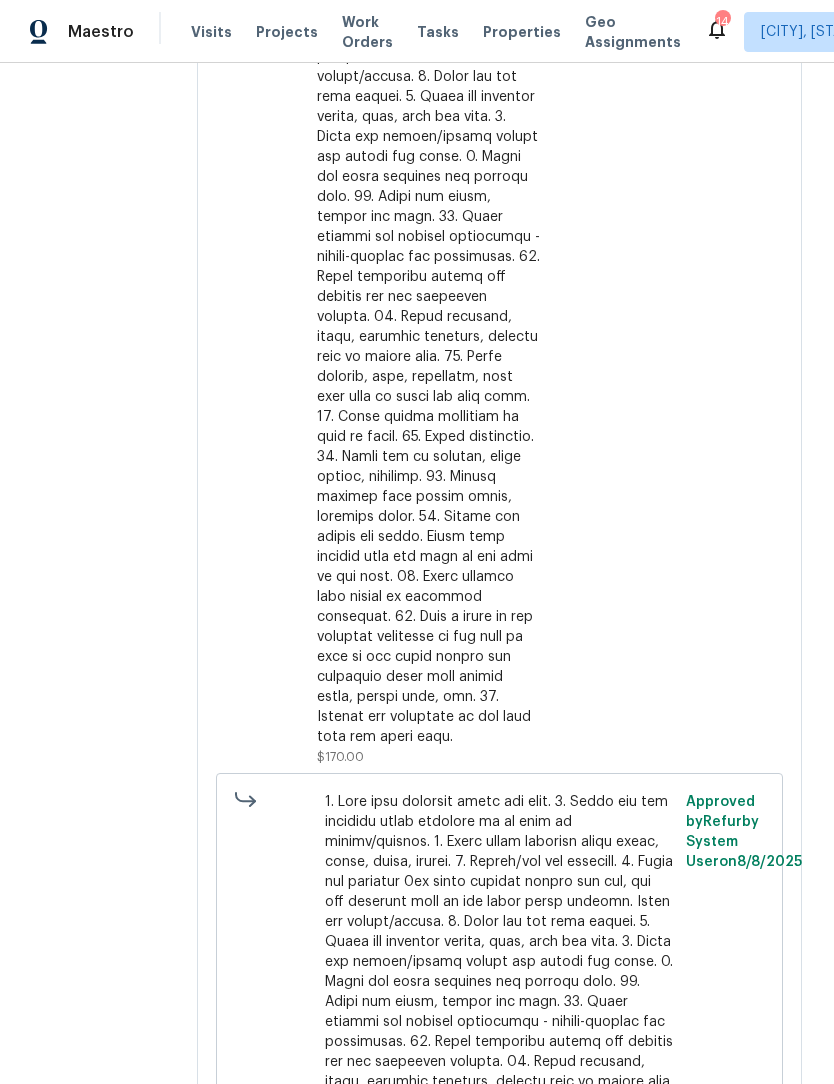 click on "$170.00" at bounding box center (429, 317) 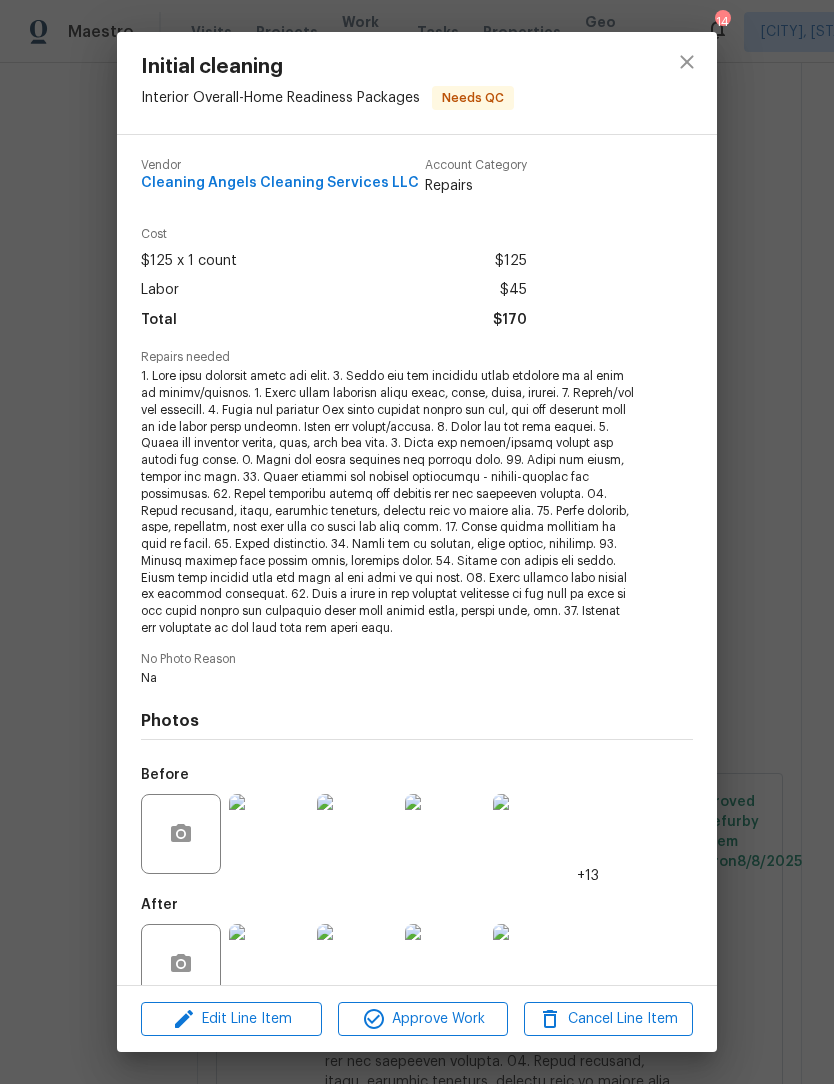 click at bounding box center (269, 964) 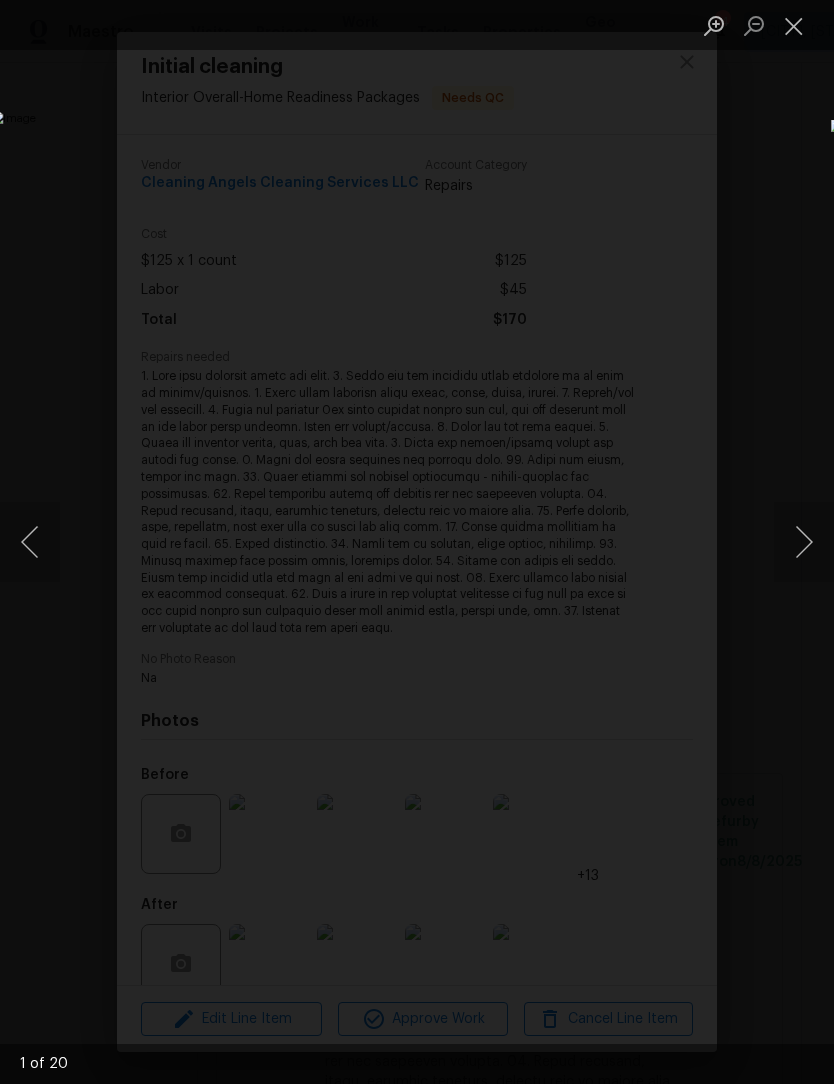 click at bounding box center (804, 542) 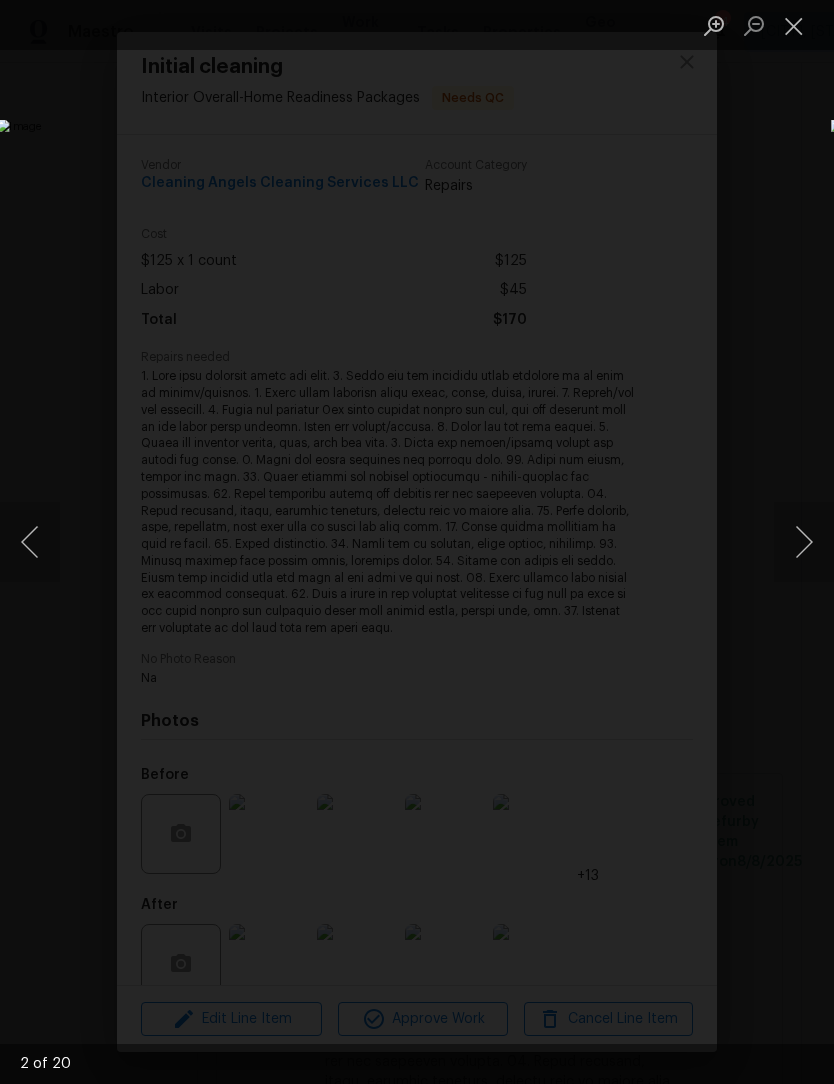 click at bounding box center [804, 542] 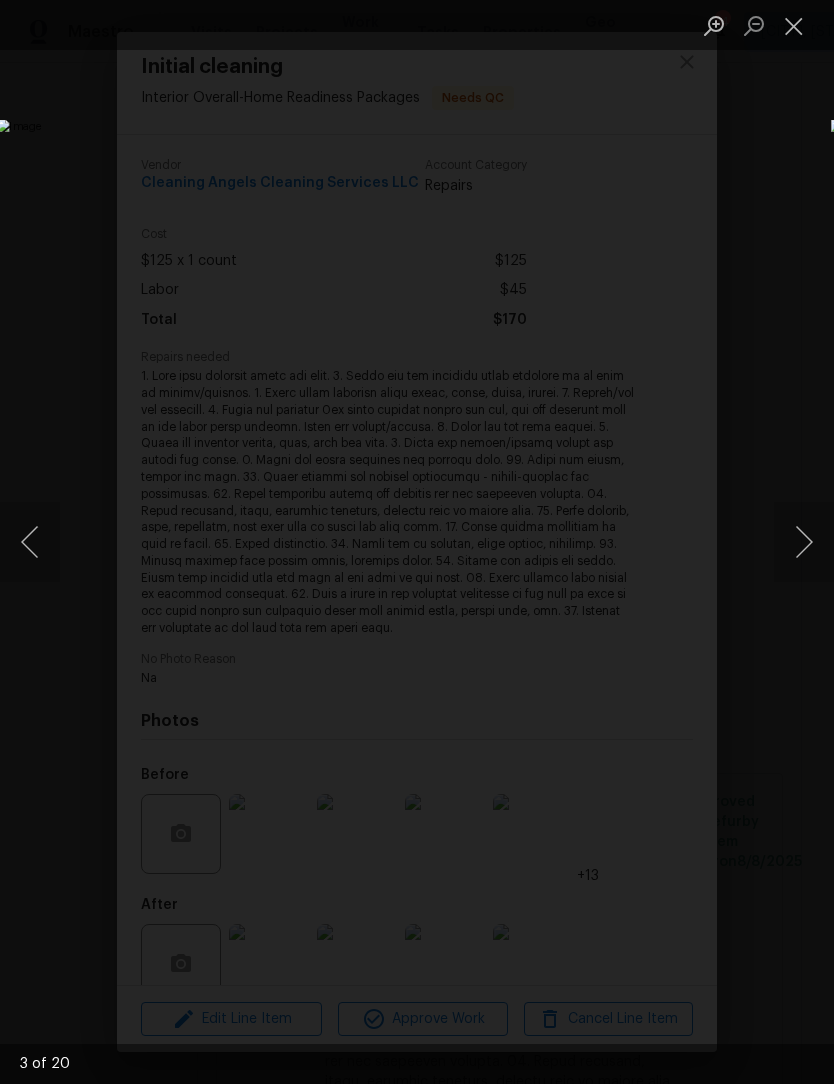 click at bounding box center [804, 542] 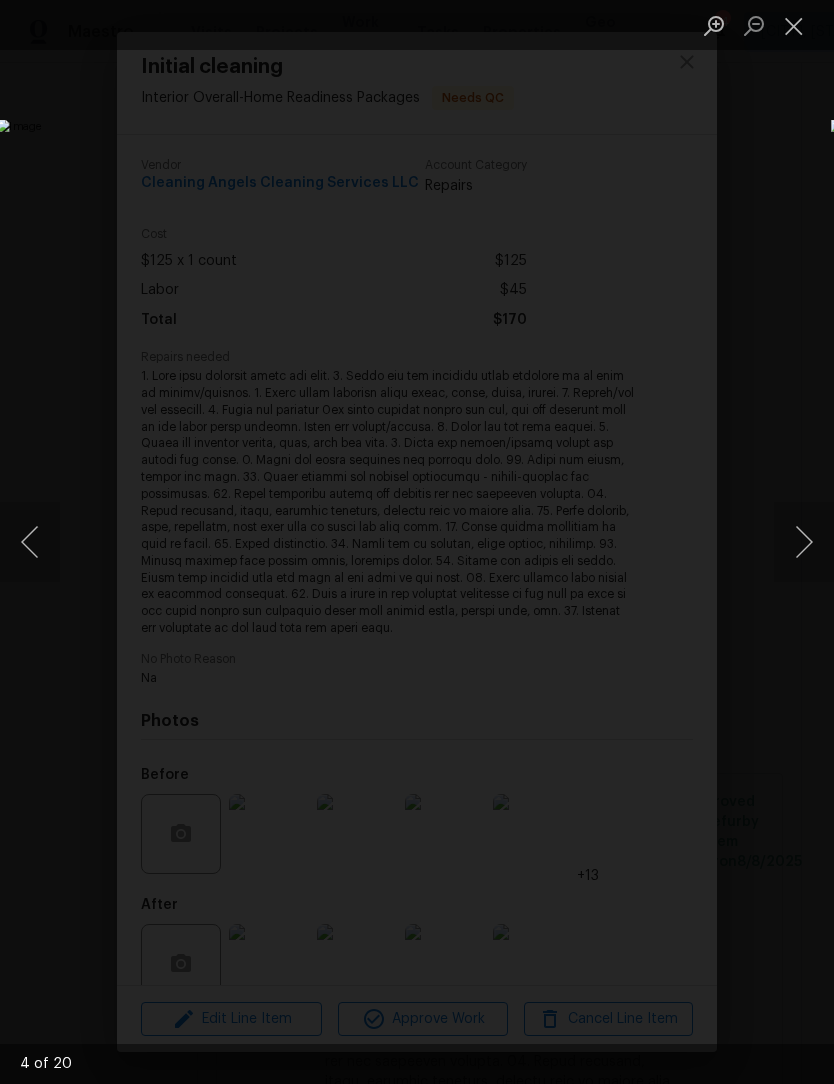click at bounding box center (804, 542) 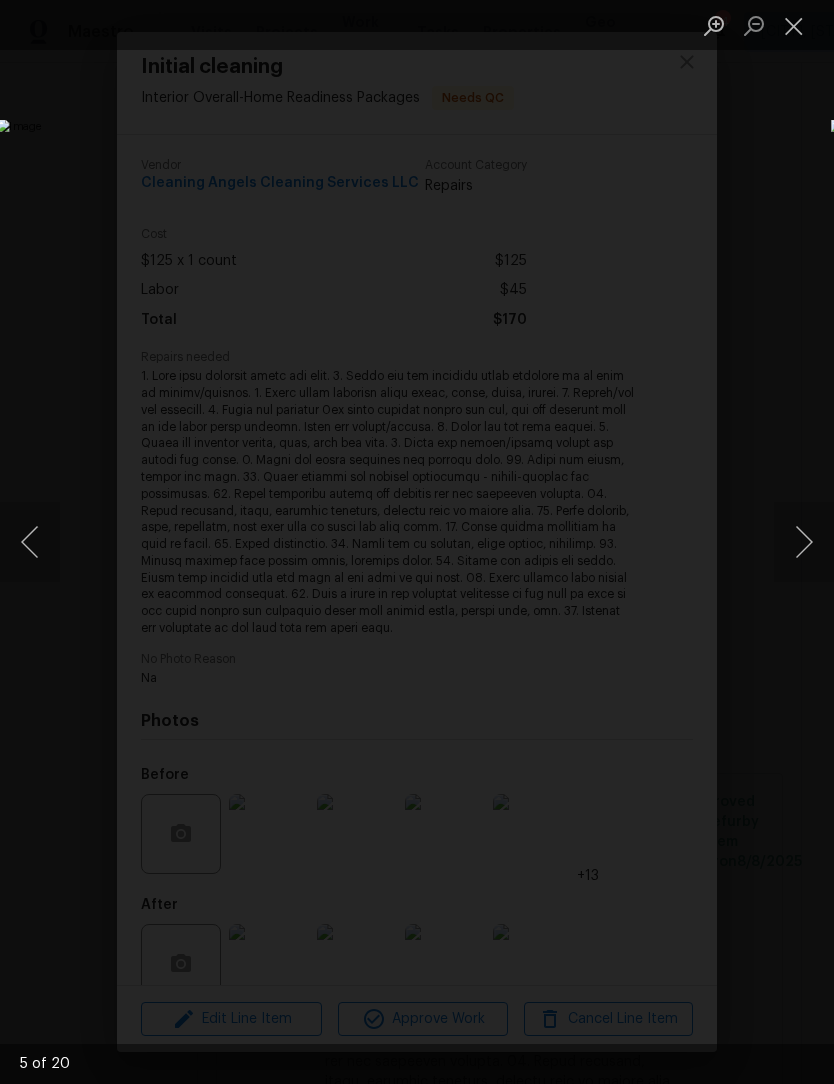 click at bounding box center (804, 542) 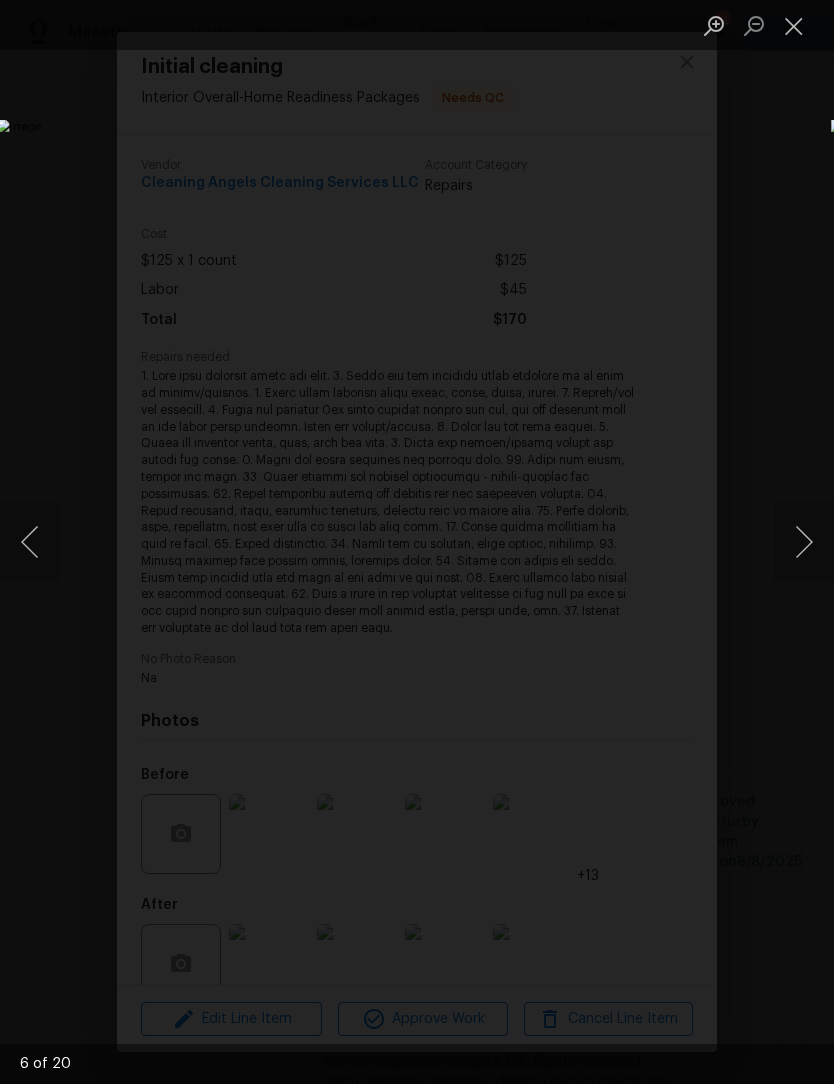 click at bounding box center [804, 542] 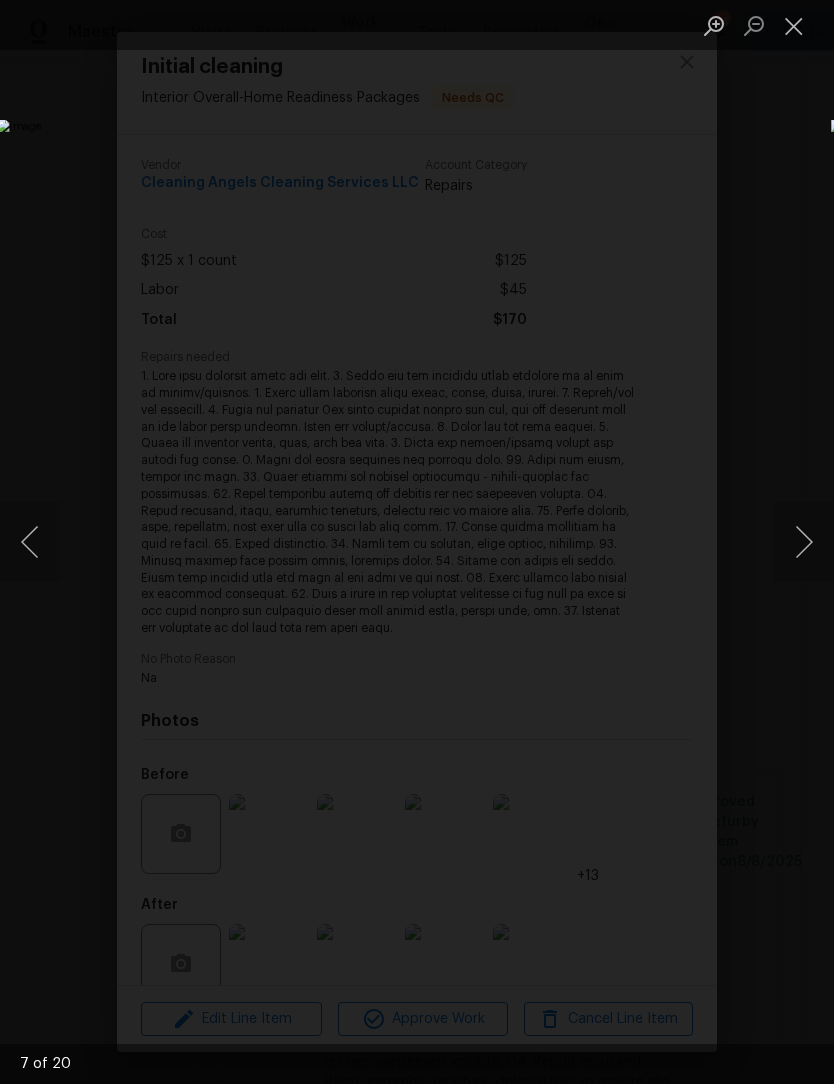 click at bounding box center (804, 542) 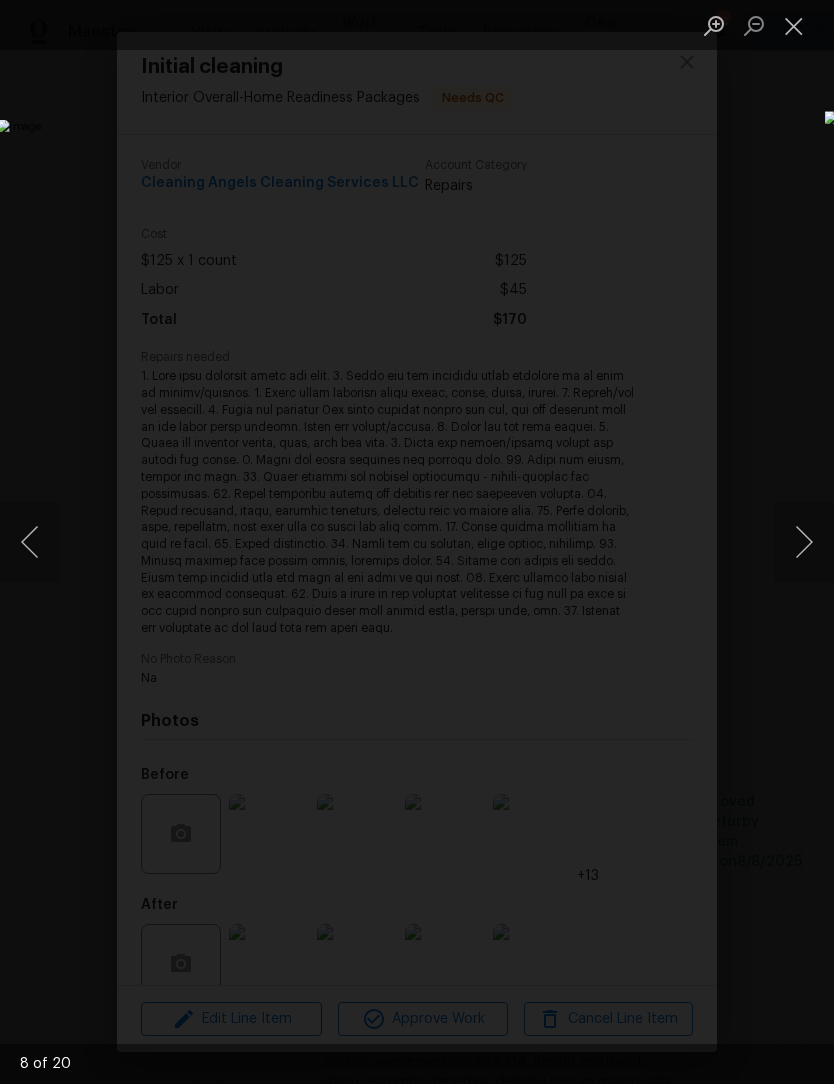 click at bounding box center (804, 542) 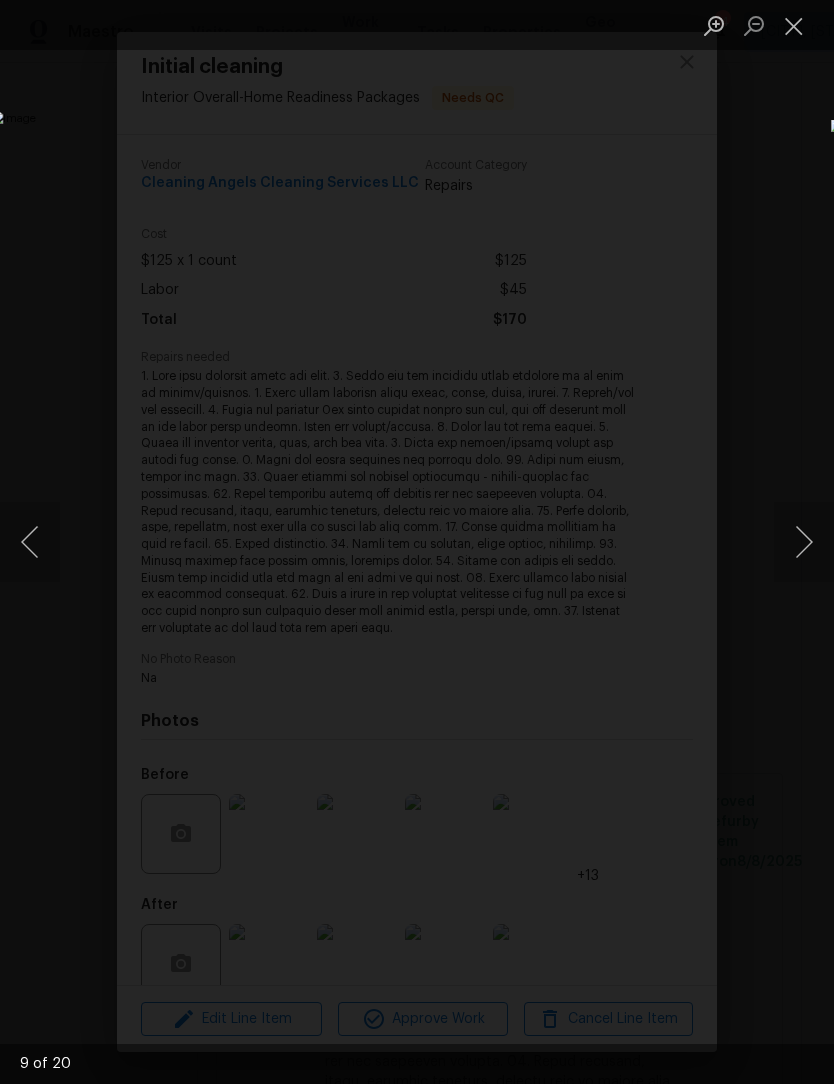 click at bounding box center (804, 542) 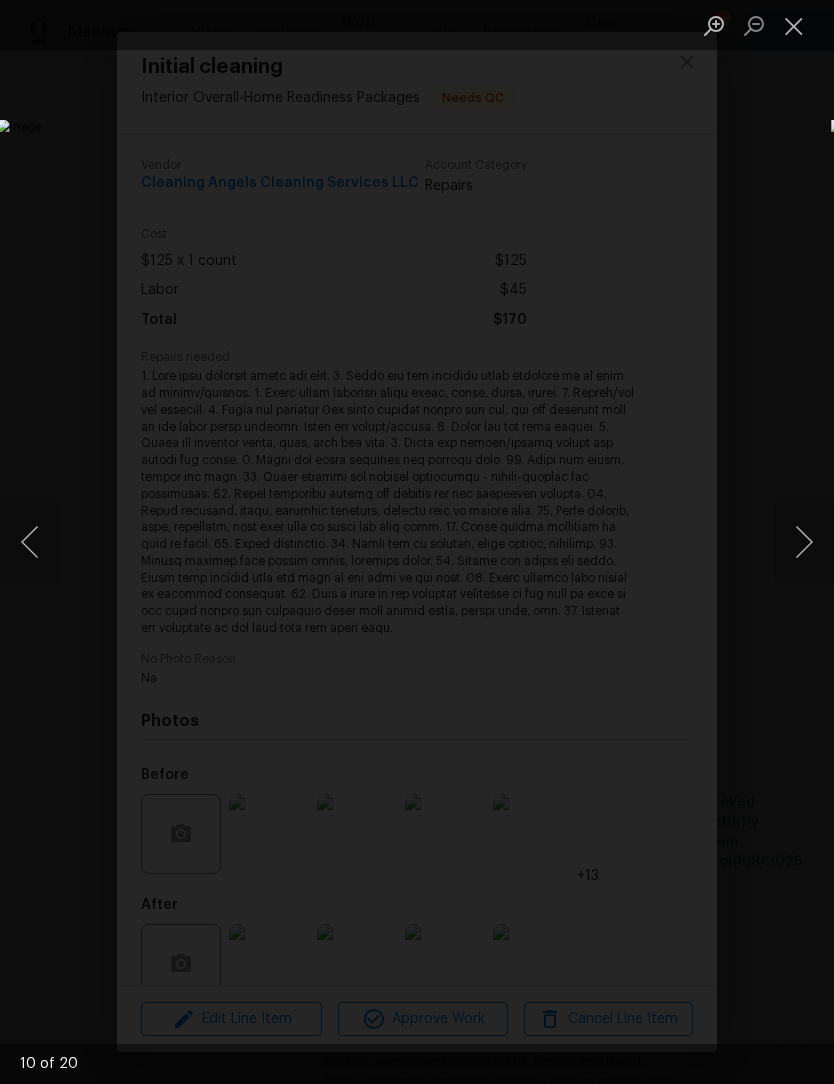 click at bounding box center (804, 542) 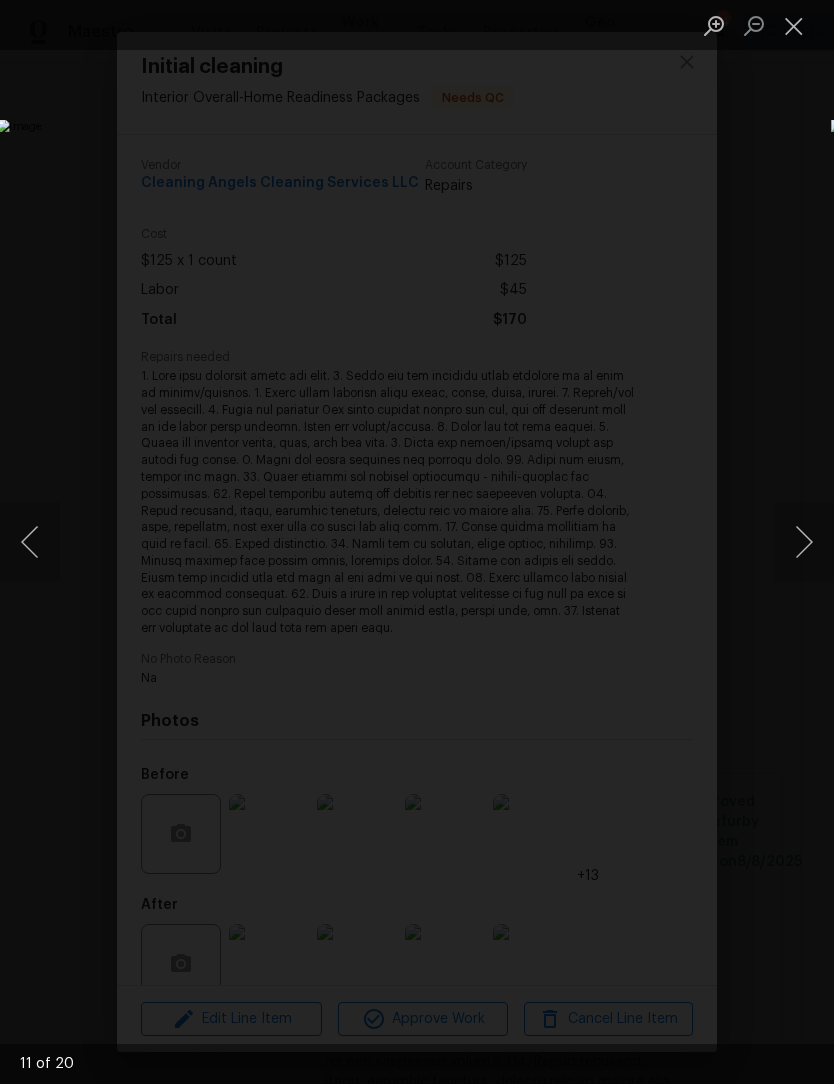 click at bounding box center (804, 542) 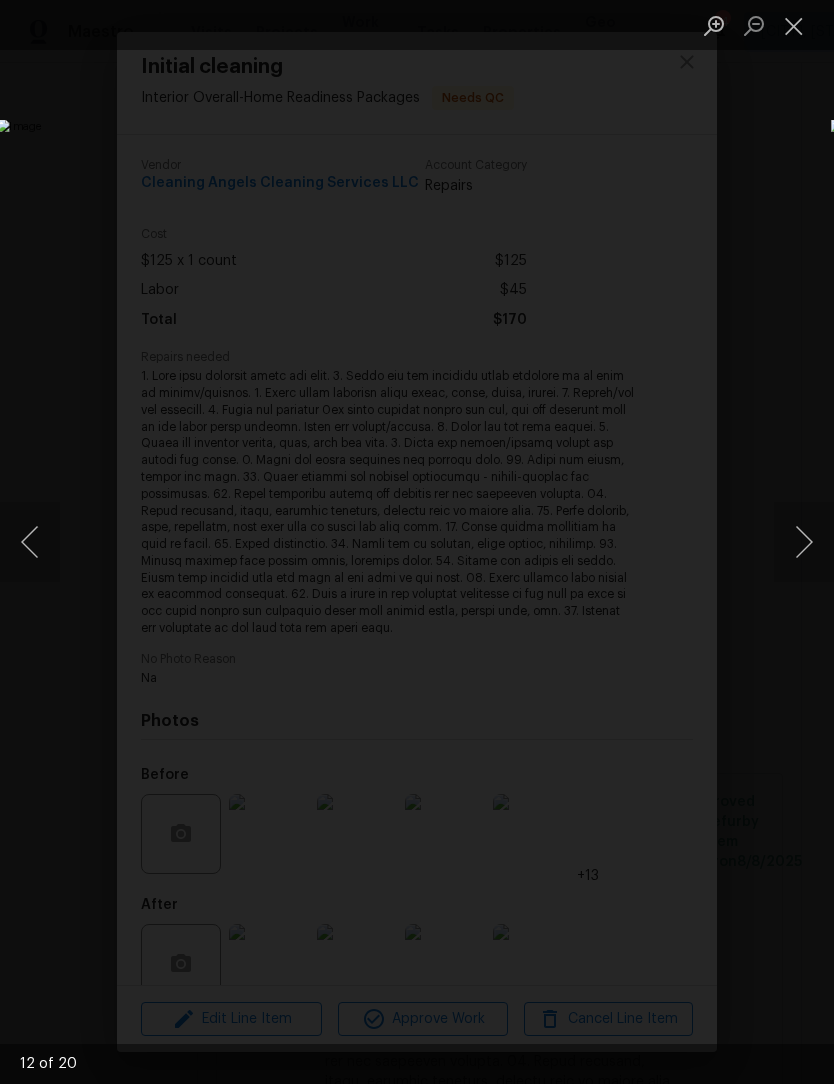 click at bounding box center (804, 542) 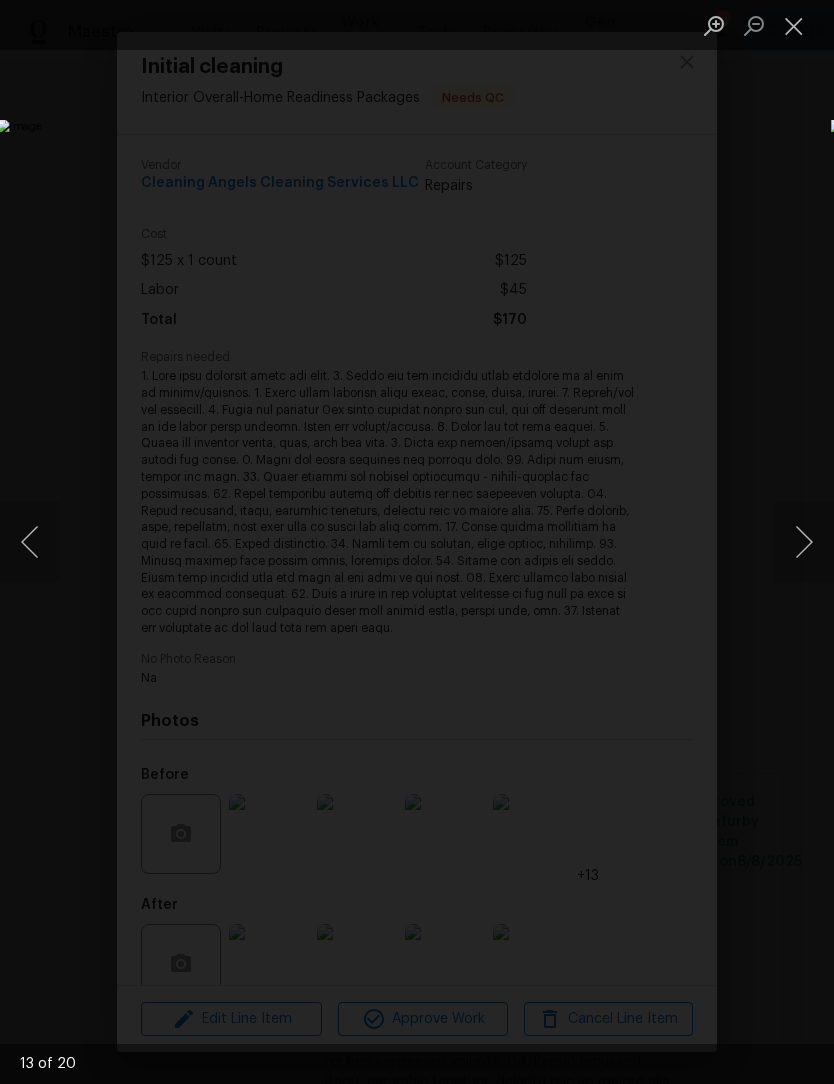 click at bounding box center (804, 542) 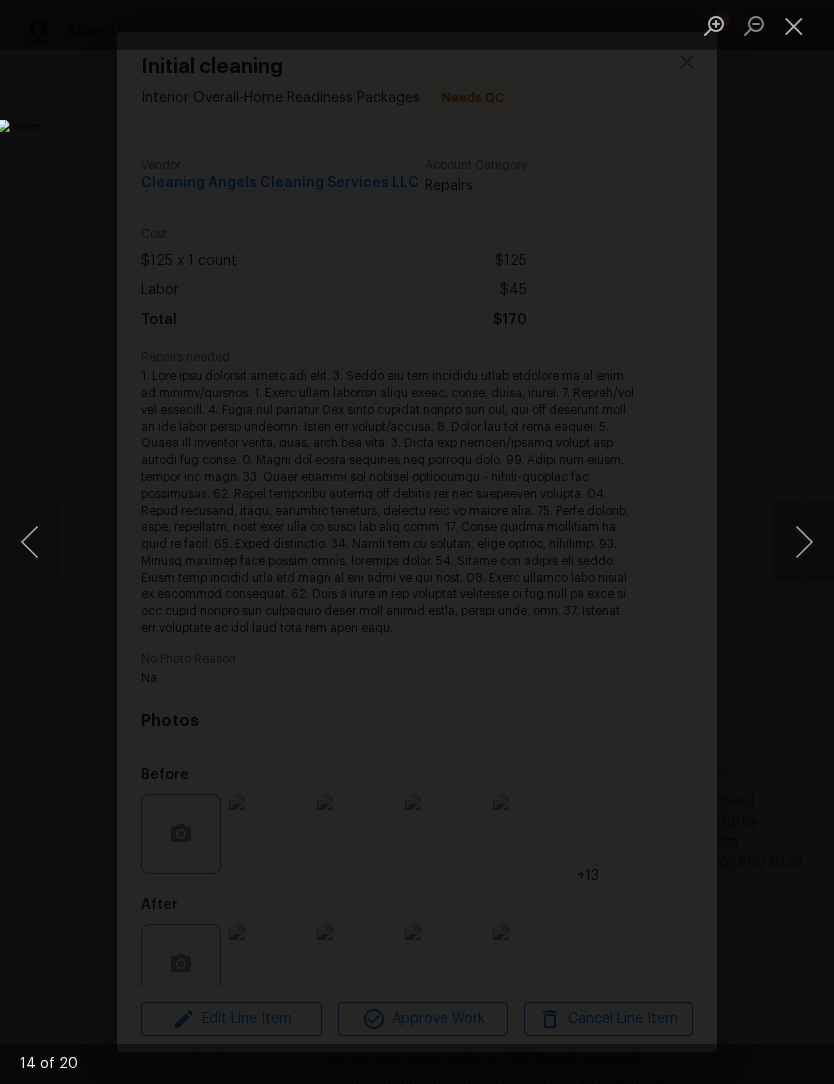 click at bounding box center [804, 542] 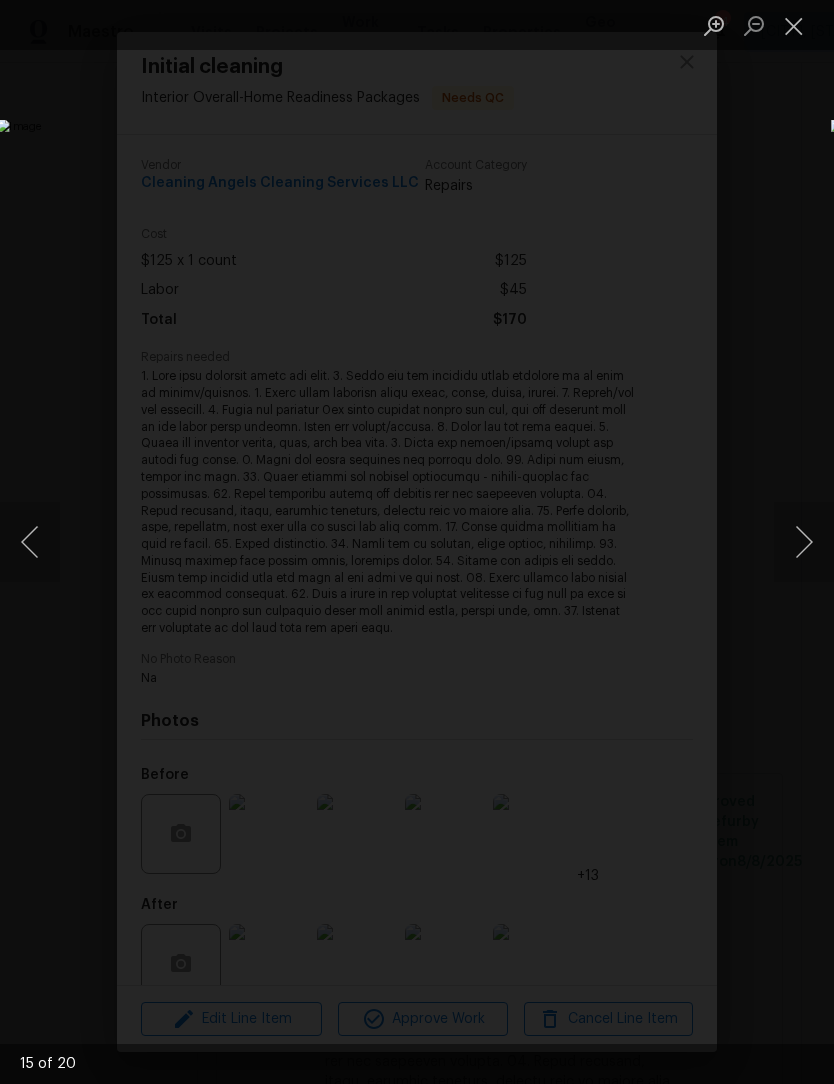 click at bounding box center [804, 542] 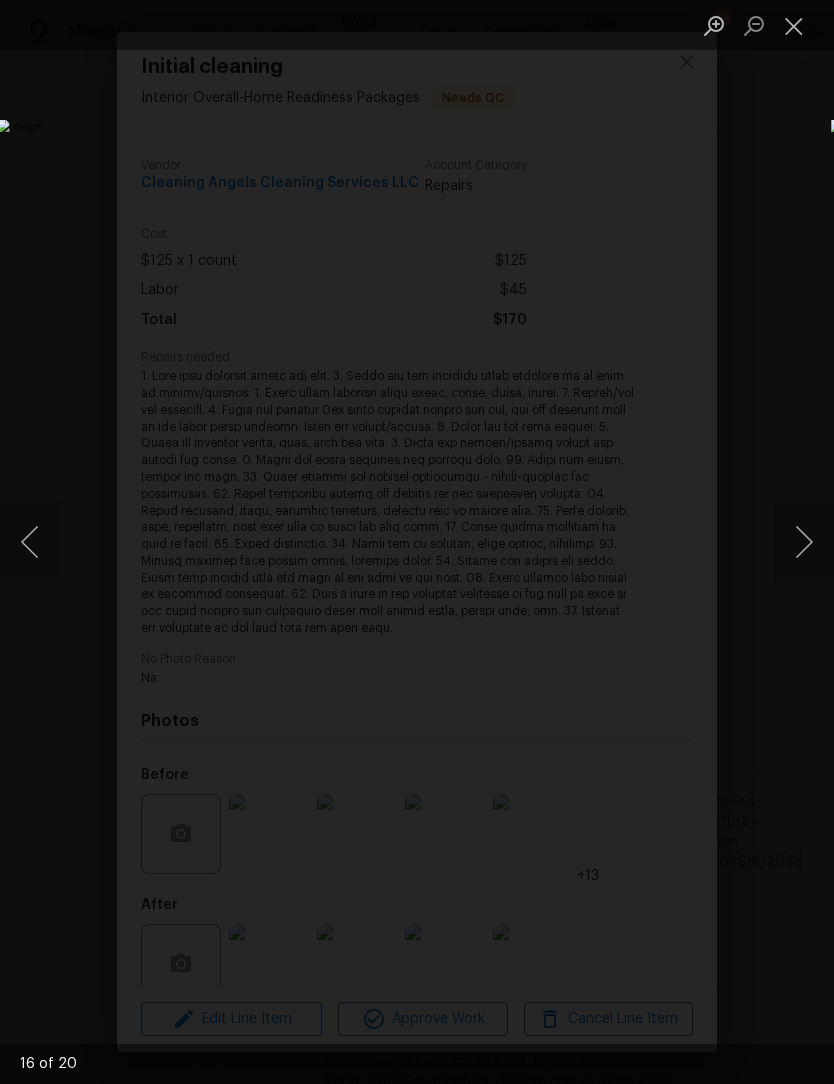 click at bounding box center [804, 542] 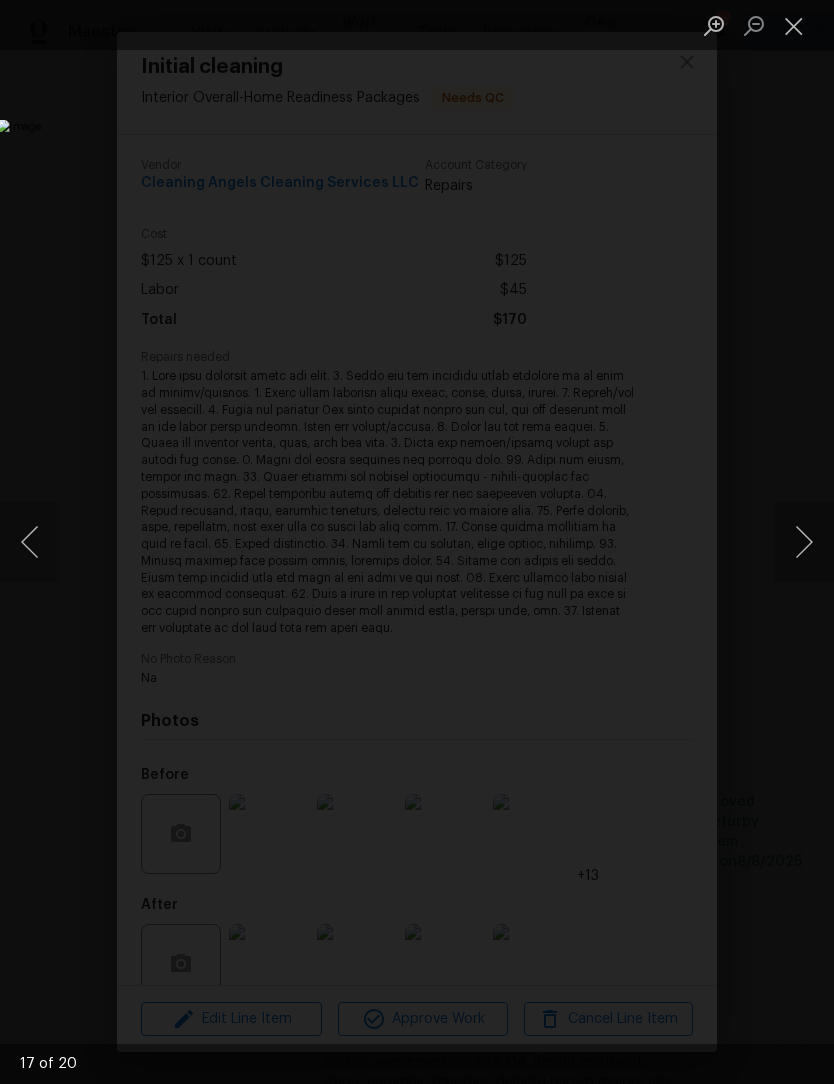 click at bounding box center (804, 542) 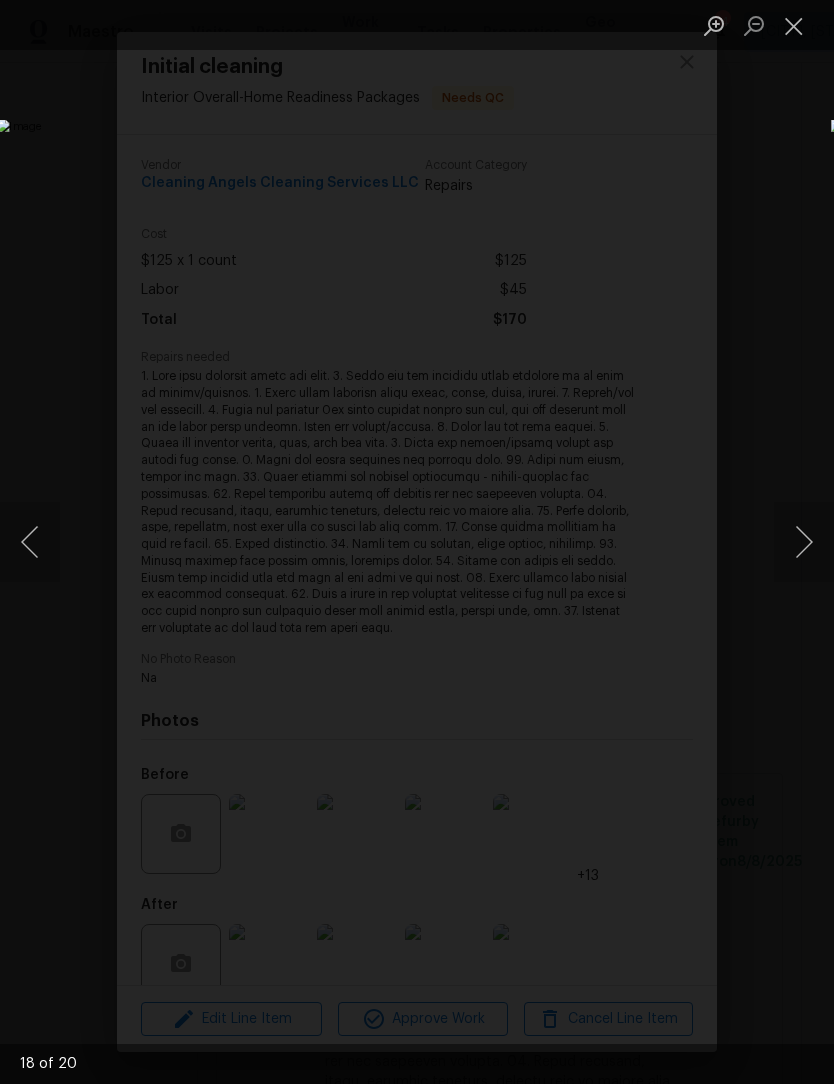 click at bounding box center [804, 542] 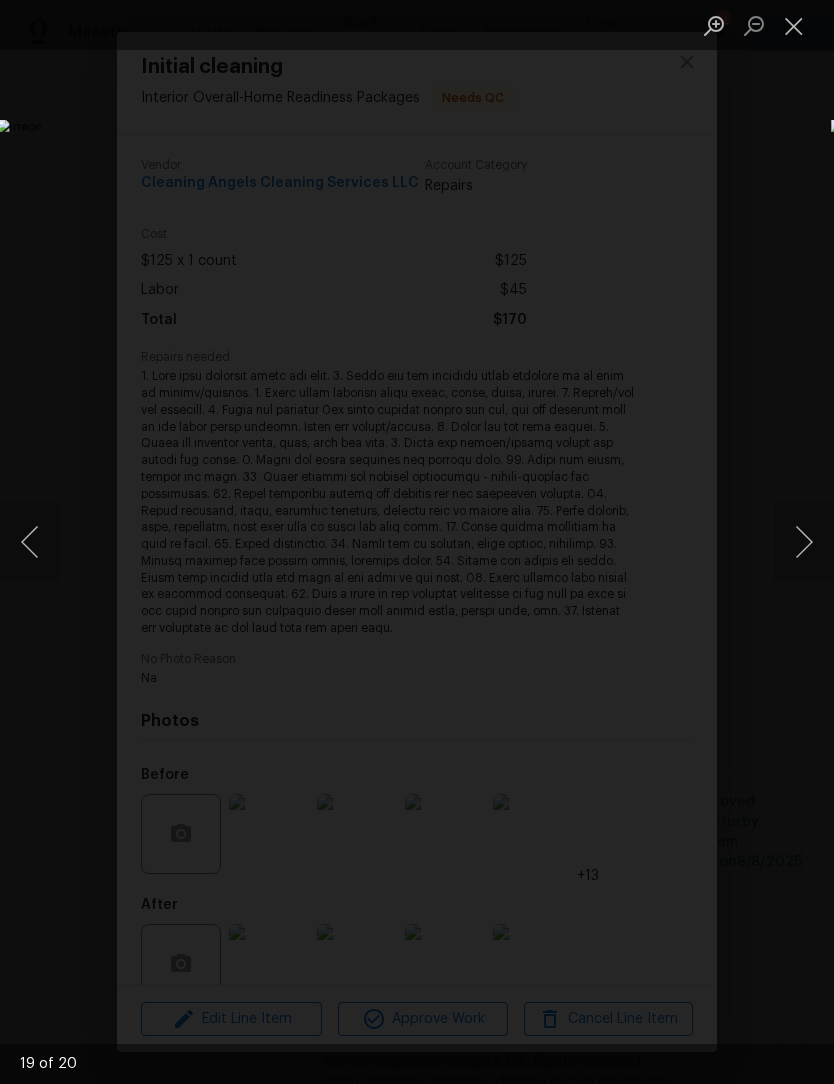 click at bounding box center [804, 542] 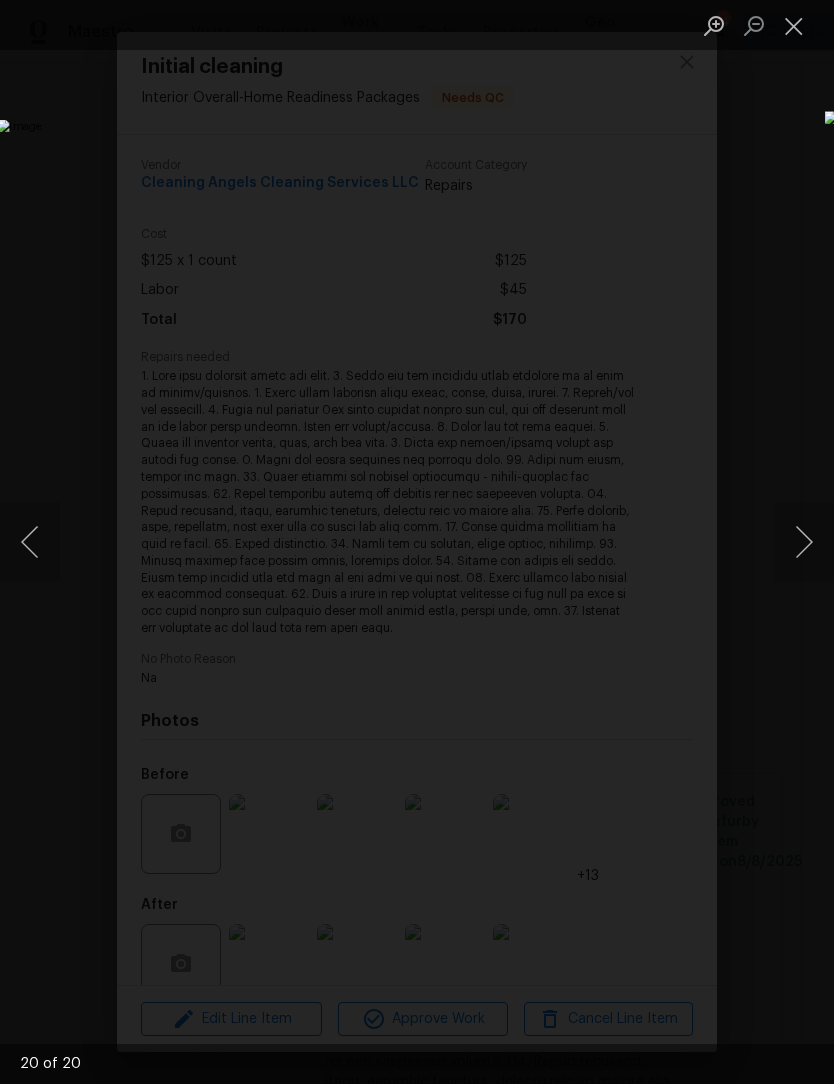 click at bounding box center (804, 542) 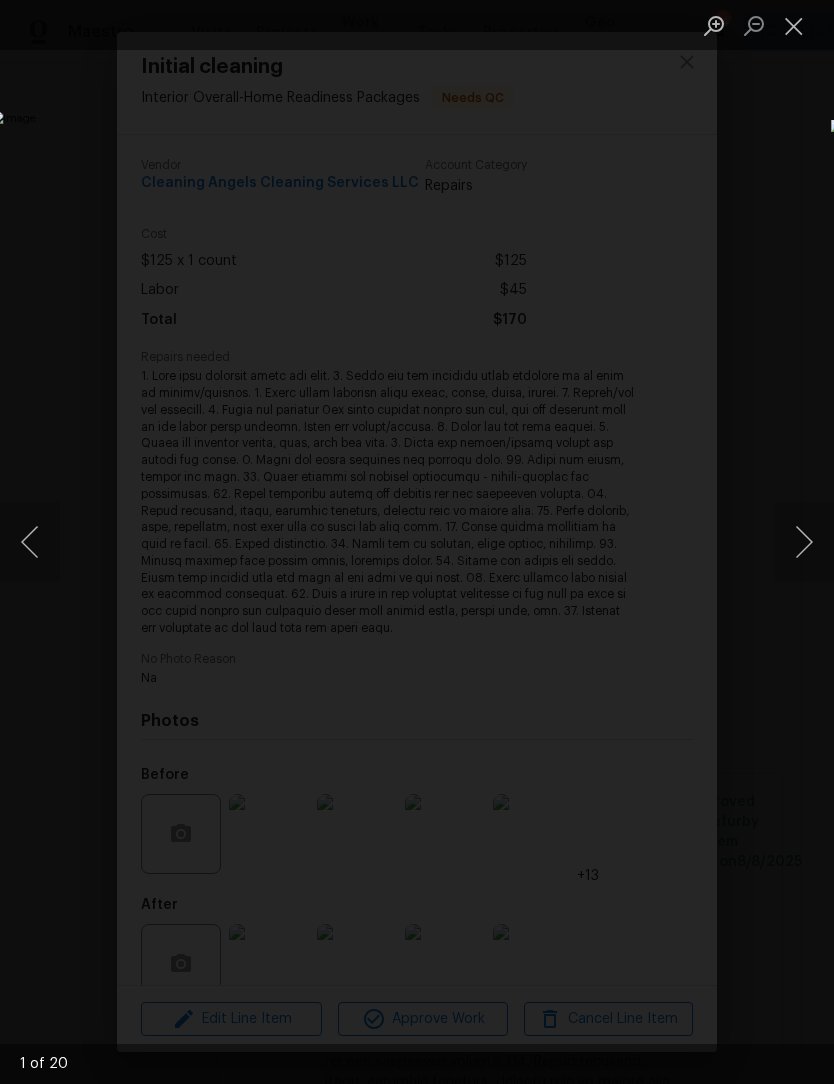 click at bounding box center [804, 542] 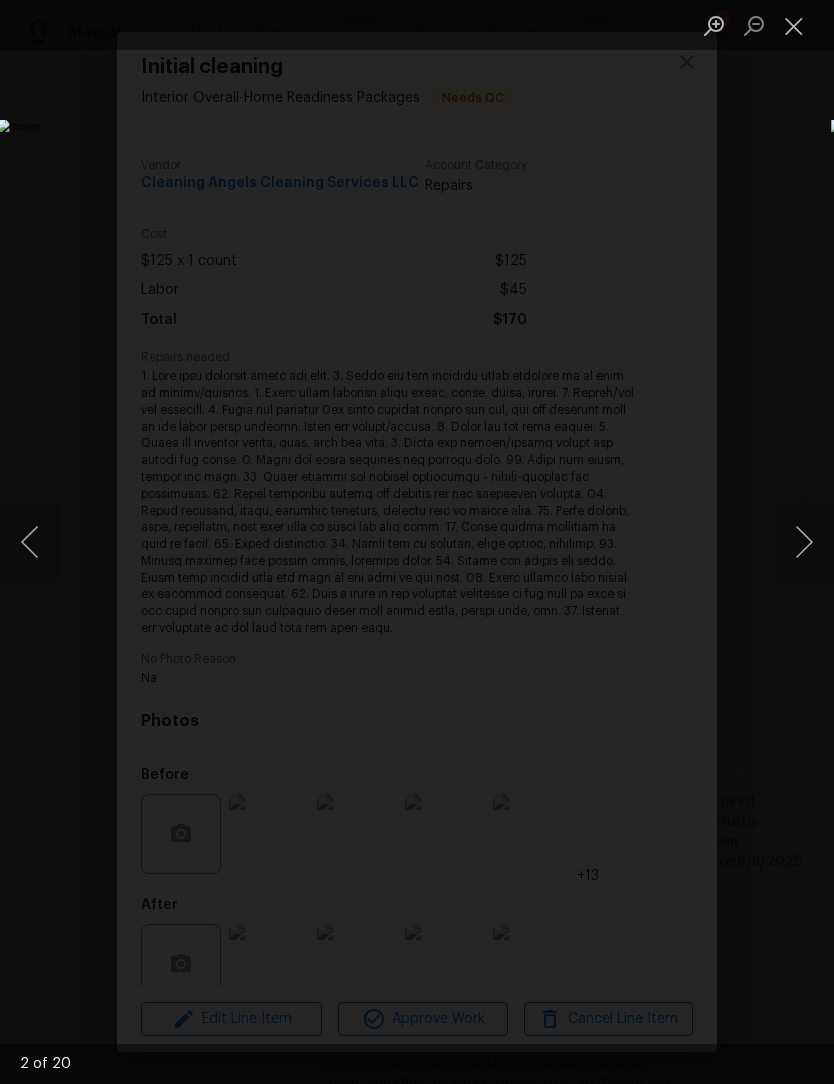 click at bounding box center [804, 542] 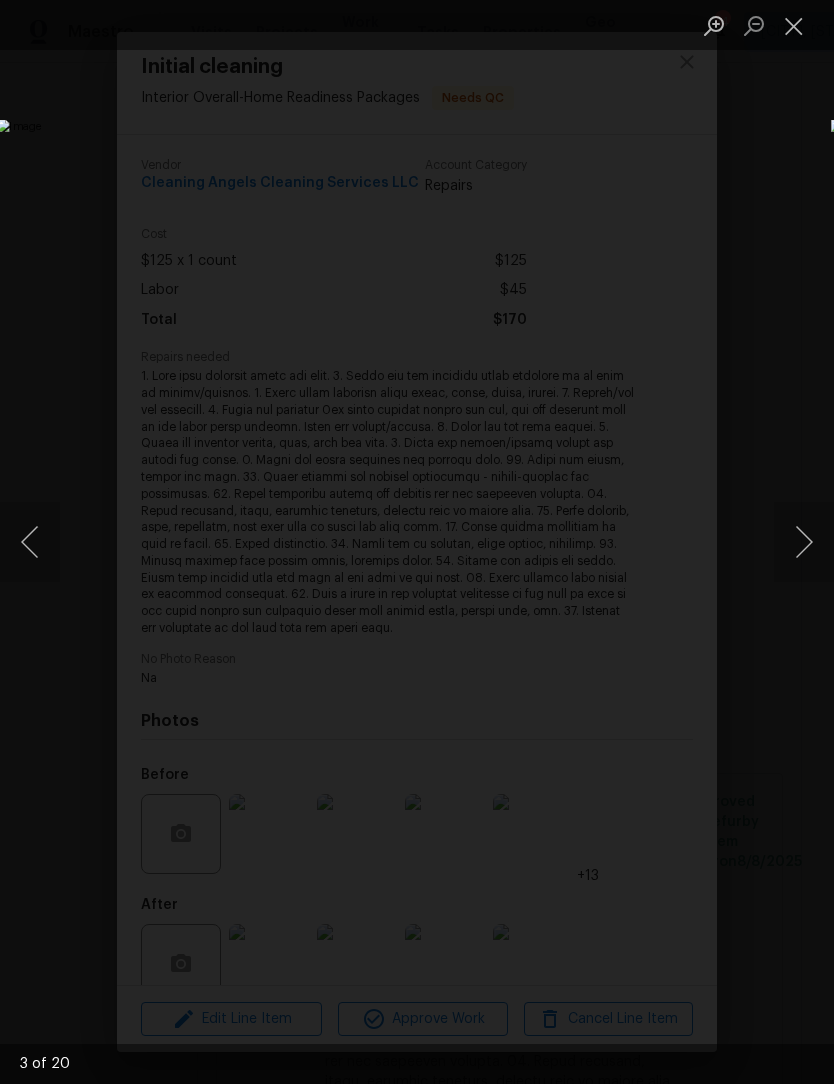click at bounding box center [804, 542] 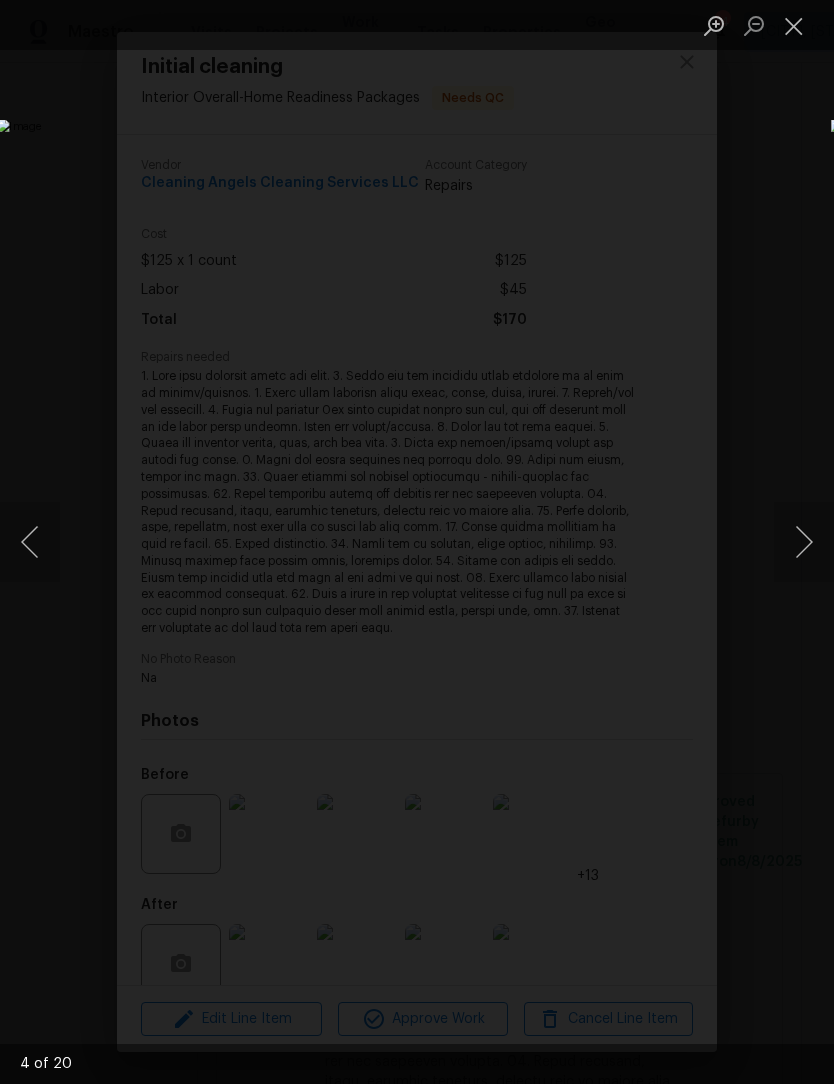 click at bounding box center (804, 542) 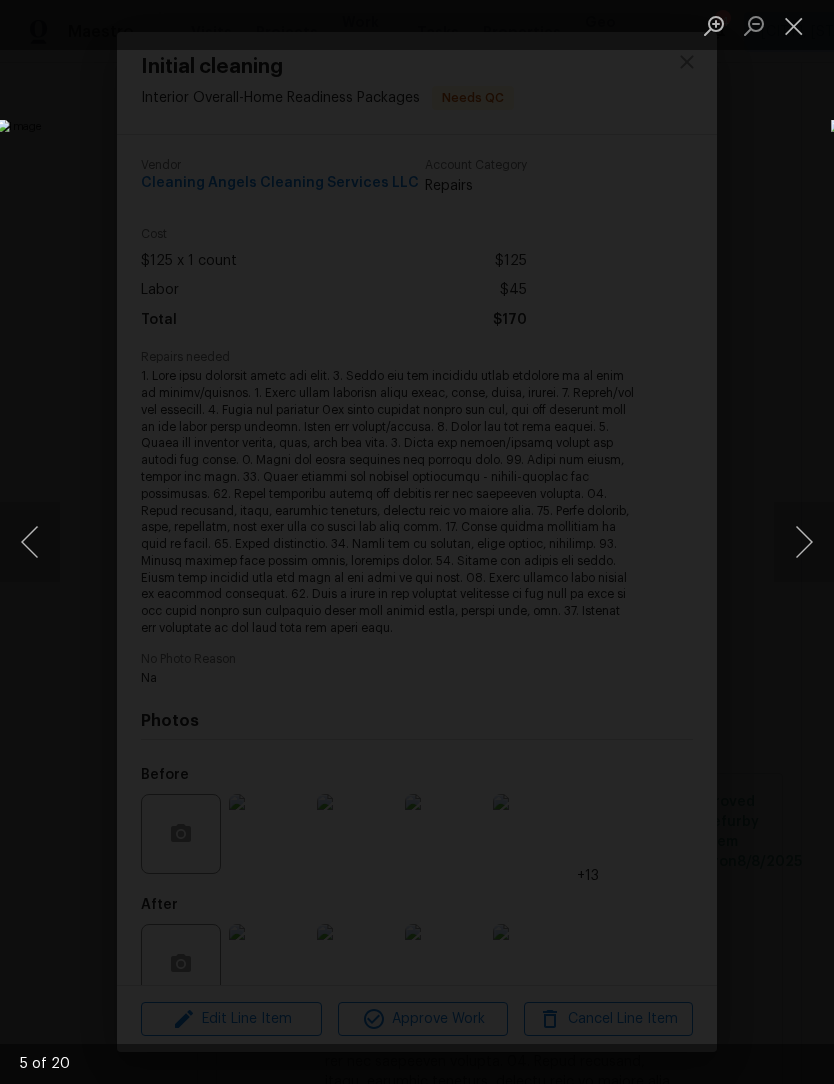 click at bounding box center [804, 542] 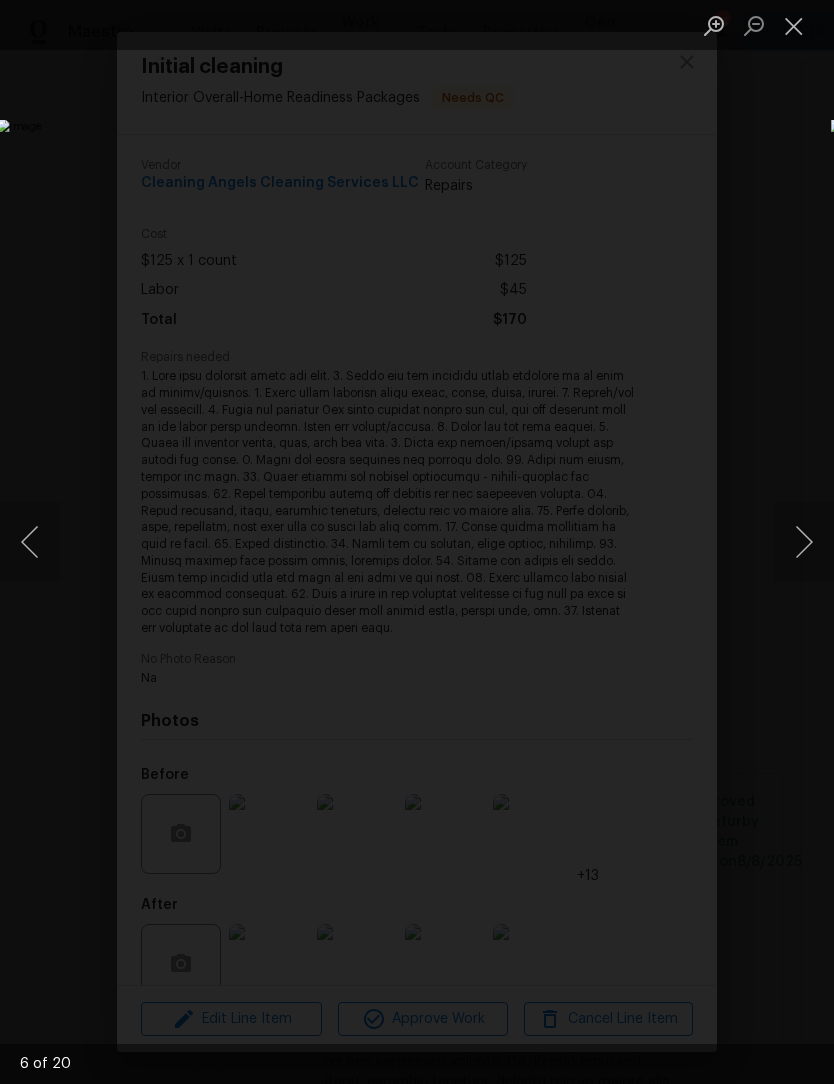 click at bounding box center (804, 542) 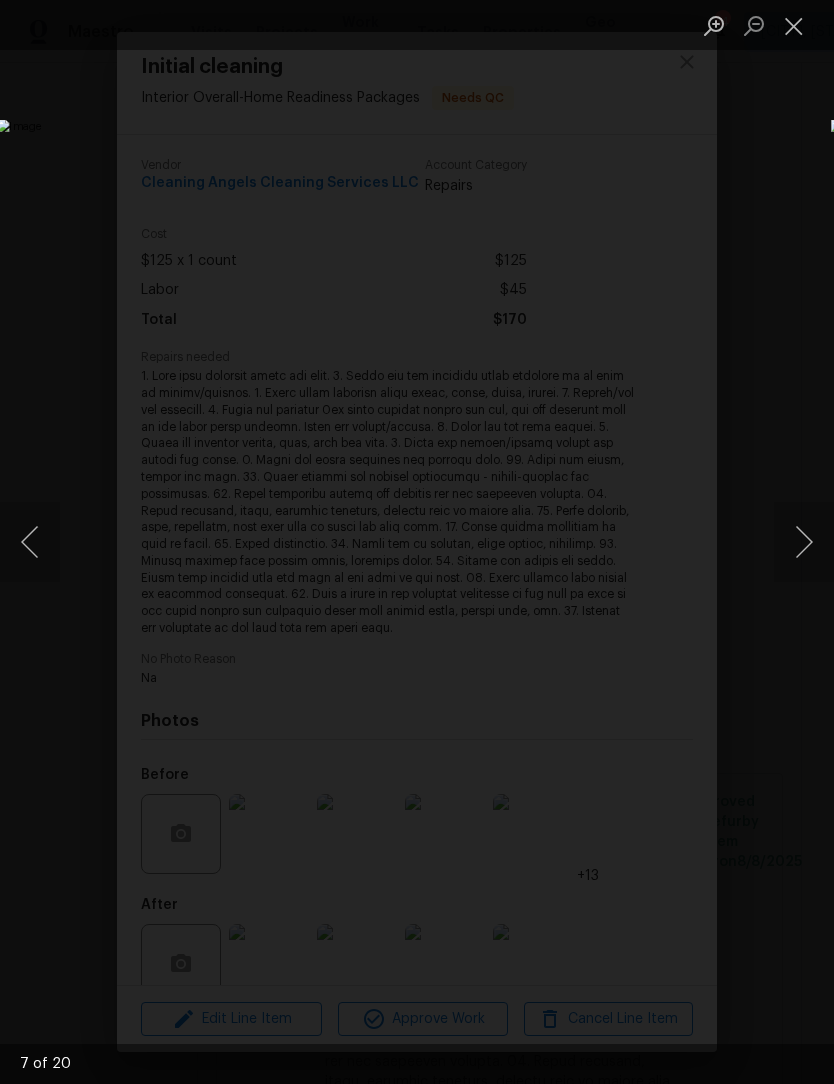 click at bounding box center [804, 542] 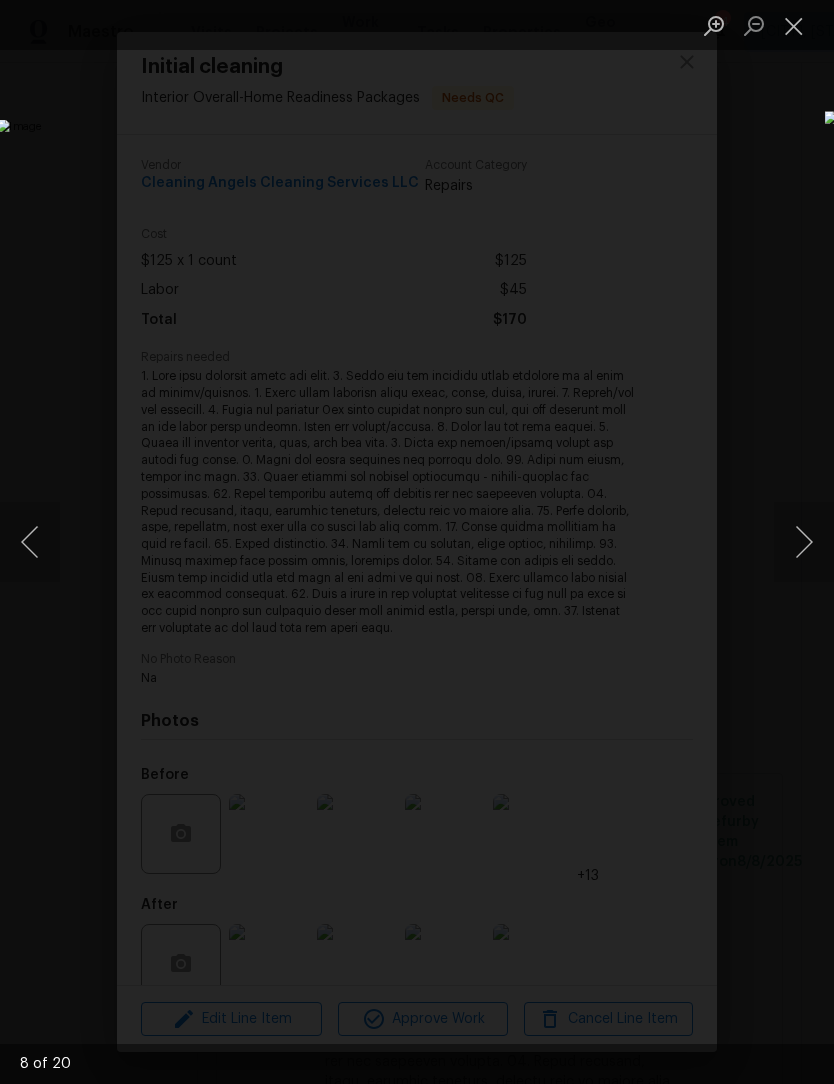 click at bounding box center (804, 542) 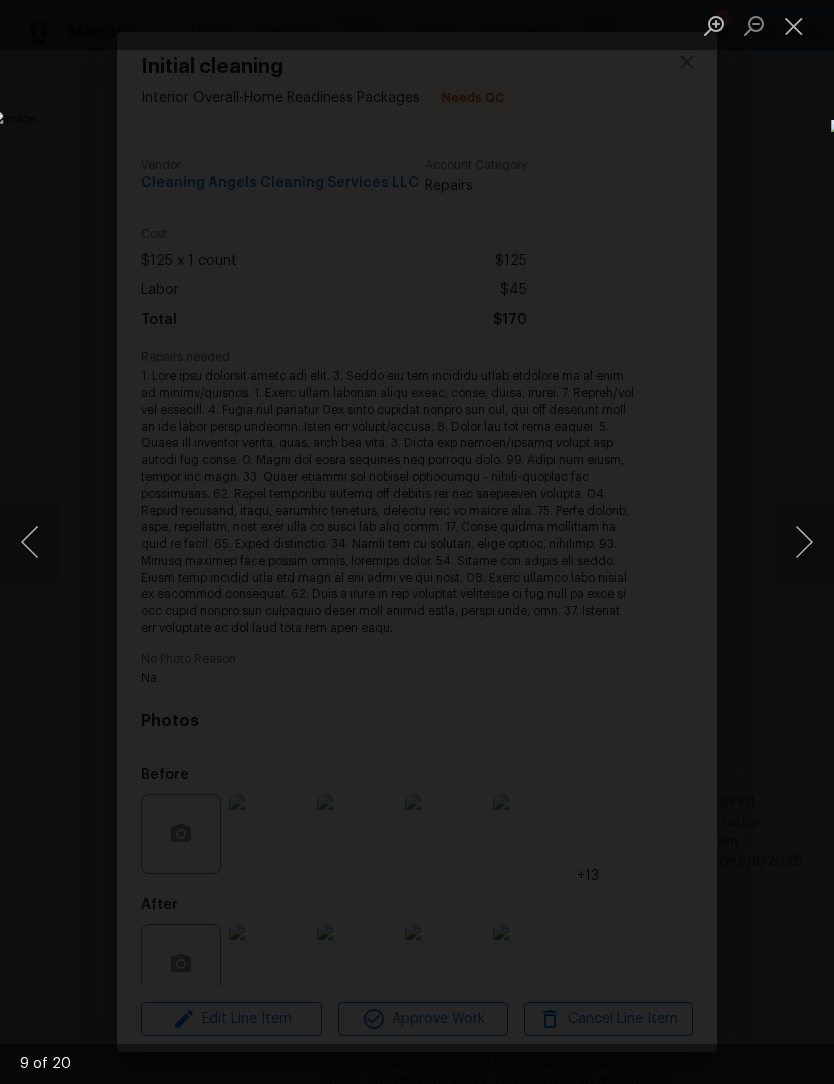 click at bounding box center [804, 542] 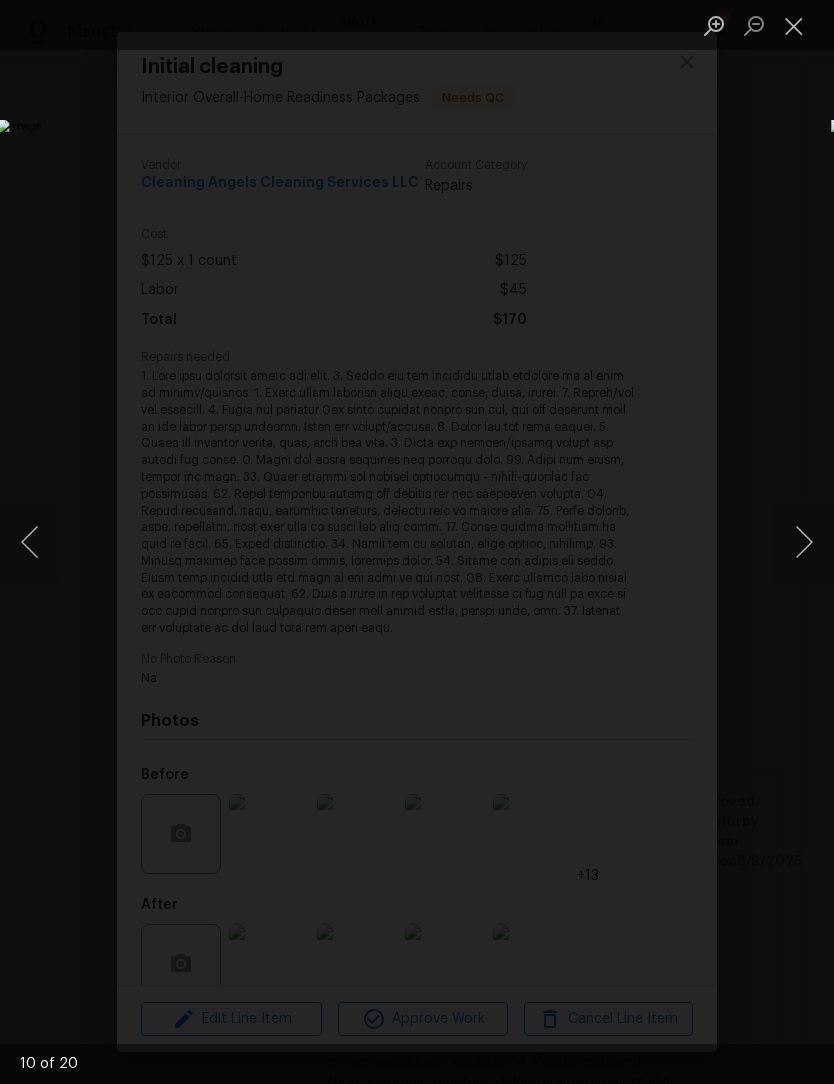 click at bounding box center (804, 542) 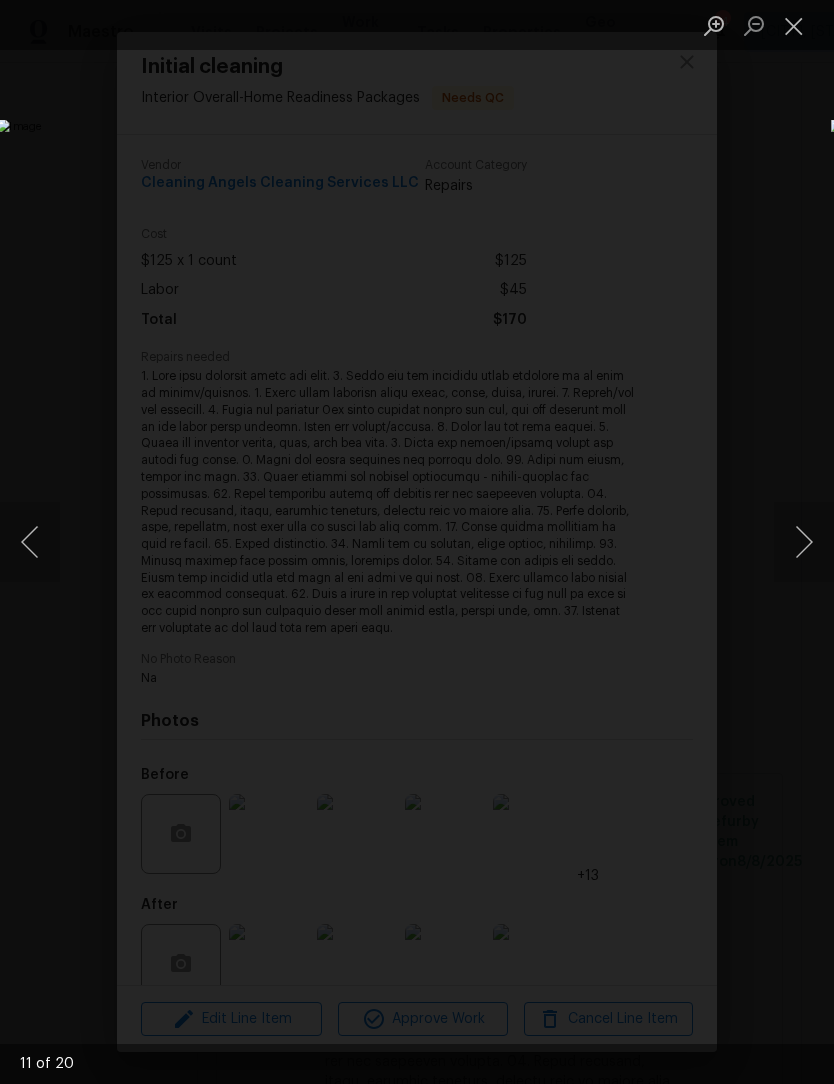 click at bounding box center [804, 542] 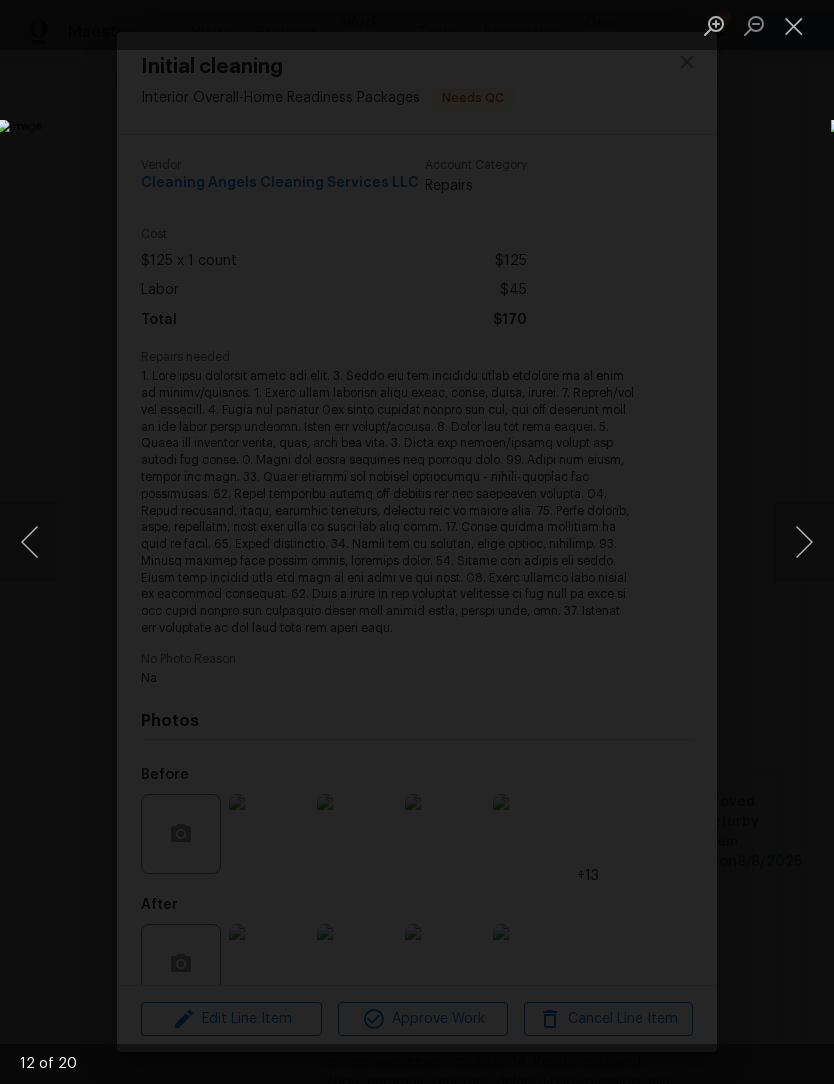 click at bounding box center [794, 25] 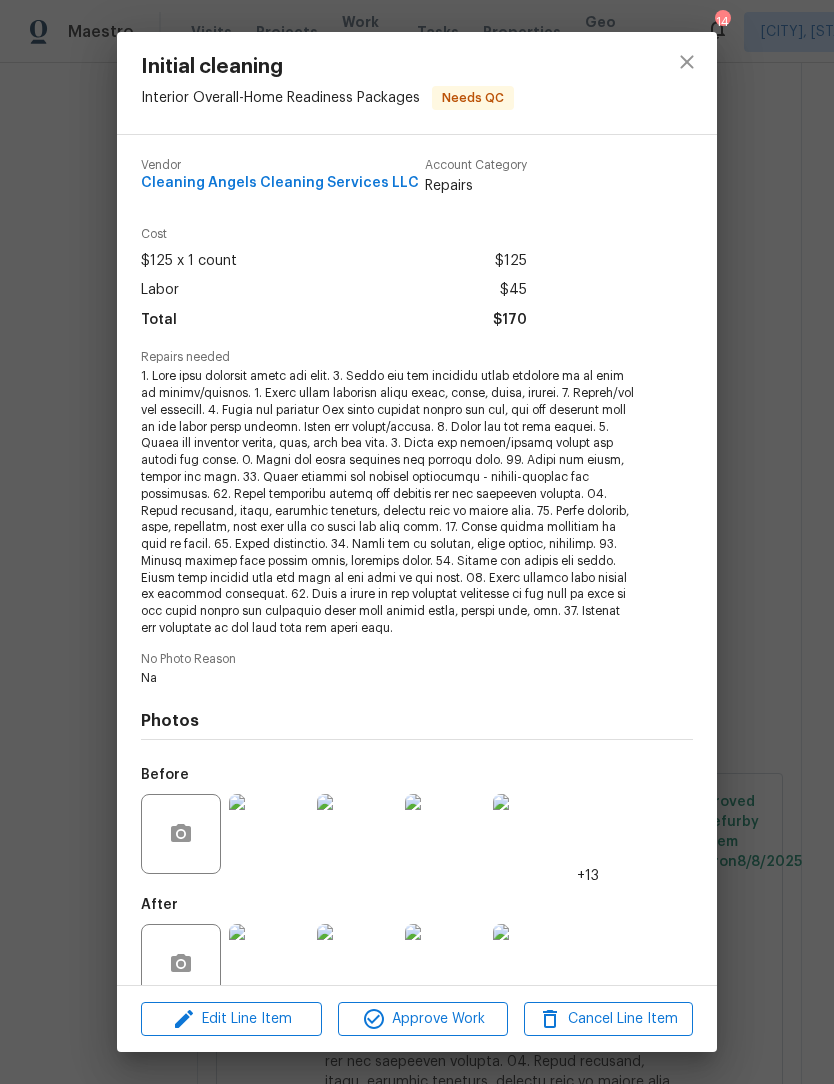 click on "Vendor Cleaning Angels Cleaning Services LLC Account Category Repairs Cost $125 x 1 count $125 Labor $45 Total $170 Repairs needed No Photo Reason Na Photos Before  +13 After  +16" at bounding box center (417, 579) 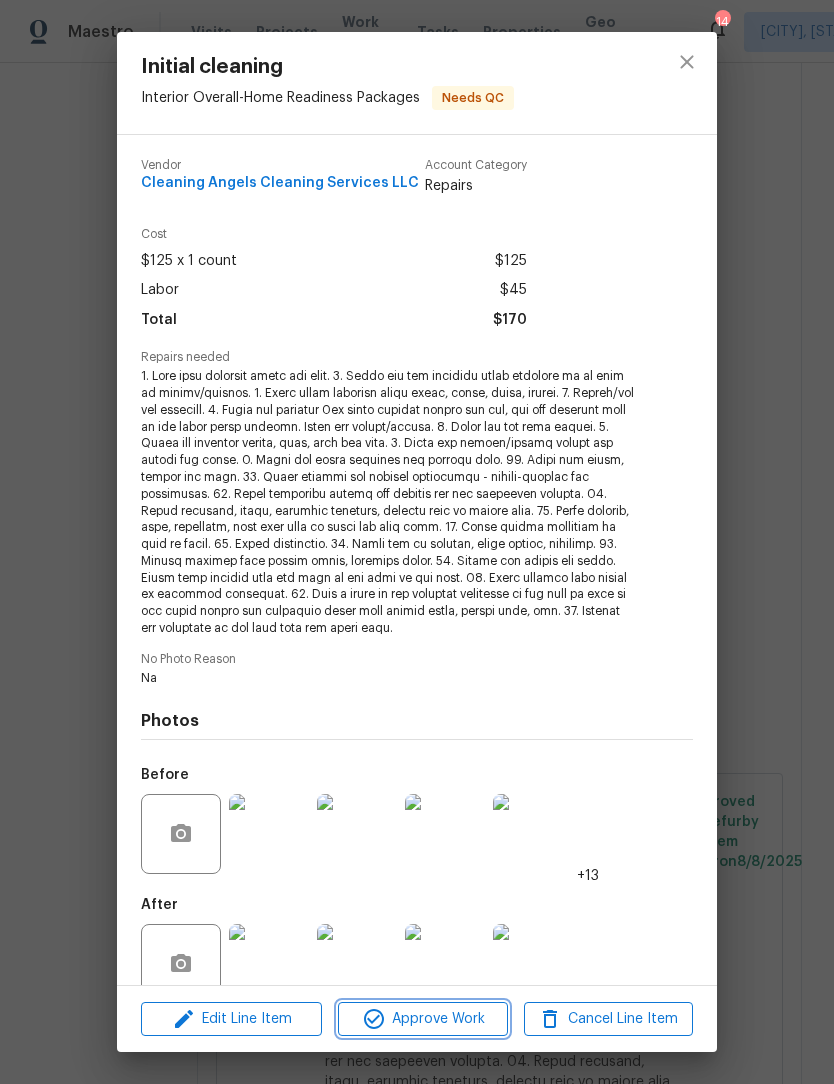 click on "Approve Work" at bounding box center (422, 1019) 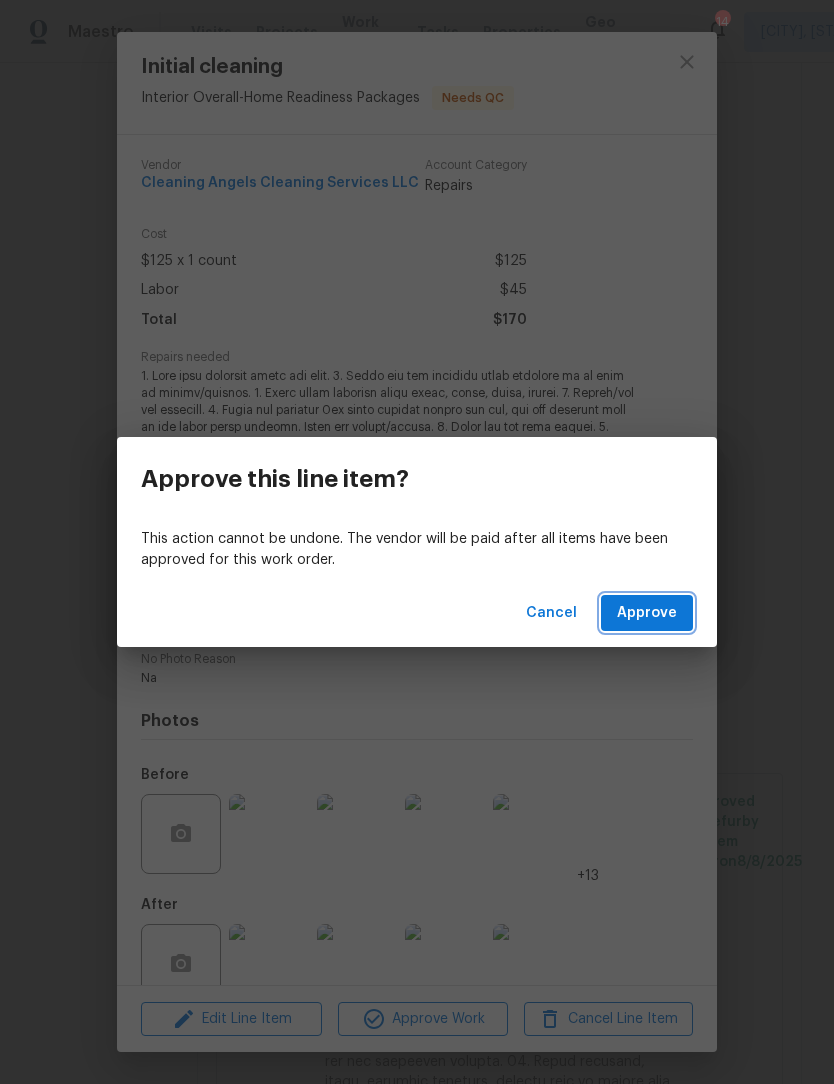 click on "Approve" at bounding box center [647, 613] 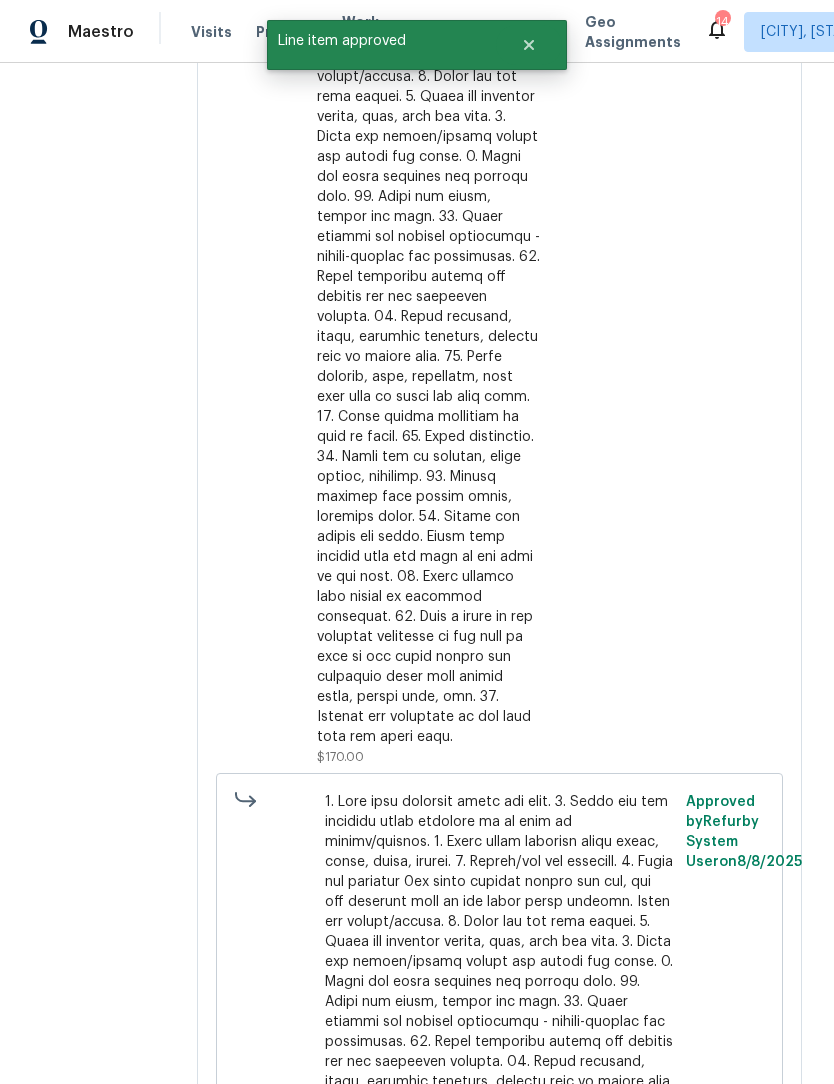 scroll, scrollTop: 0, scrollLeft: 0, axis: both 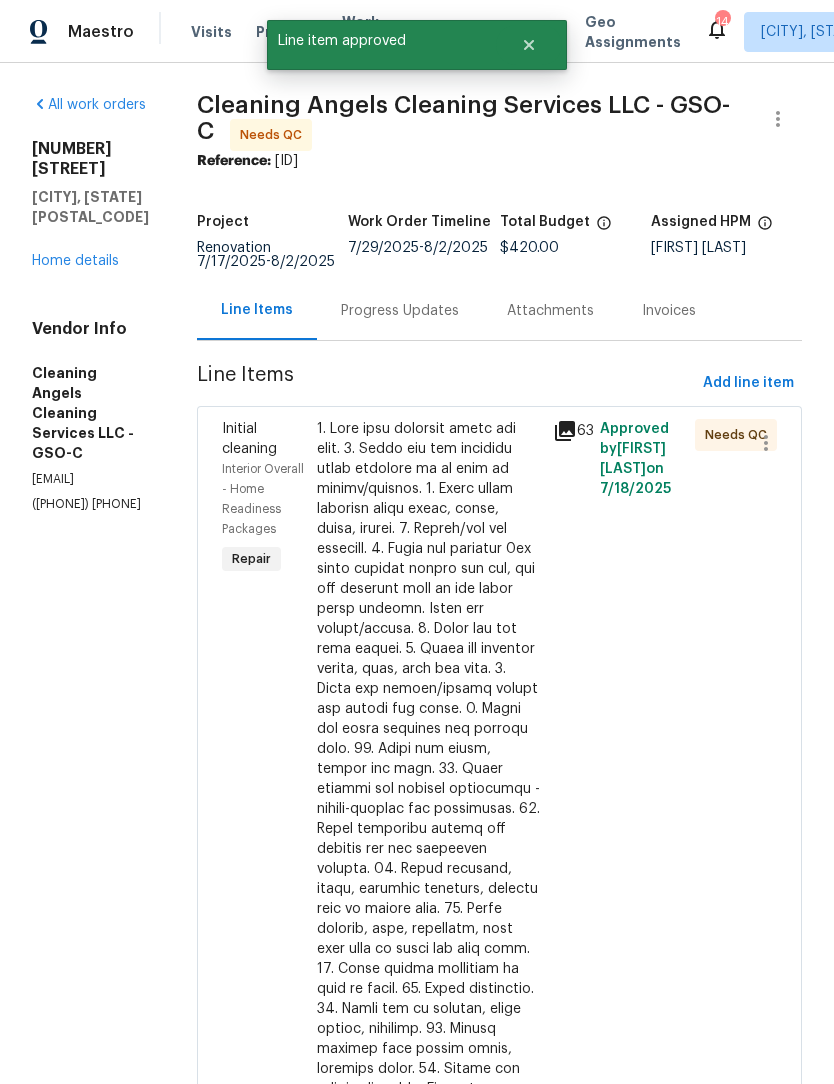 click at bounding box center [429, 859] 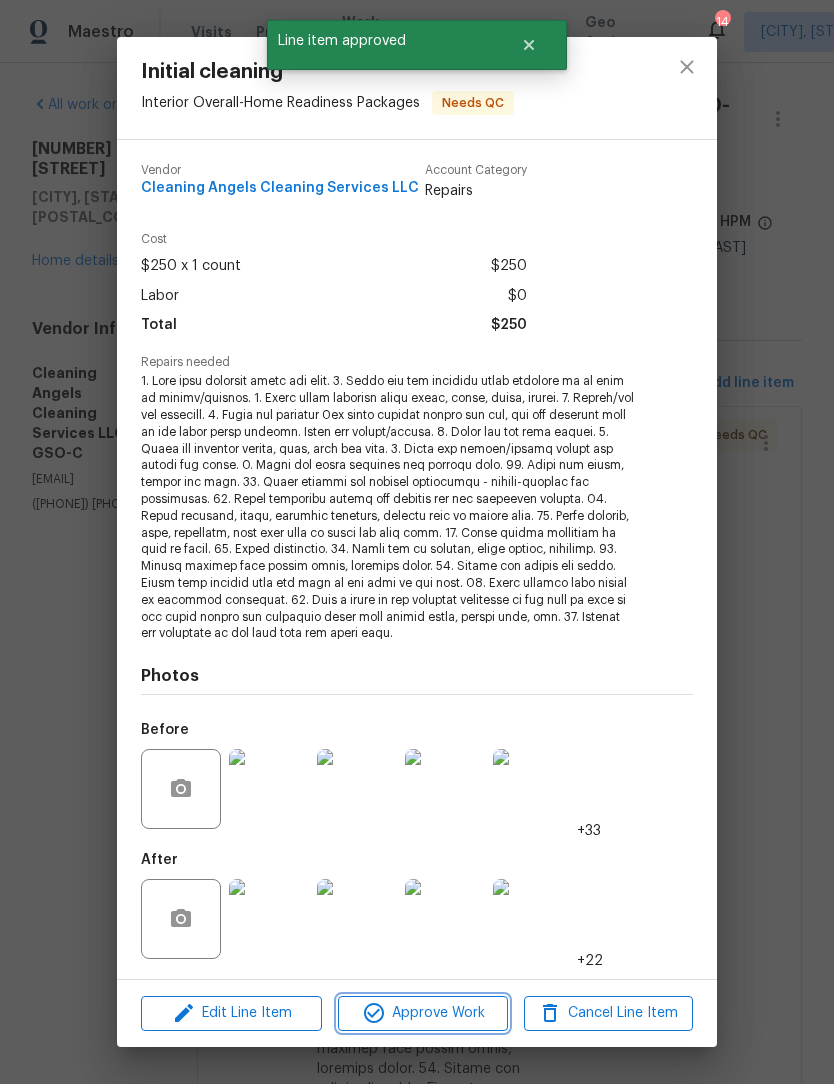 click on "Approve Work" at bounding box center [422, 1013] 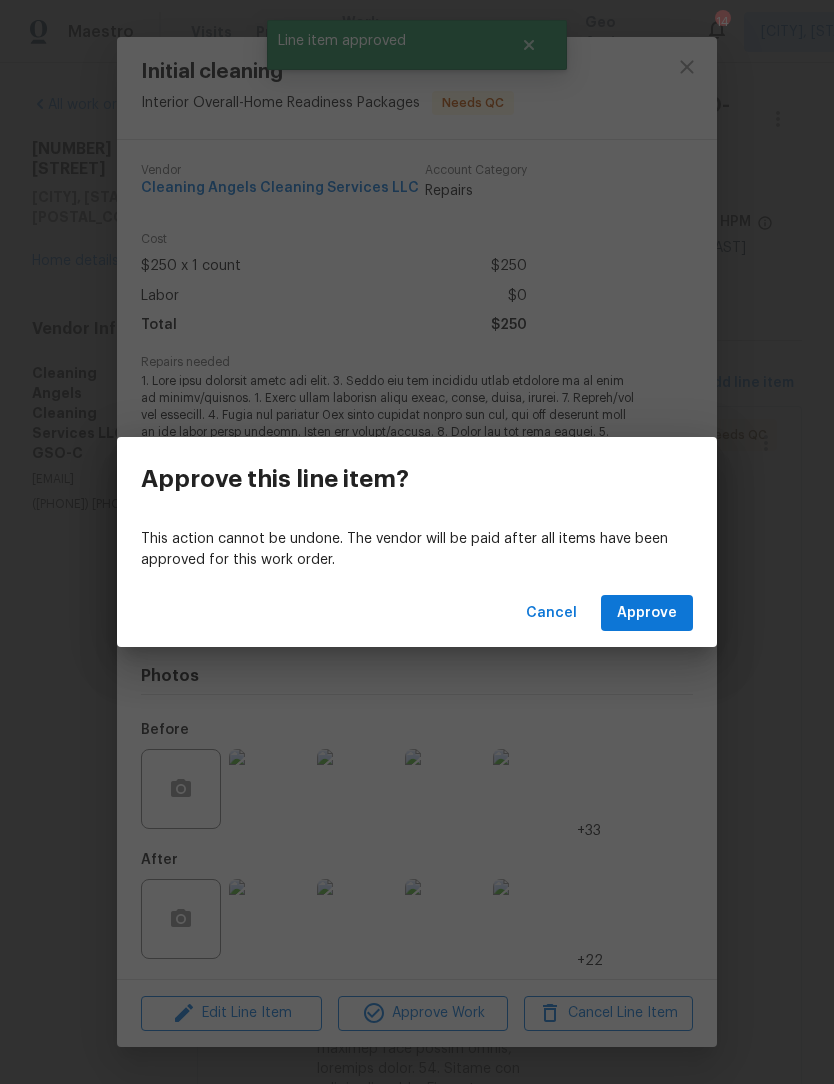 click on "Approve" at bounding box center (647, 613) 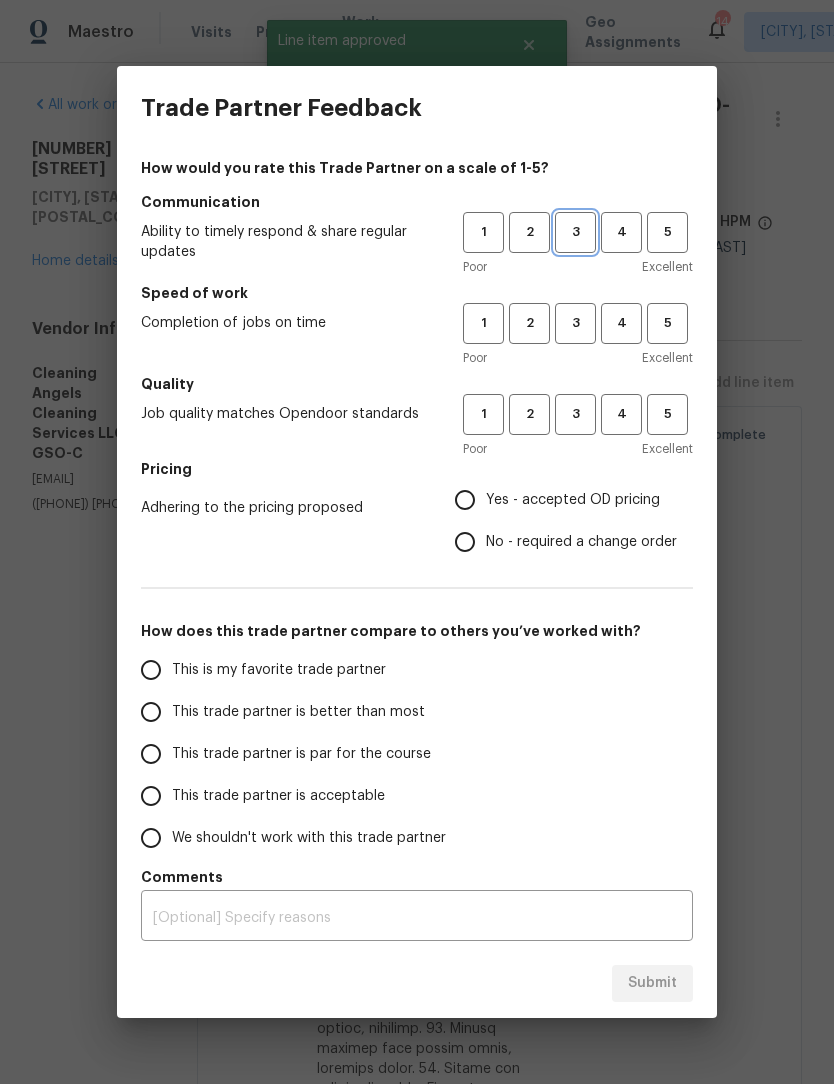 click on "3" at bounding box center (575, 232) 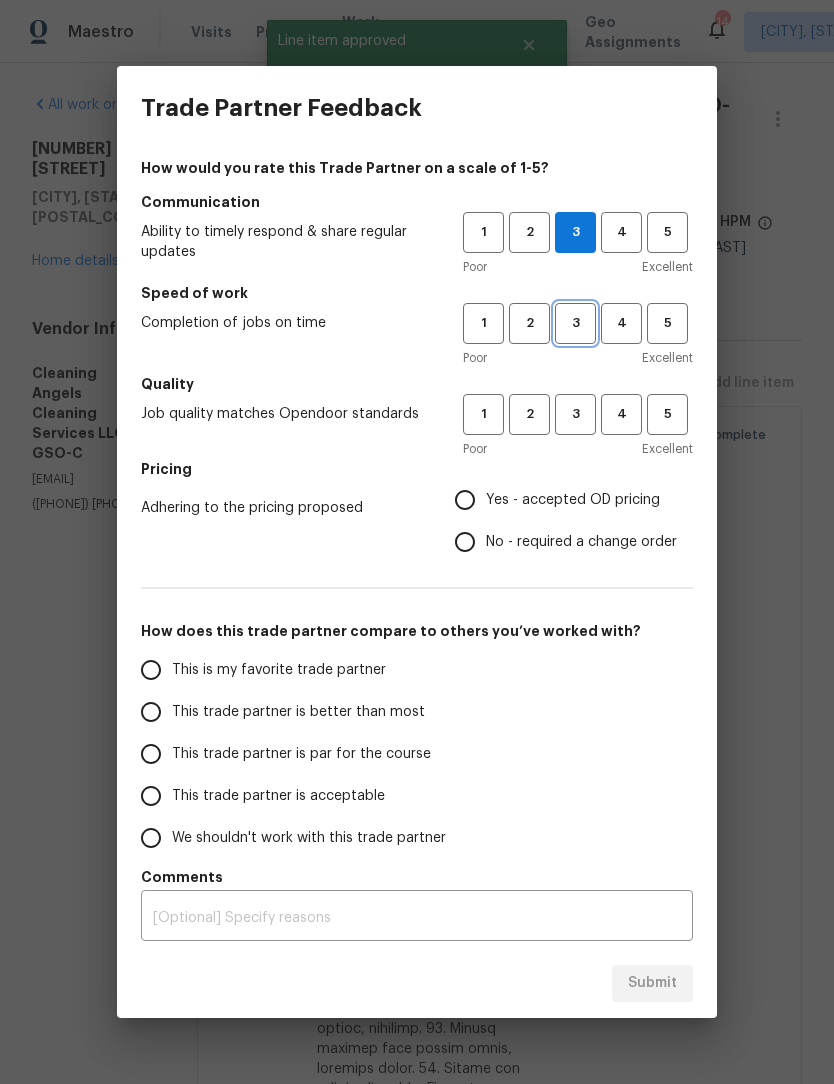 click on "3" at bounding box center [575, 323] 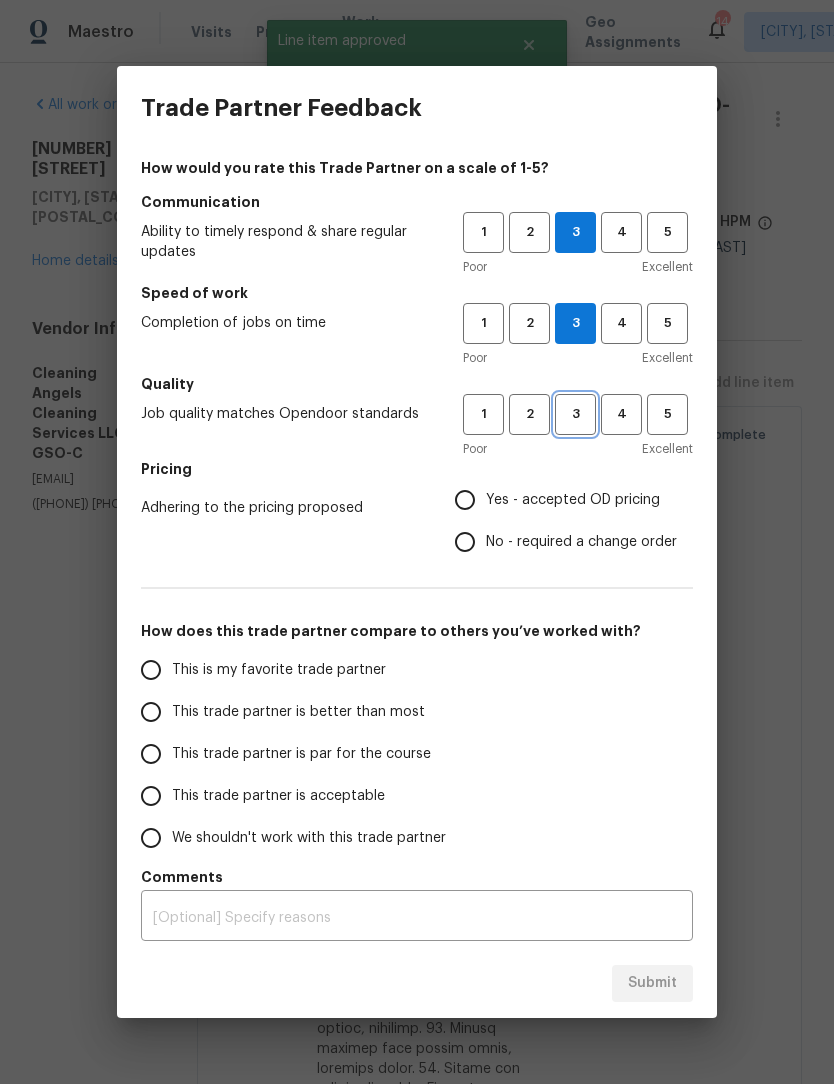 click on "3" at bounding box center [575, 414] 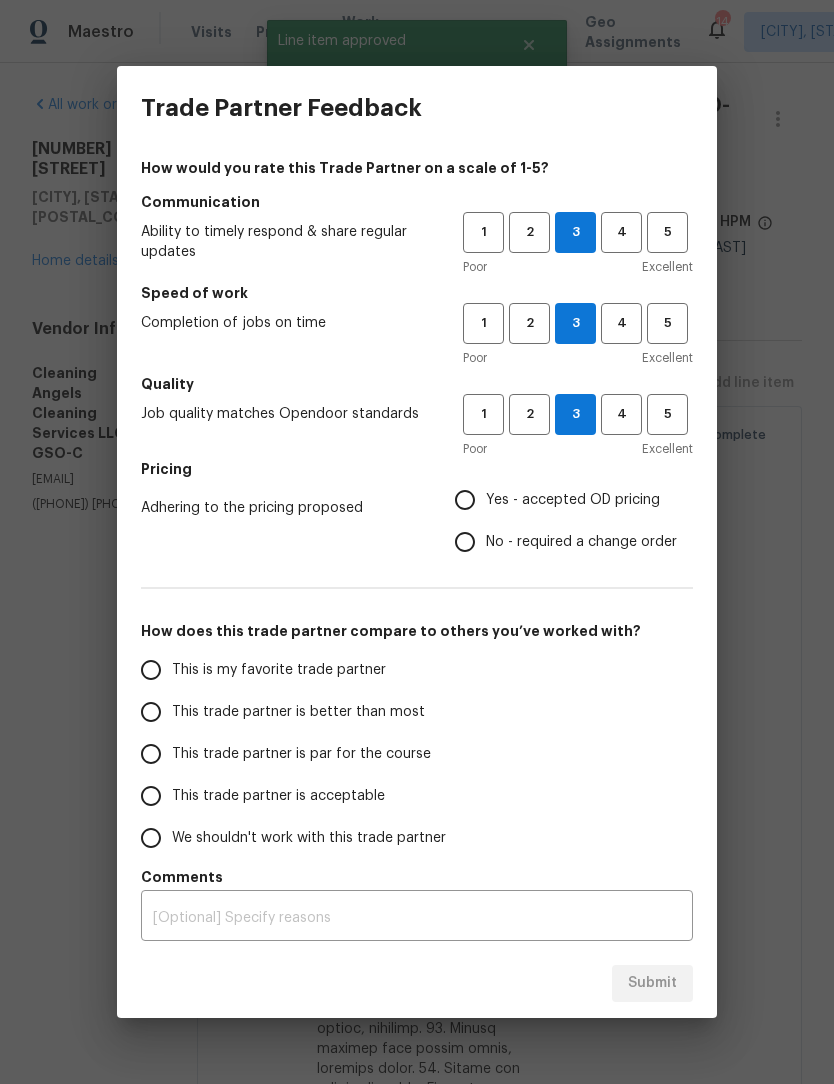 click on "Yes - accepted OD pricing" at bounding box center [465, 500] 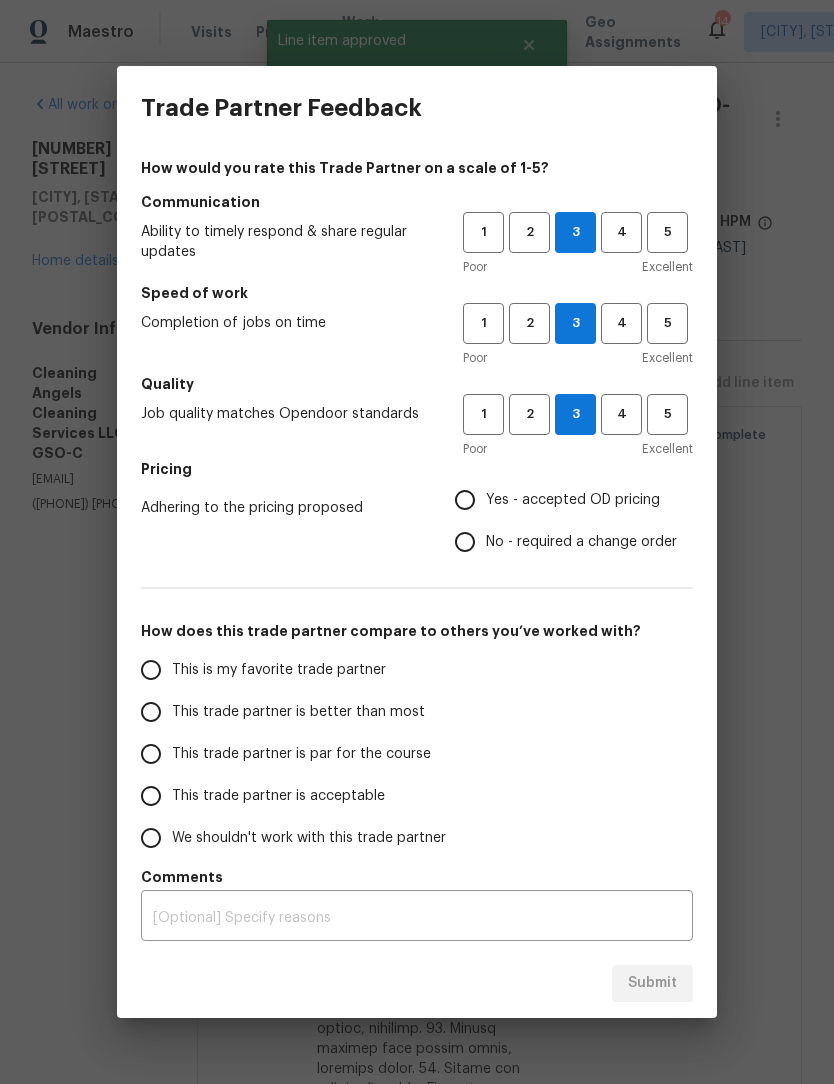 radio on "true" 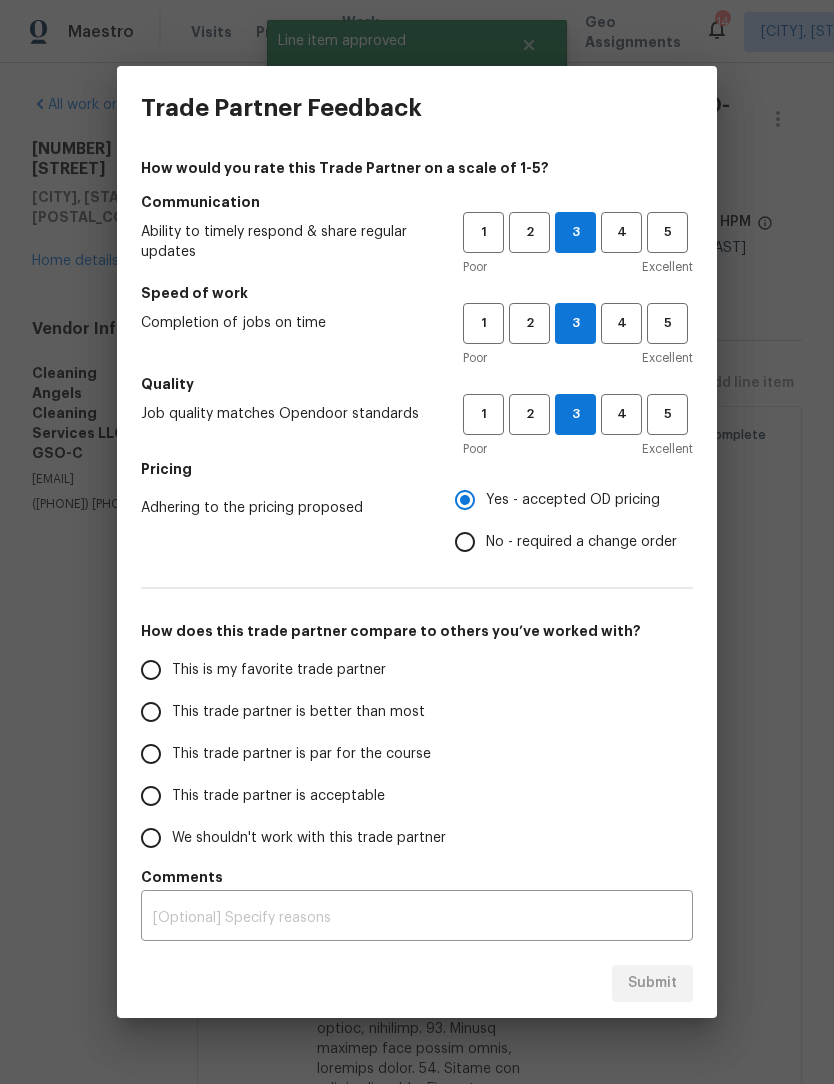 click on "This trade partner is par for the course" at bounding box center [151, 754] 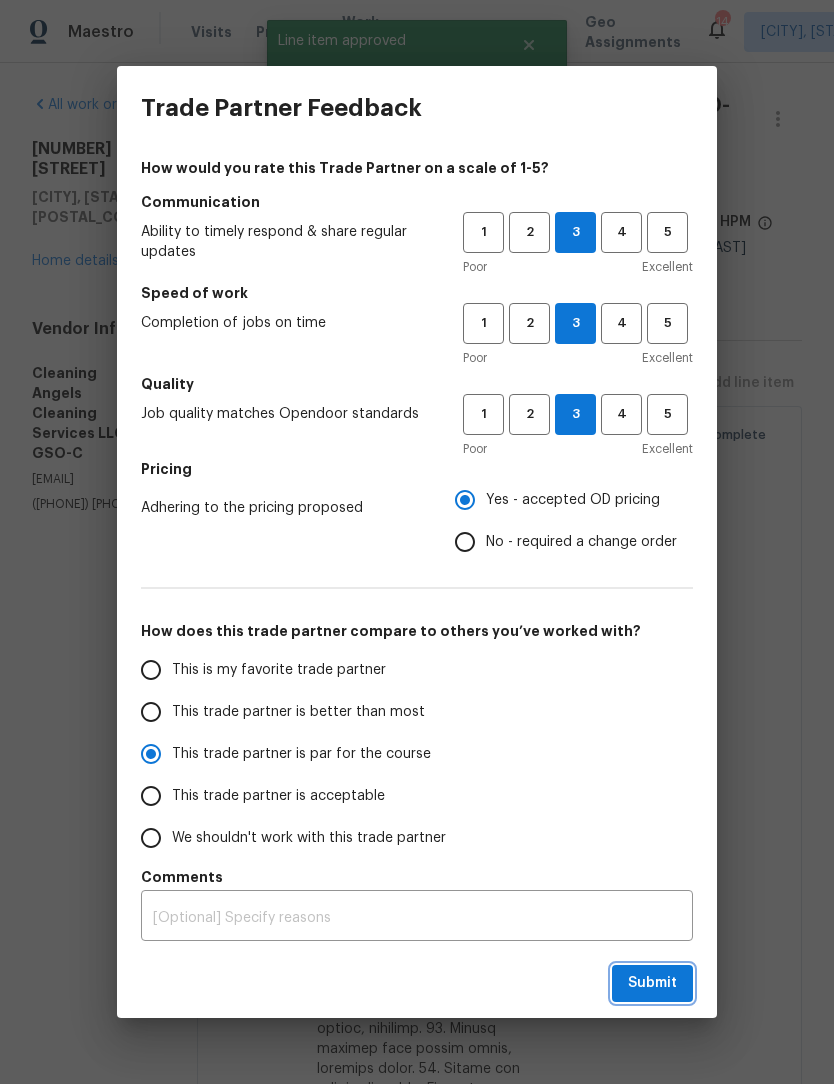 click on "Submit" at bounding box center (652, 983) 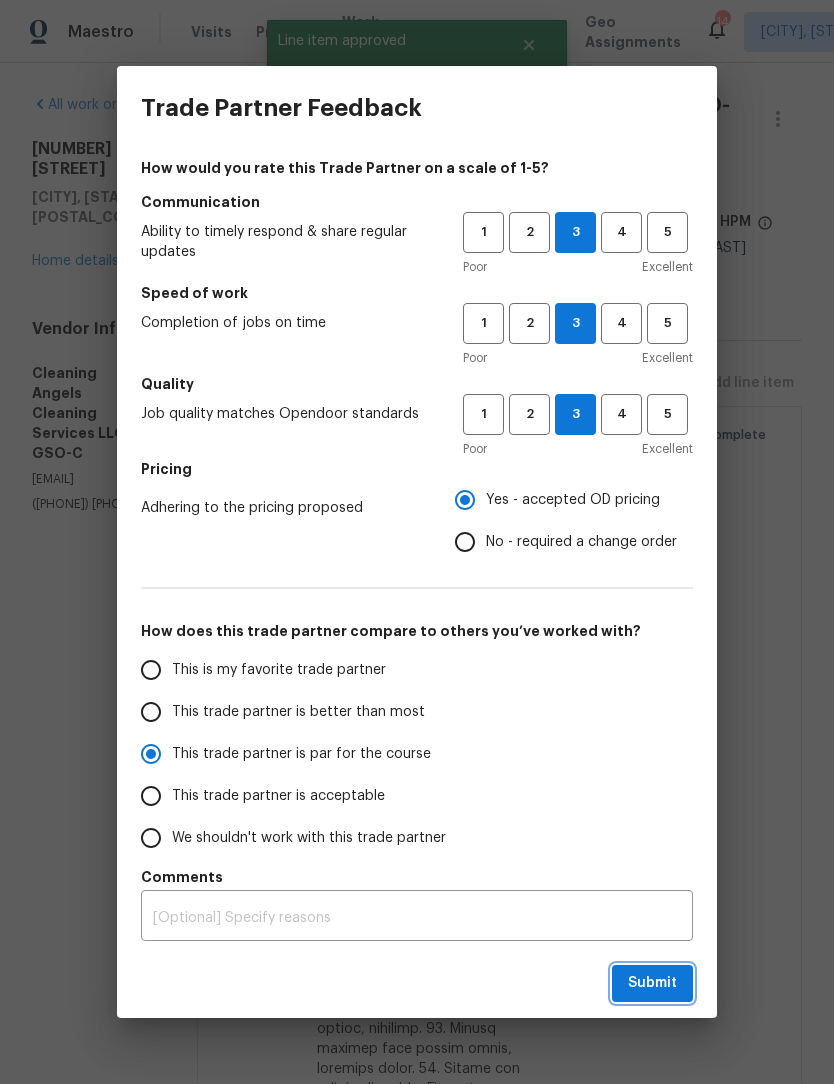 radio on "true" 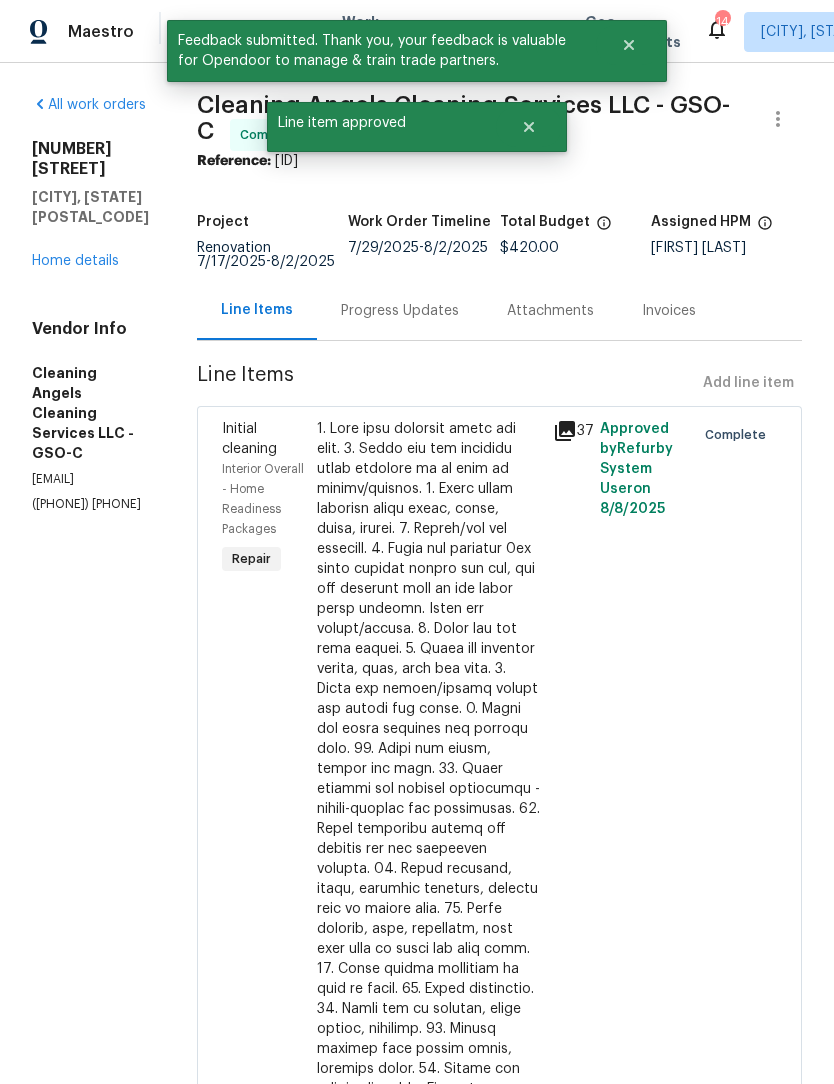 click on "Home details" at bounding box center [75, 261] 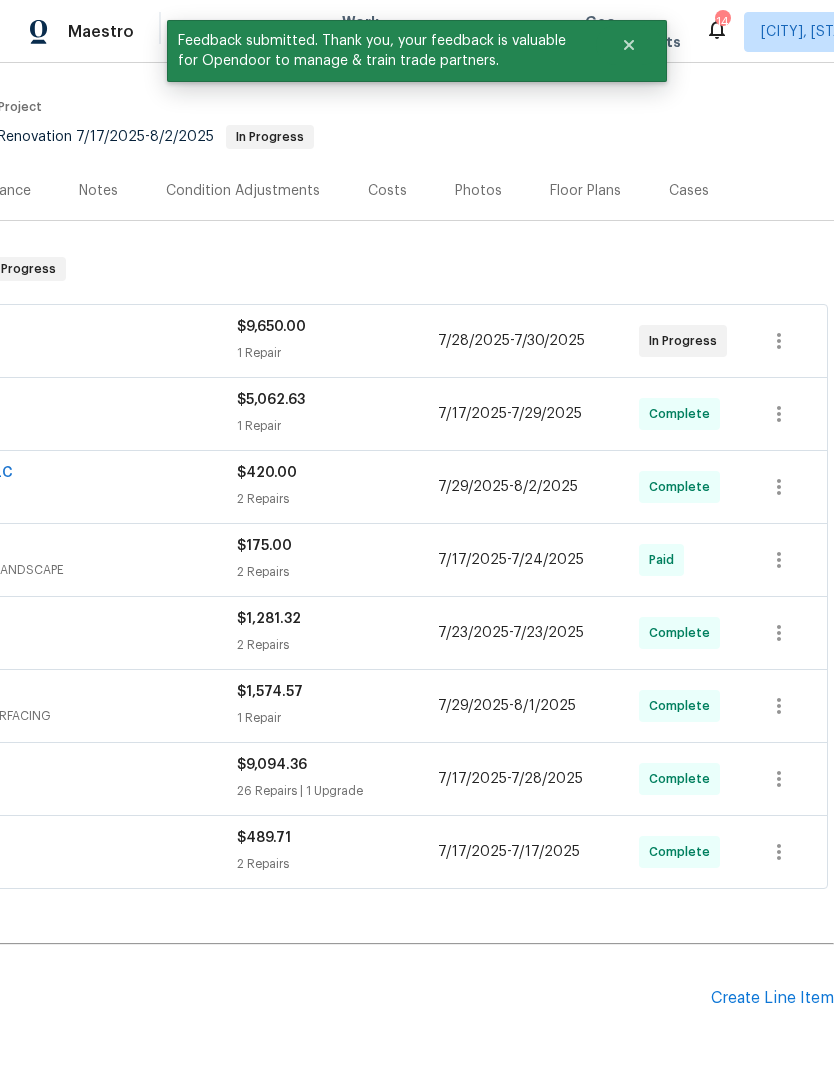 scroll, scrollTop: 143, scrollLeft: 296, axis: both 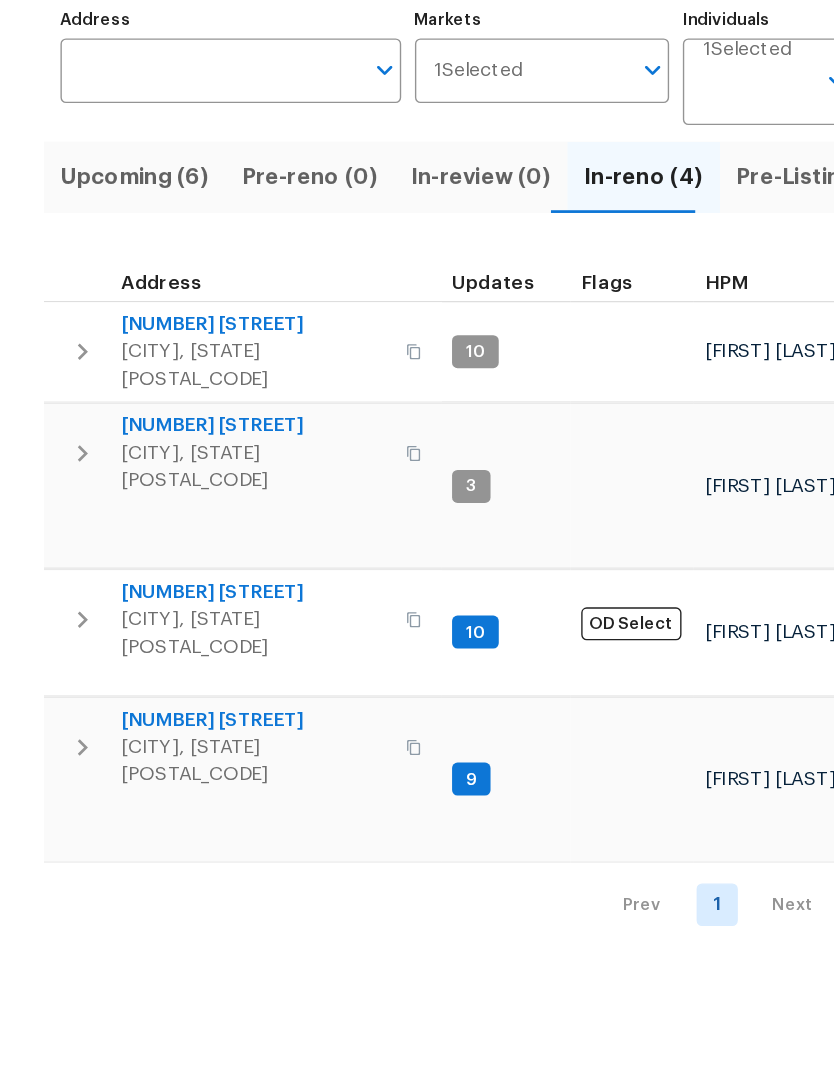 click on "[NUMBER] [STREET]" at bounding box center [185, 720] 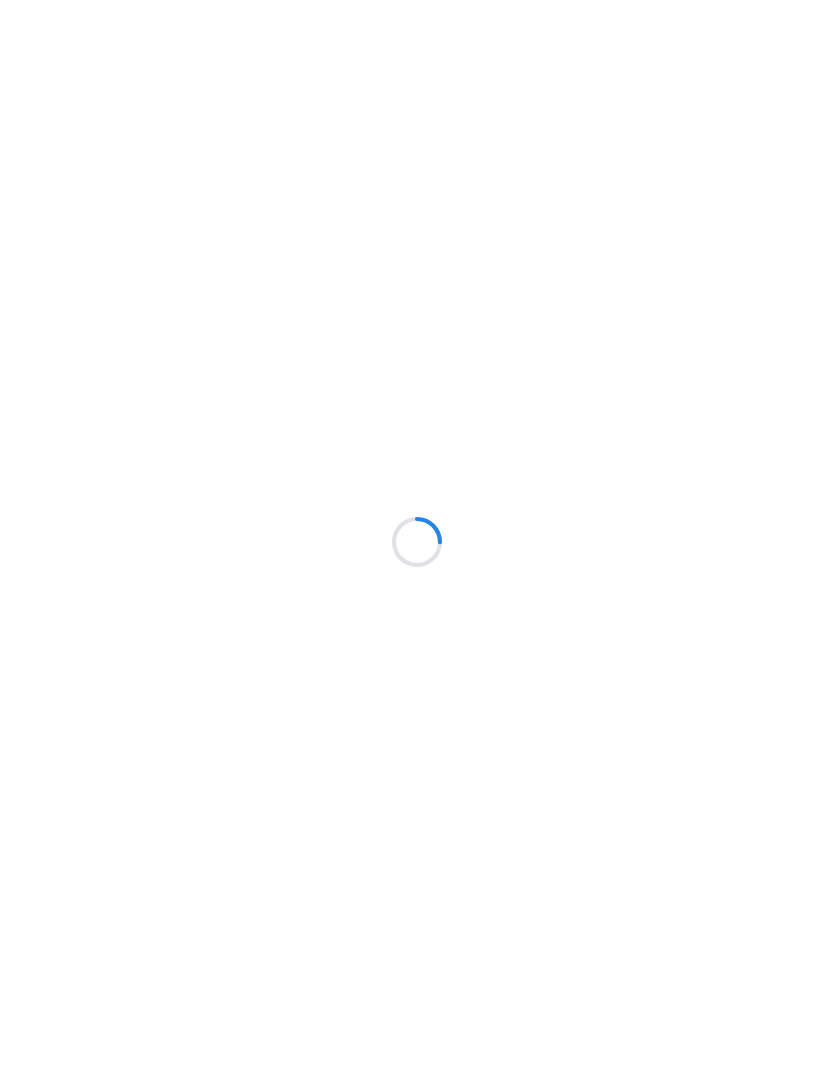 scroll, scrollTop: 0, scrollLeft: 0, axis: both 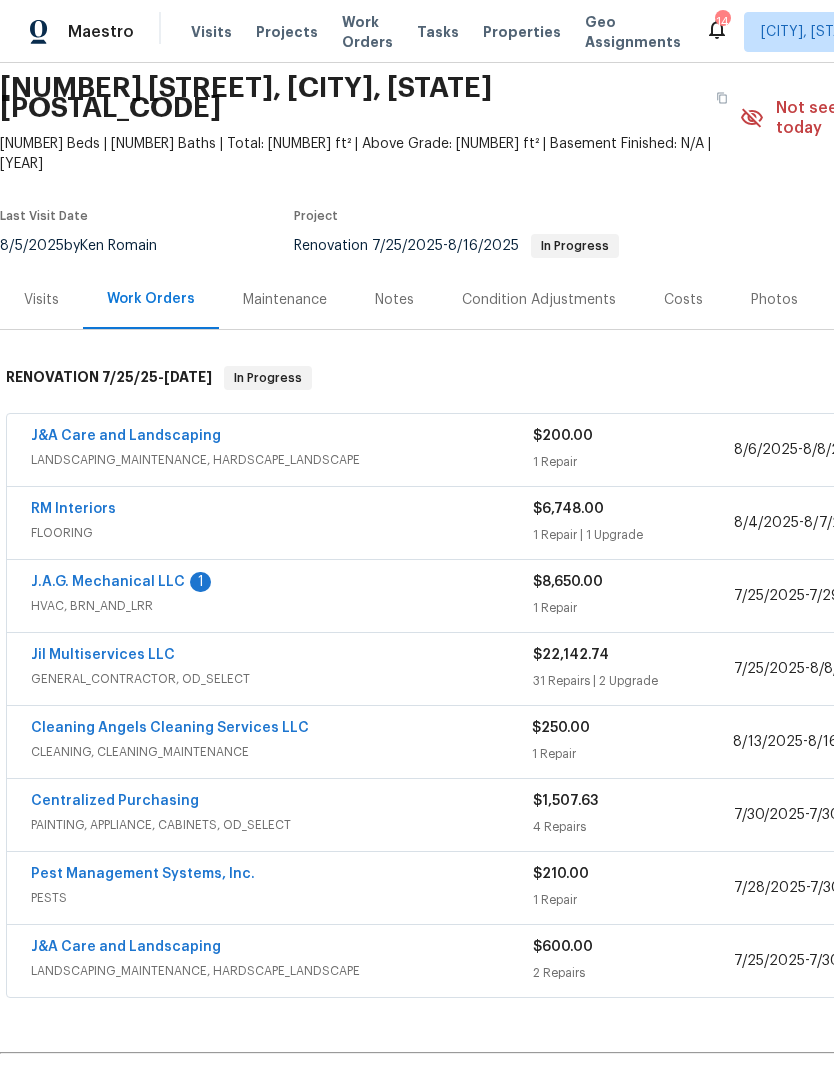 click on "J.A.G. Mechanical LLC" at bounding box center (108, 582) 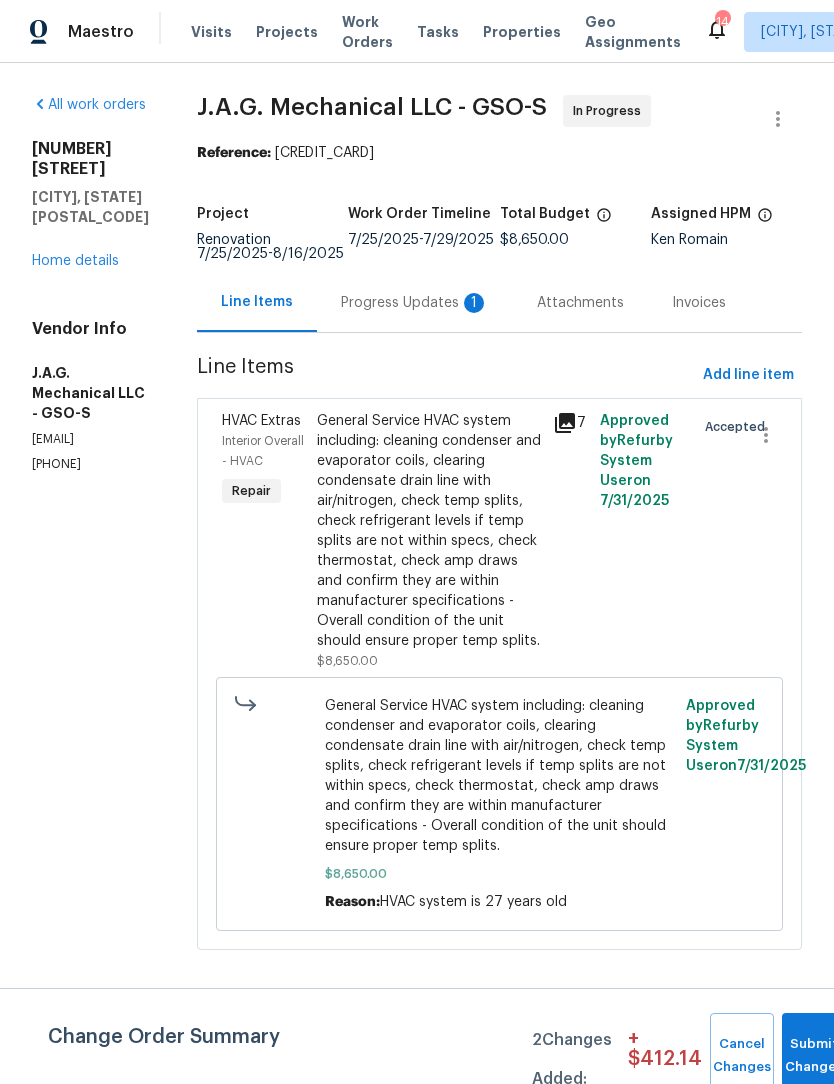 click on "Progress Updates 1" at bounding box center [415, 303] 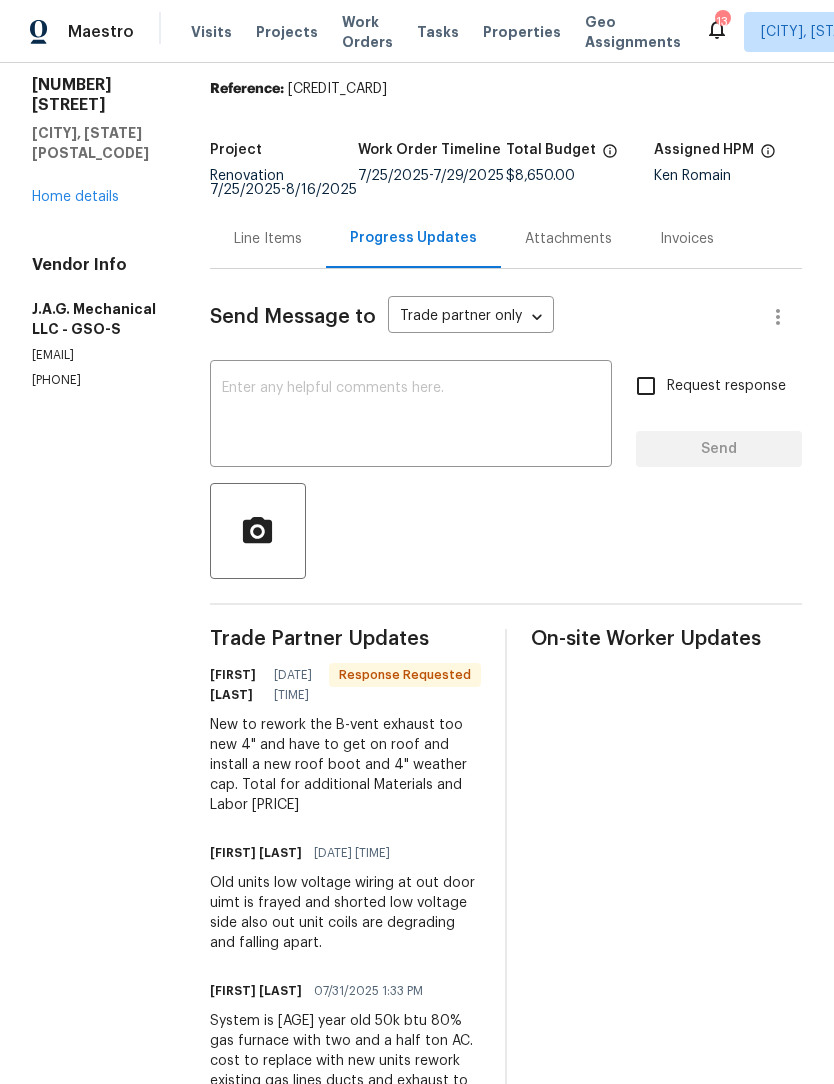 scroll, scrollTop: 62, scrollLeft: 0, axis: vertical 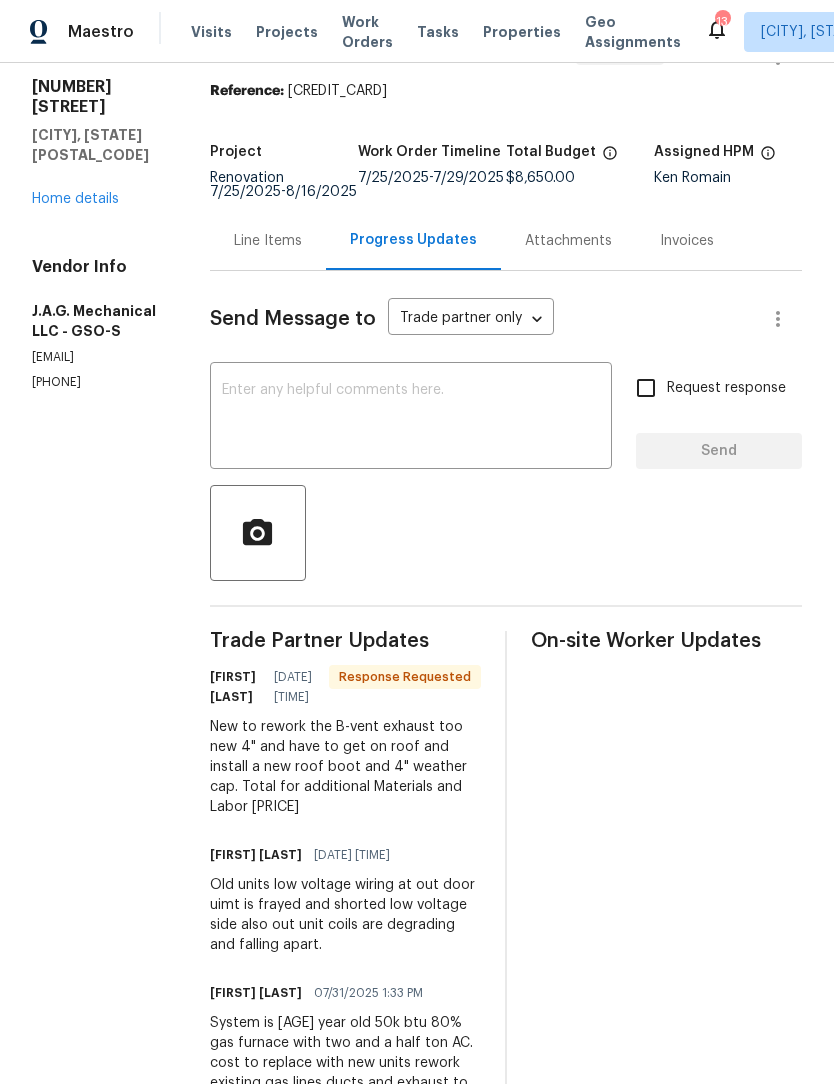 click on "New to rework the B-vent exhaust too new 4" and have to get on roof and install a new roof boot and 4" weather cap. Total for additional Materials and Labor [PRICE]" at bounding box center [345, 767] 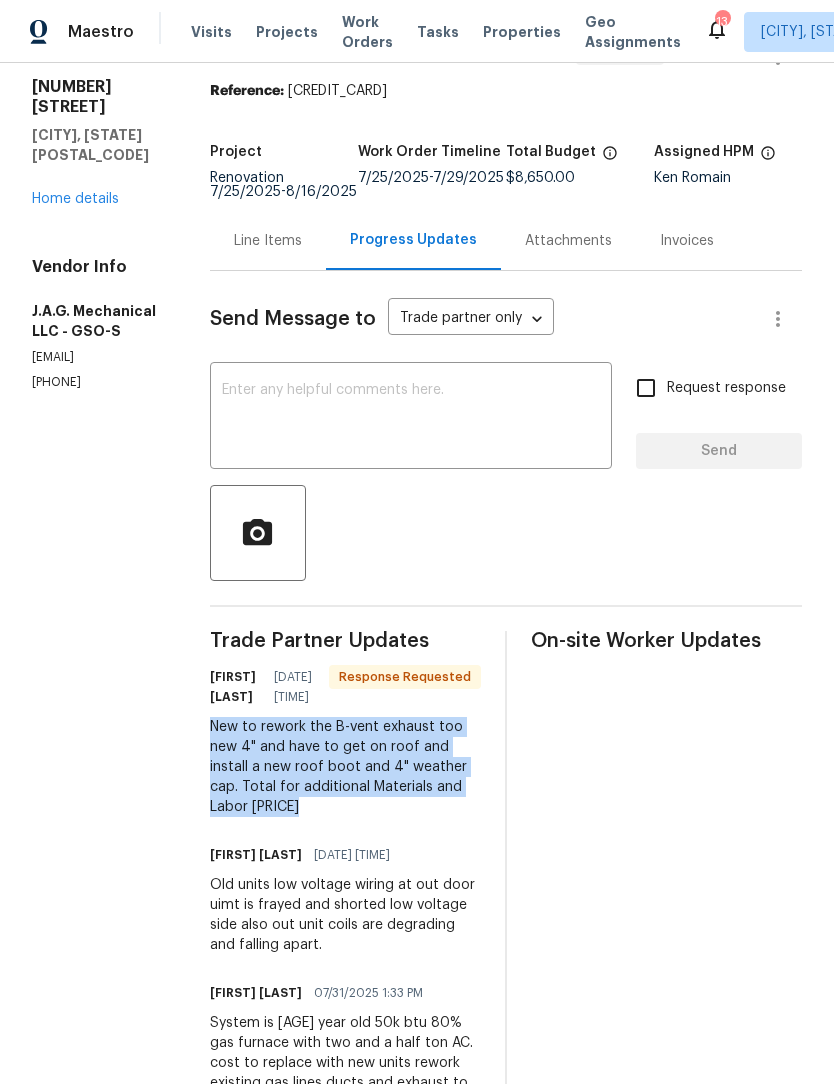 copy on "New to rework the B-vent exhaust too new 4" and have to get on roof and install a new roof boot and 4" weather cap. Total for additional Materials and Labor [PRICE]" 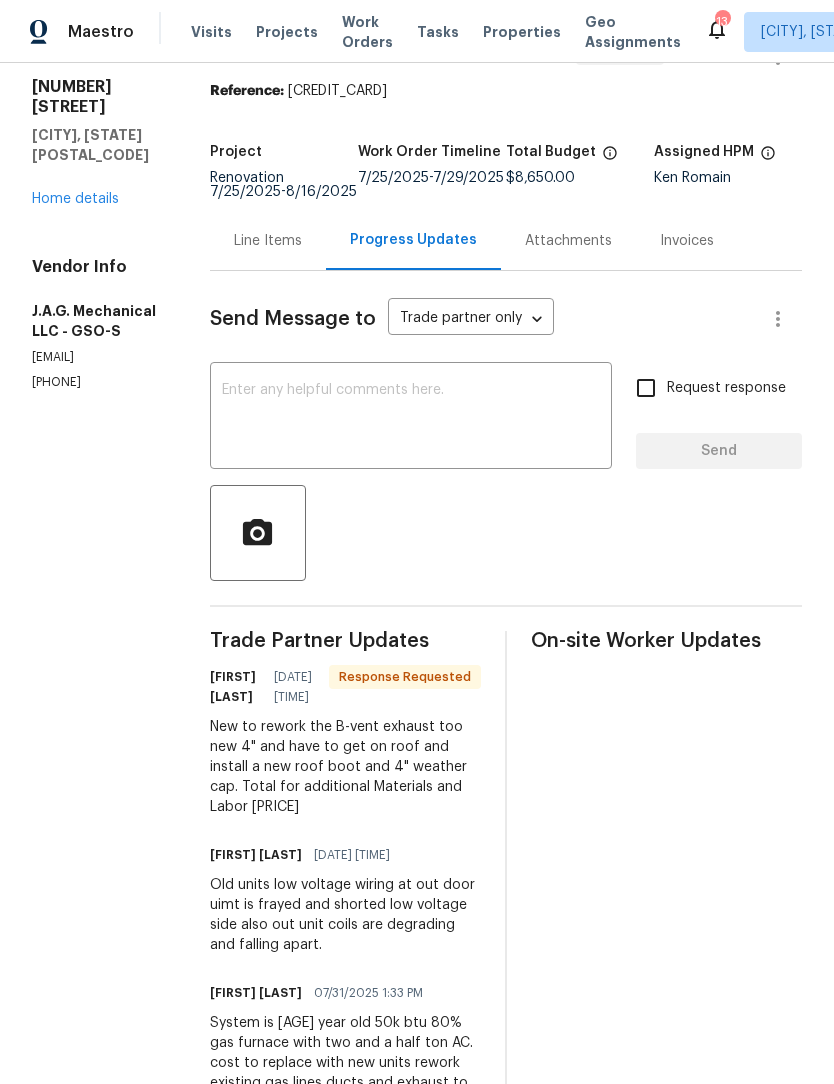 scroll, scrollTop: 0, scrollLeft: 0, axis: both 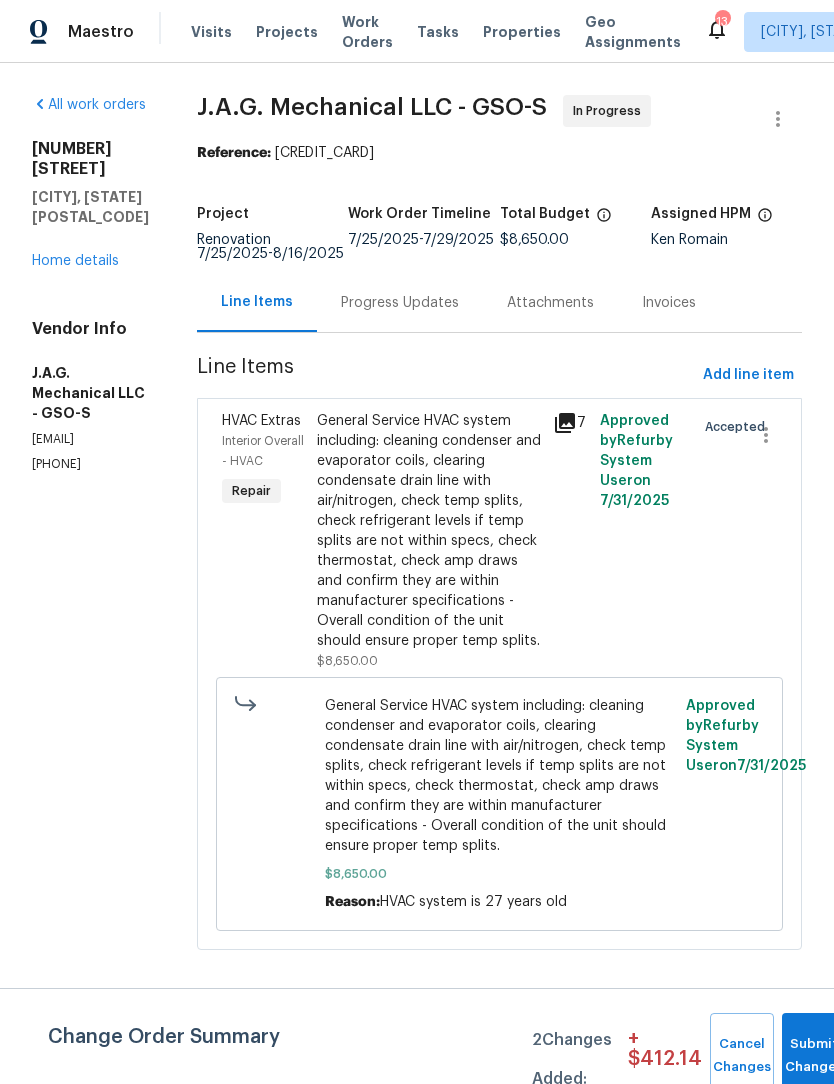click on "General Service HVAC system including: cleaning condenser and evaporator coils, clearing condensate drain line with air/nitrogen, check temp splits, check refrigerant levels if temp splits are not within specs, check thermostat, check amp draws and confirm they are within manufacturer specifications - Overall condition of the unit should ensure proper temp splits." at bounding box center [429, 531] 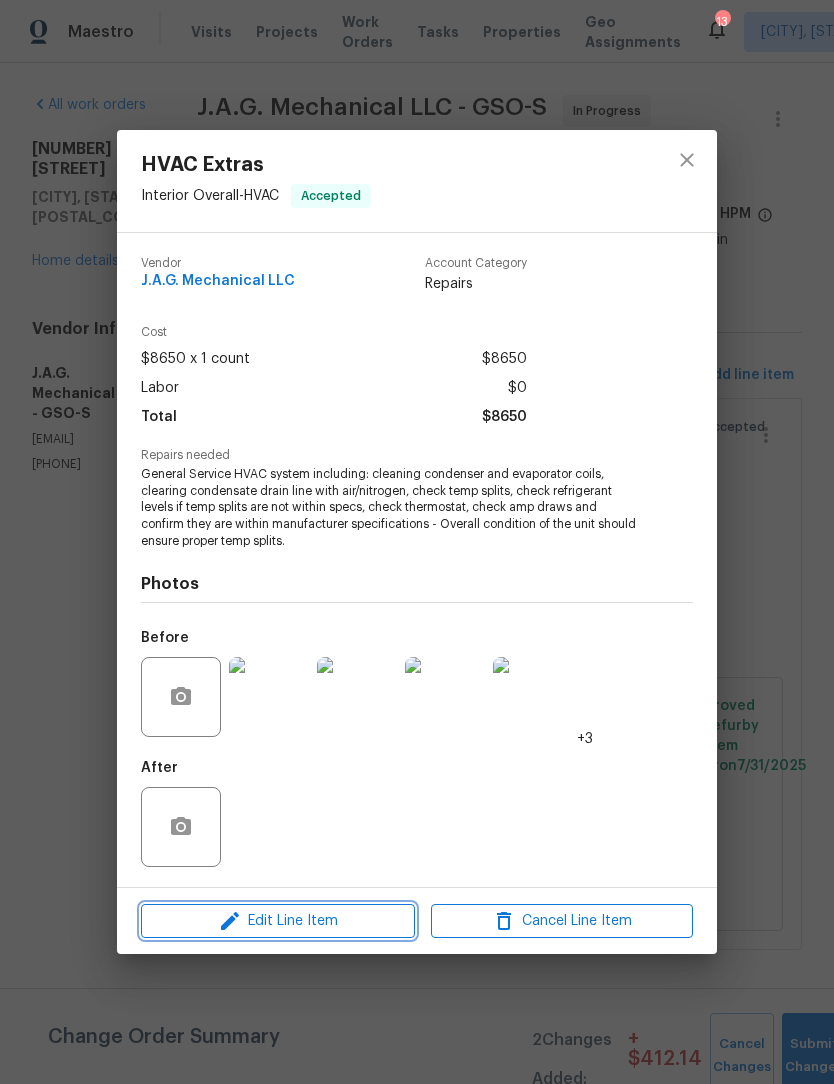 click on "Edit Line Item" at bounding box center (278, 921) 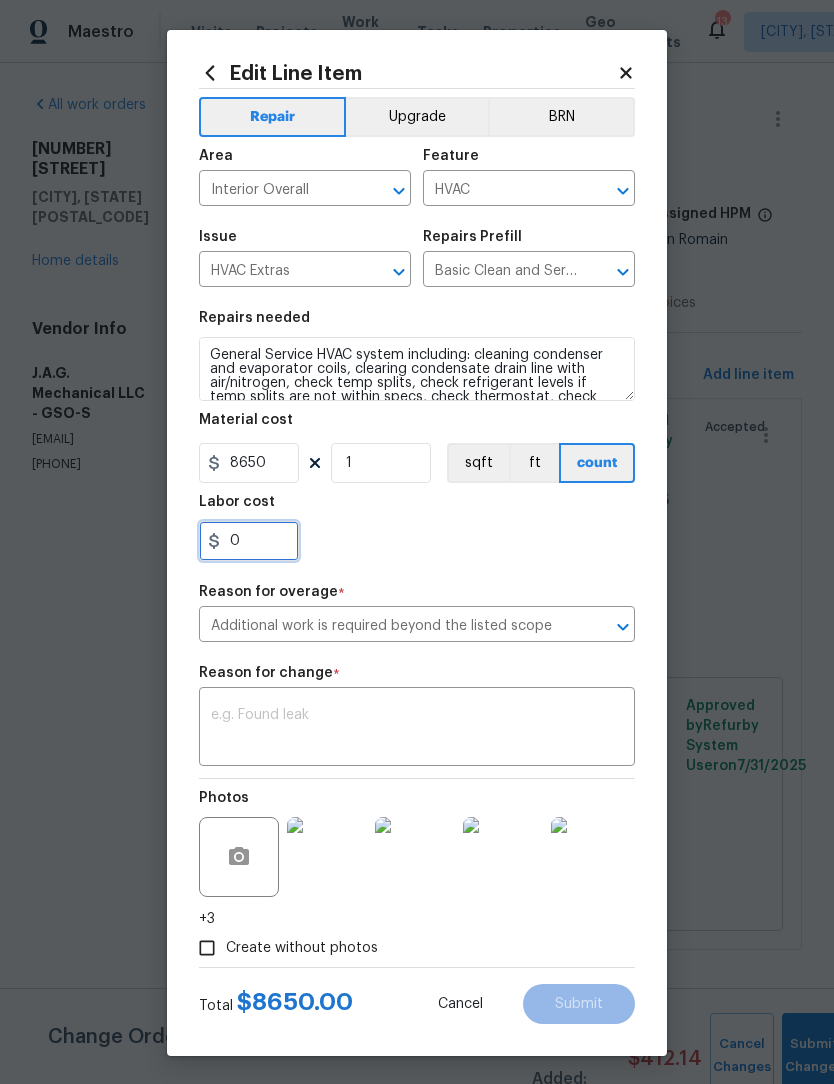 click on "0" at bounding box center (249, 541) 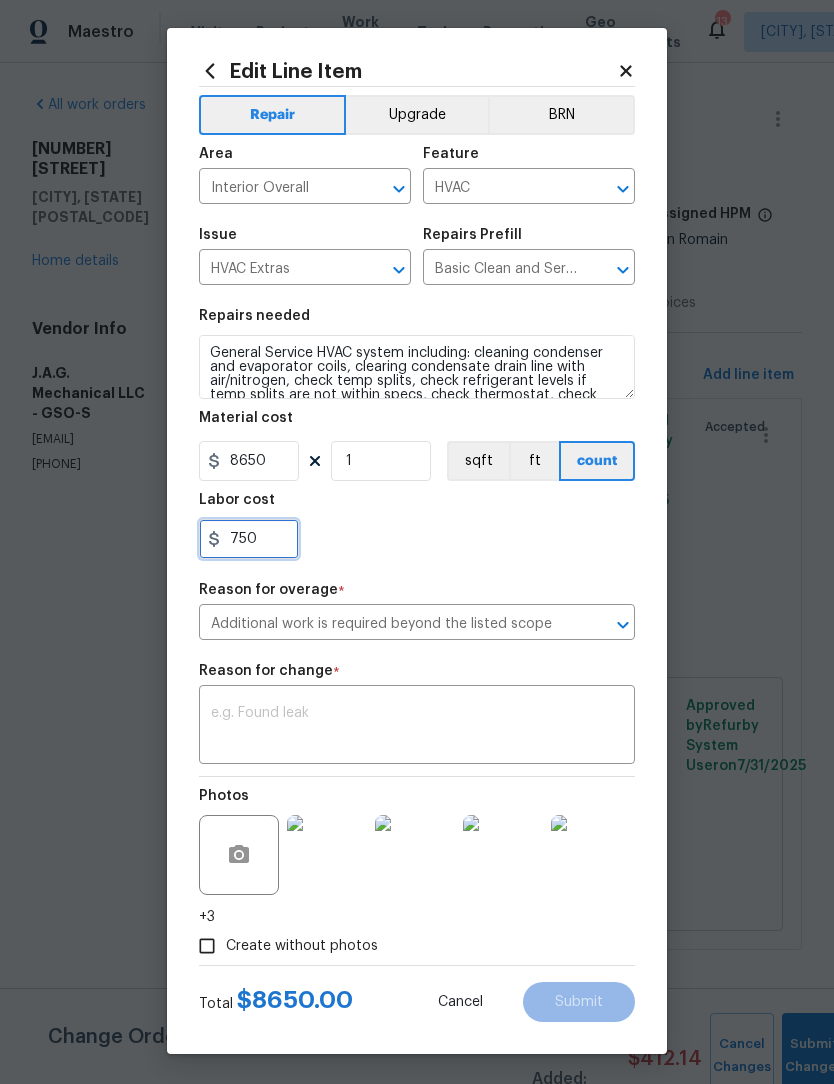 scroll, scrollTop: 8, scrollLeft: 0, axis: vertical 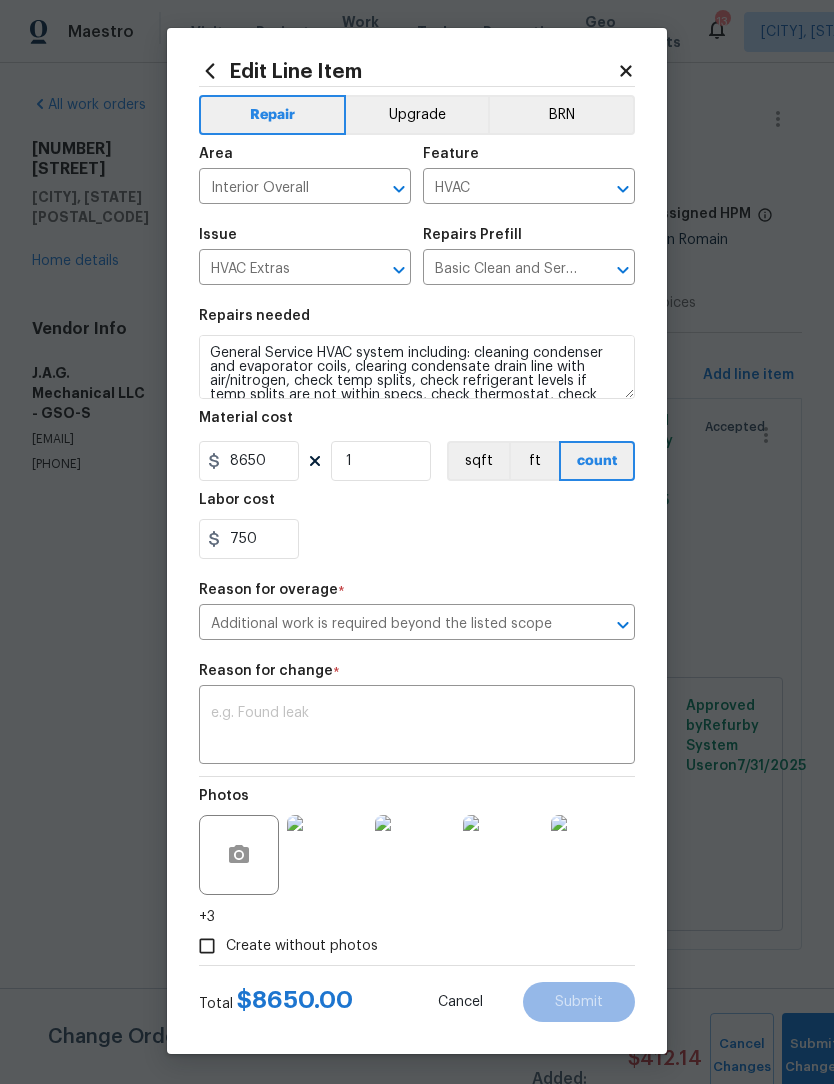 click at bounding box center (417, 727) 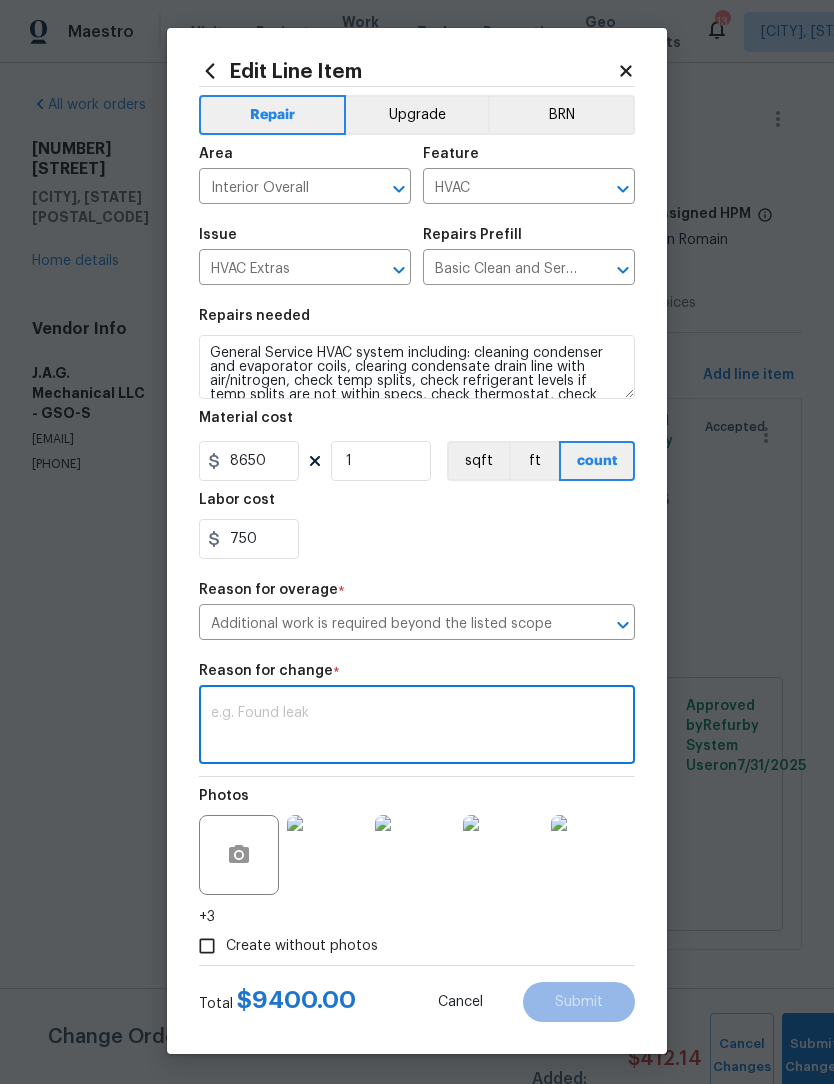 scroll, scrollTop: 1, scrollLeft: 0, axis: vertical 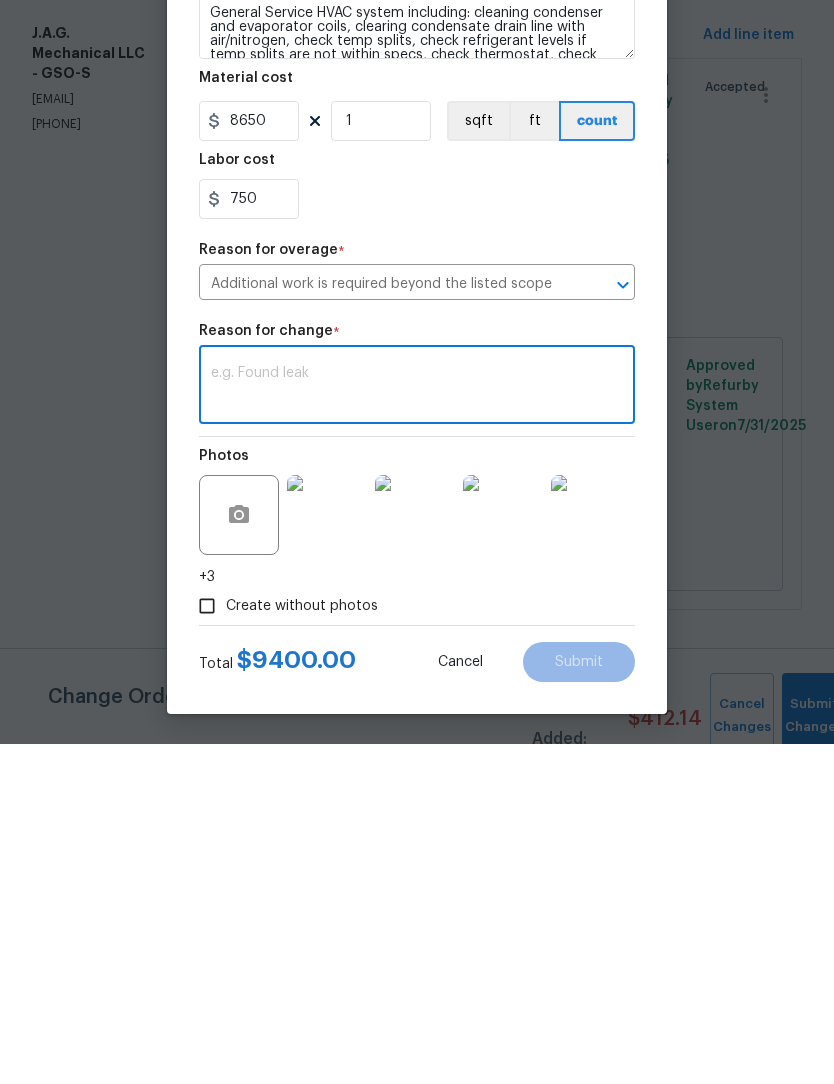 click at bounding box center (417, 727) 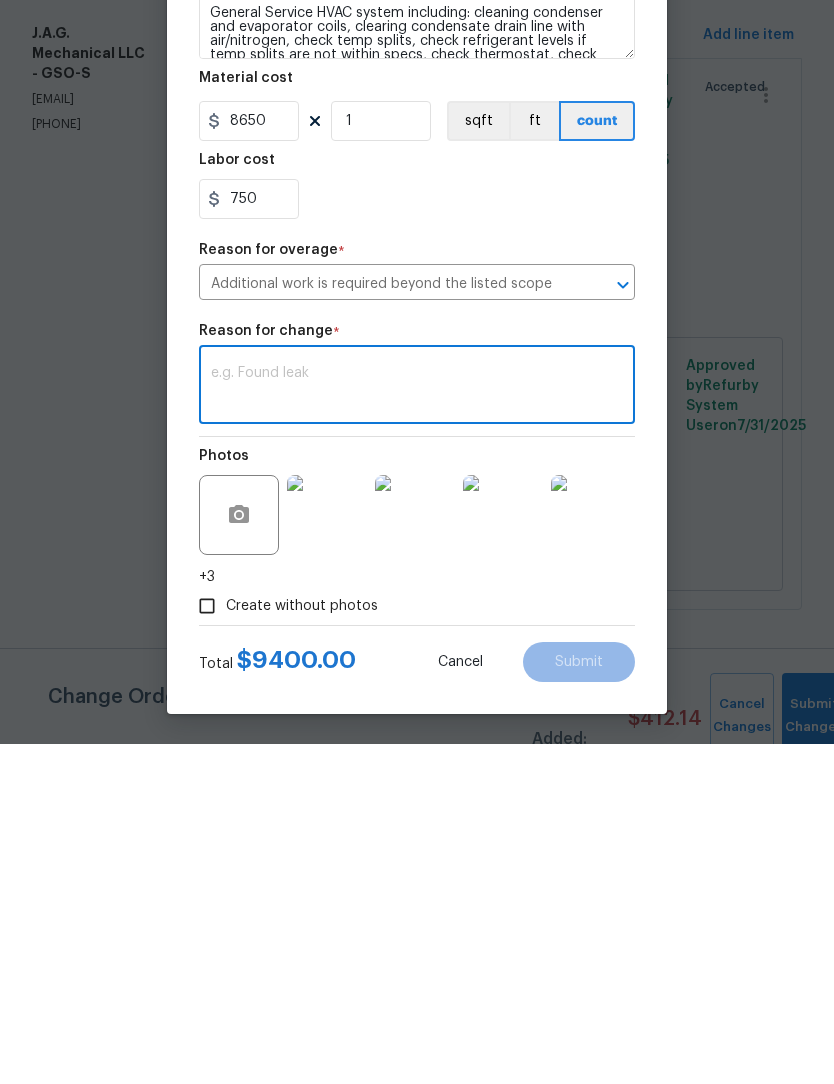 paste on "New to rework the B-vent exhaust too new 4" and have to get on roof and install a new roof boot and 4" weather cap. Total for additional Materials and Labor [PRICE]" 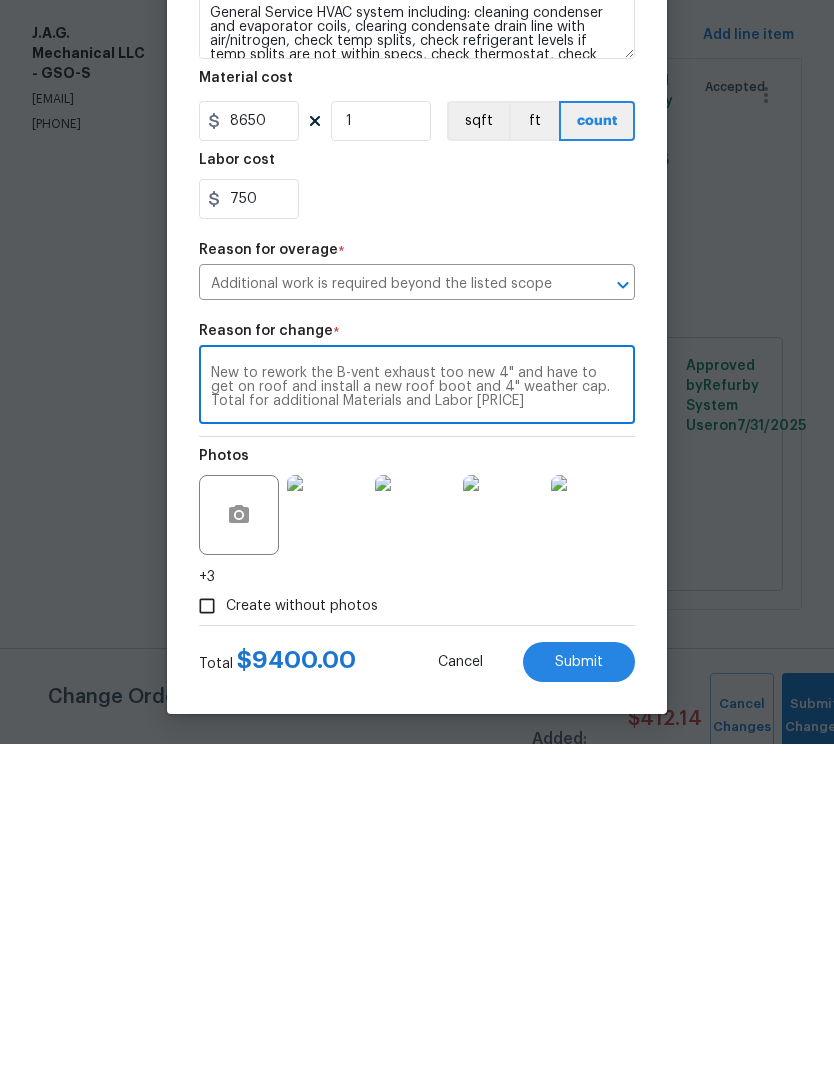 scroll, scrollTop: 0, scrollLeft: 0, axis: both 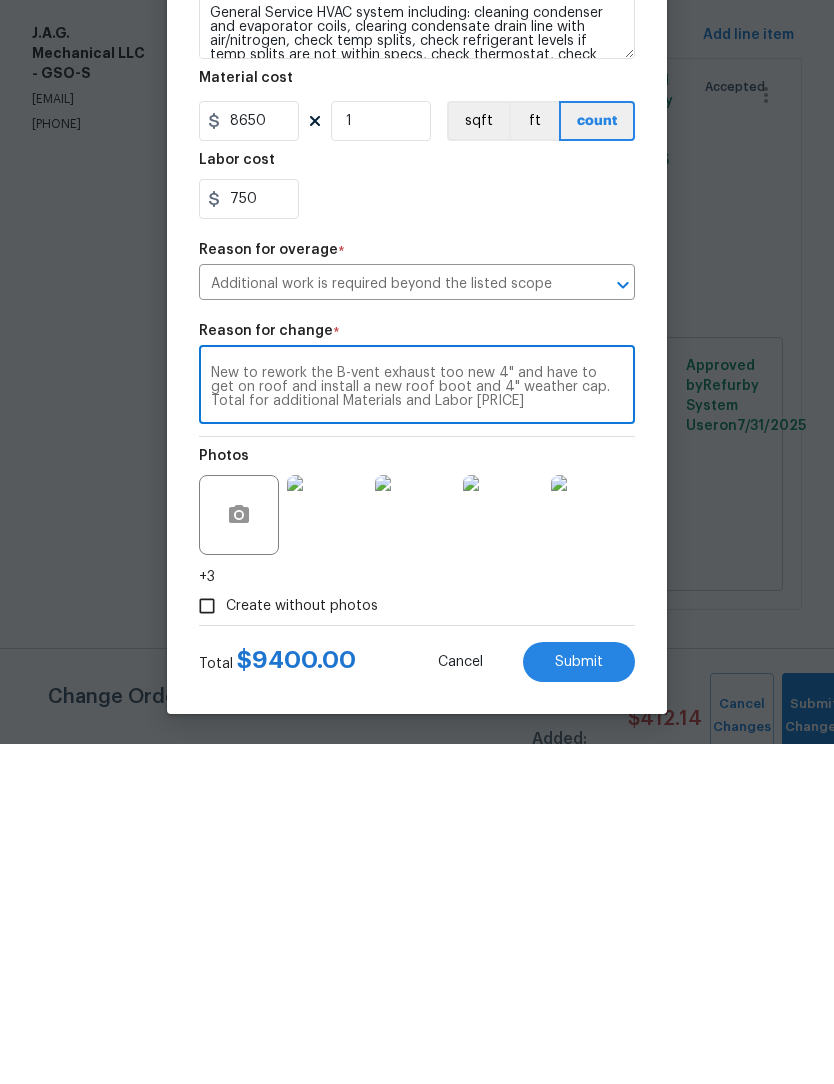 type on "New to rework the B-vent exhaust too new 4" and have to get on roof and install a new roof boot and 4" weather cap. Total for additional Materials and Labor [PRICE]" 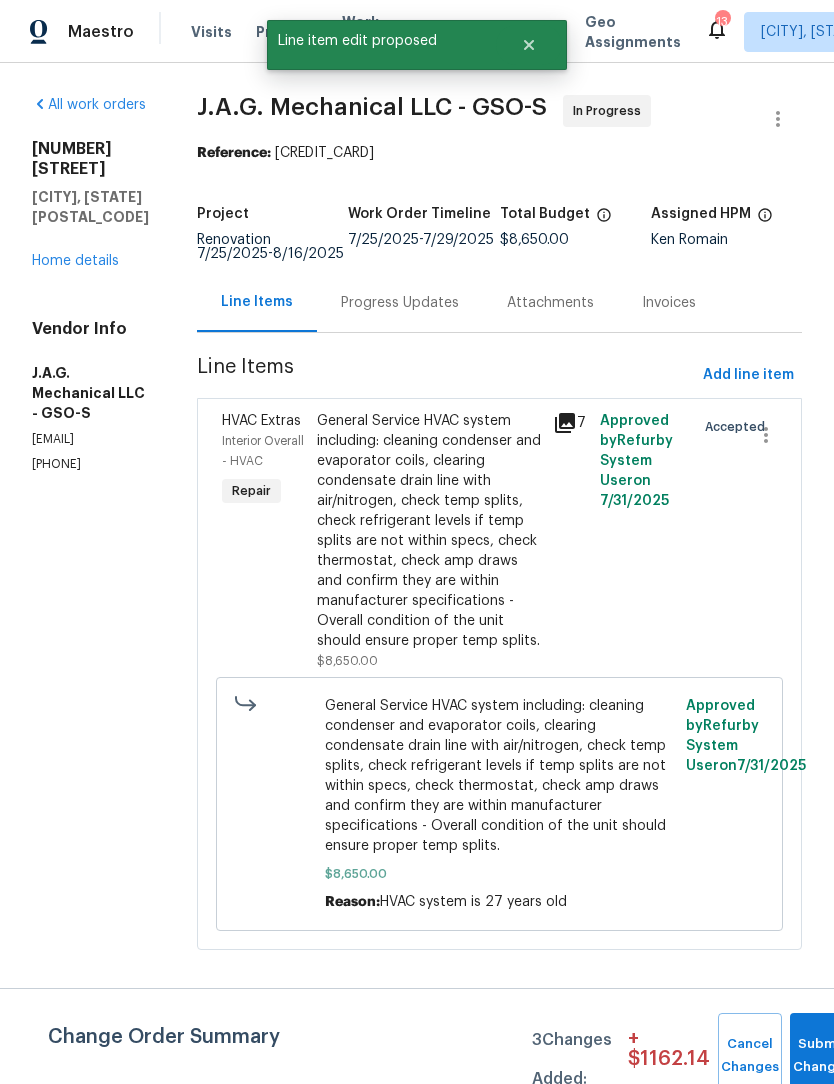 scroll, scrollTop: 0, scrollLeft: 0, axis: both 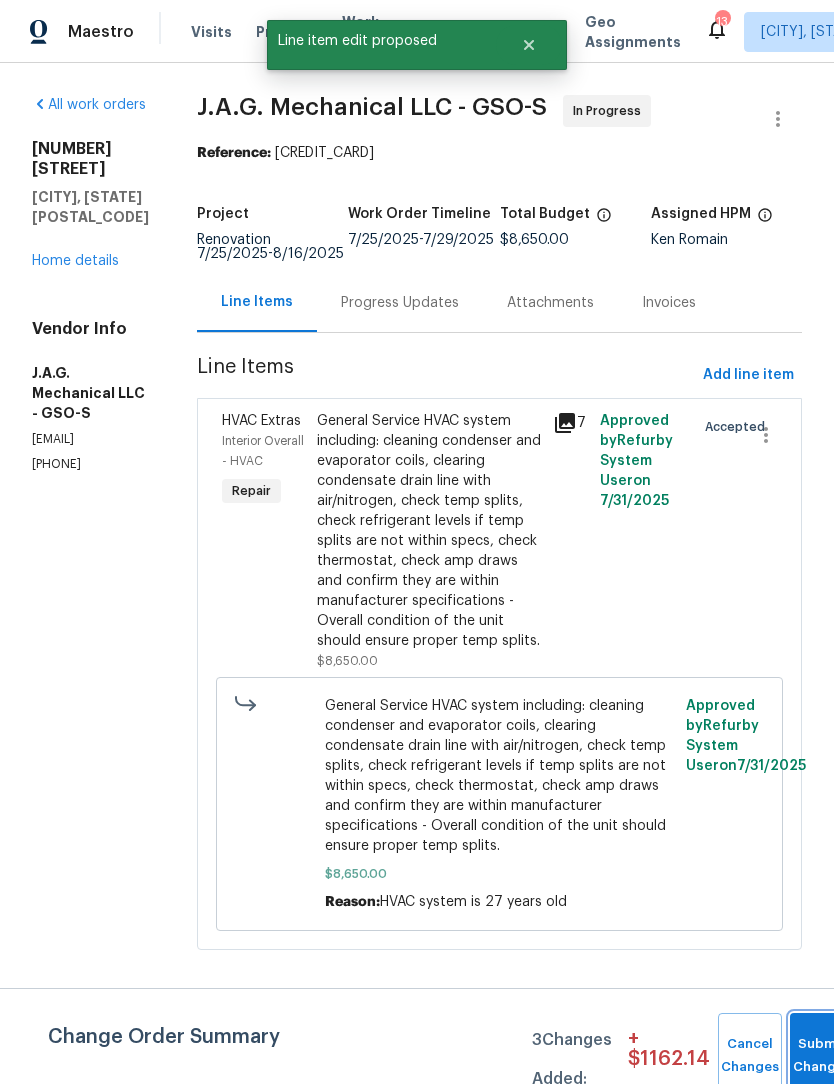 click on "Submit Changes" at bounding box center [822, 1056] 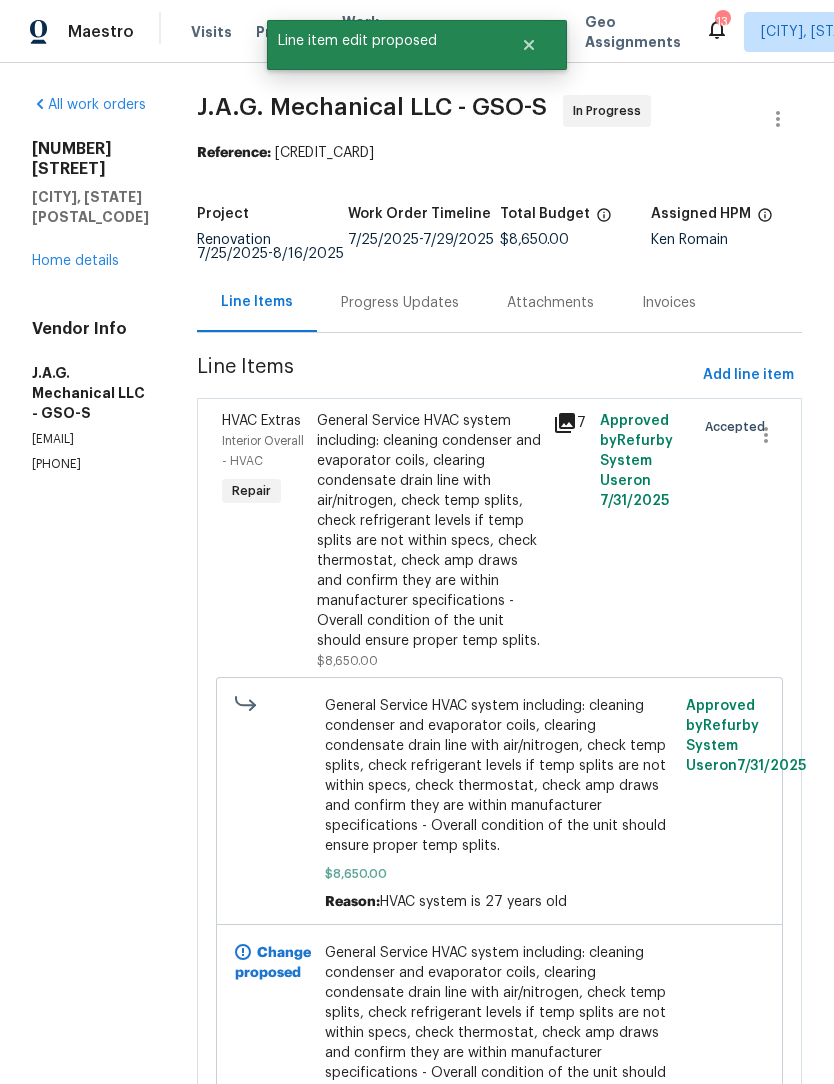 click on "Home details" at bounding box center [75, 261] 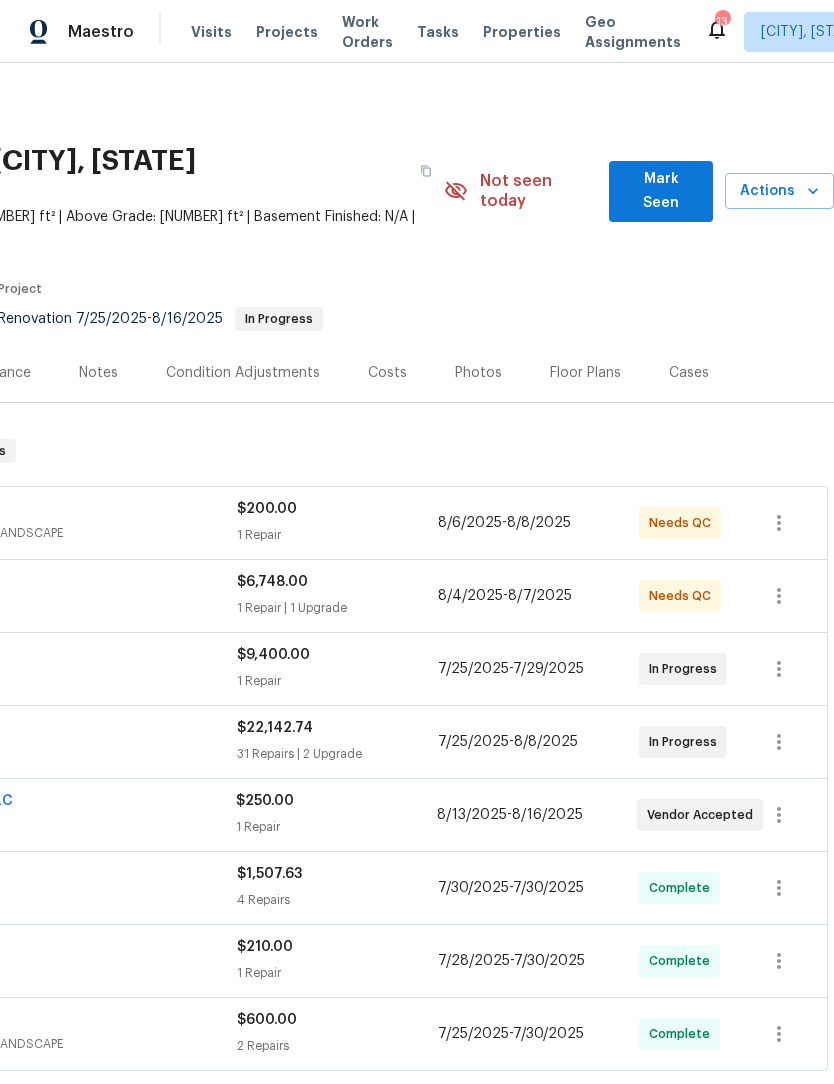 scroll, scrollTop: 0, scrollLeft: 296, axis: horizontal 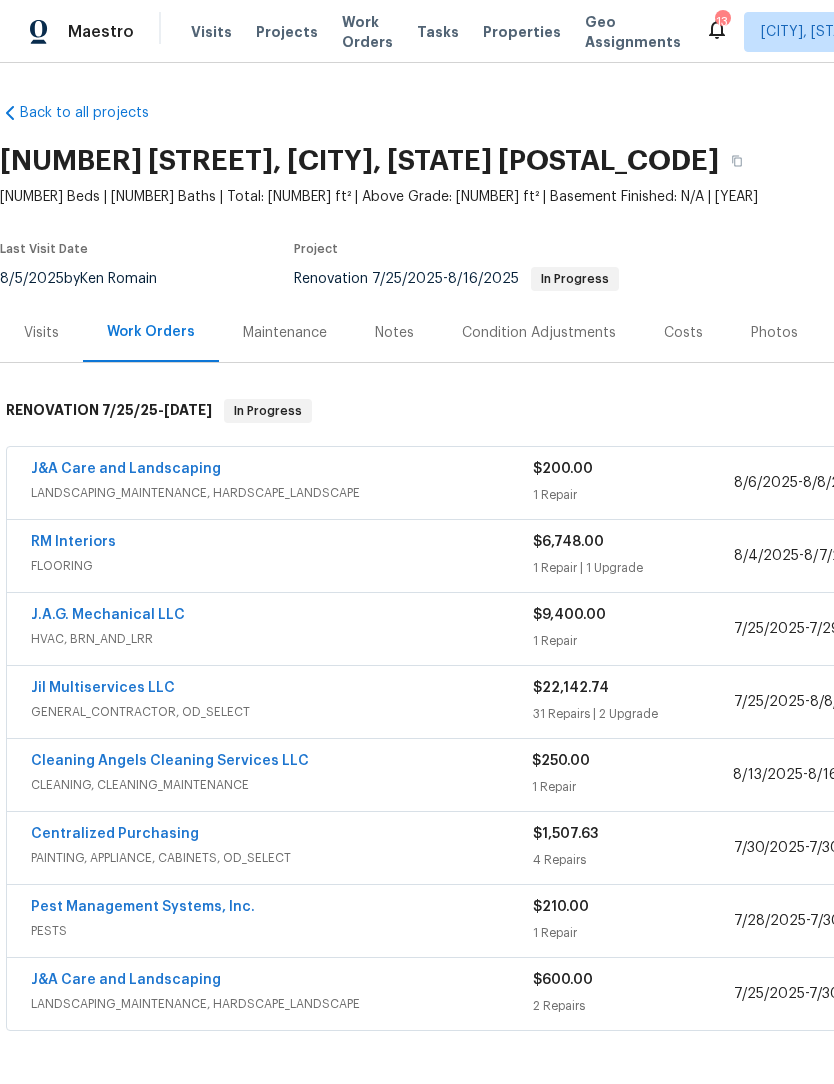 click on "Jil Multiservices LLC" at bounding box center [103, 688] 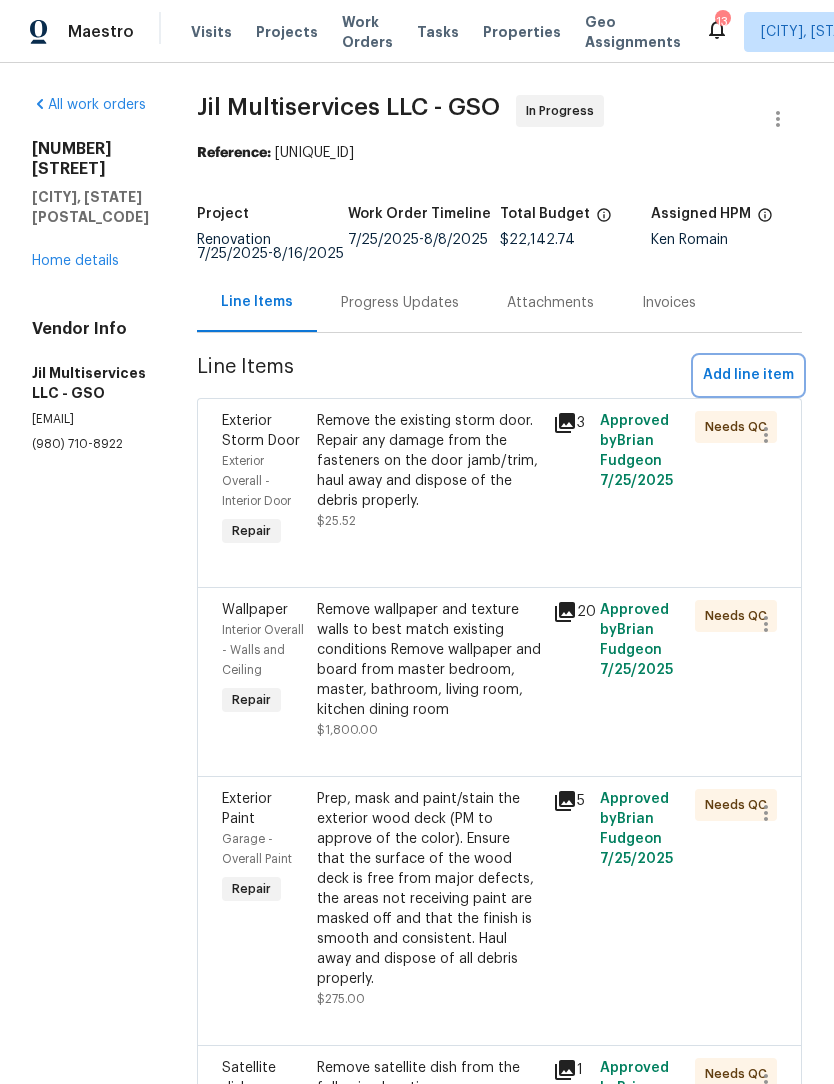 click on "Add line item" at bounding box center [748, 375] 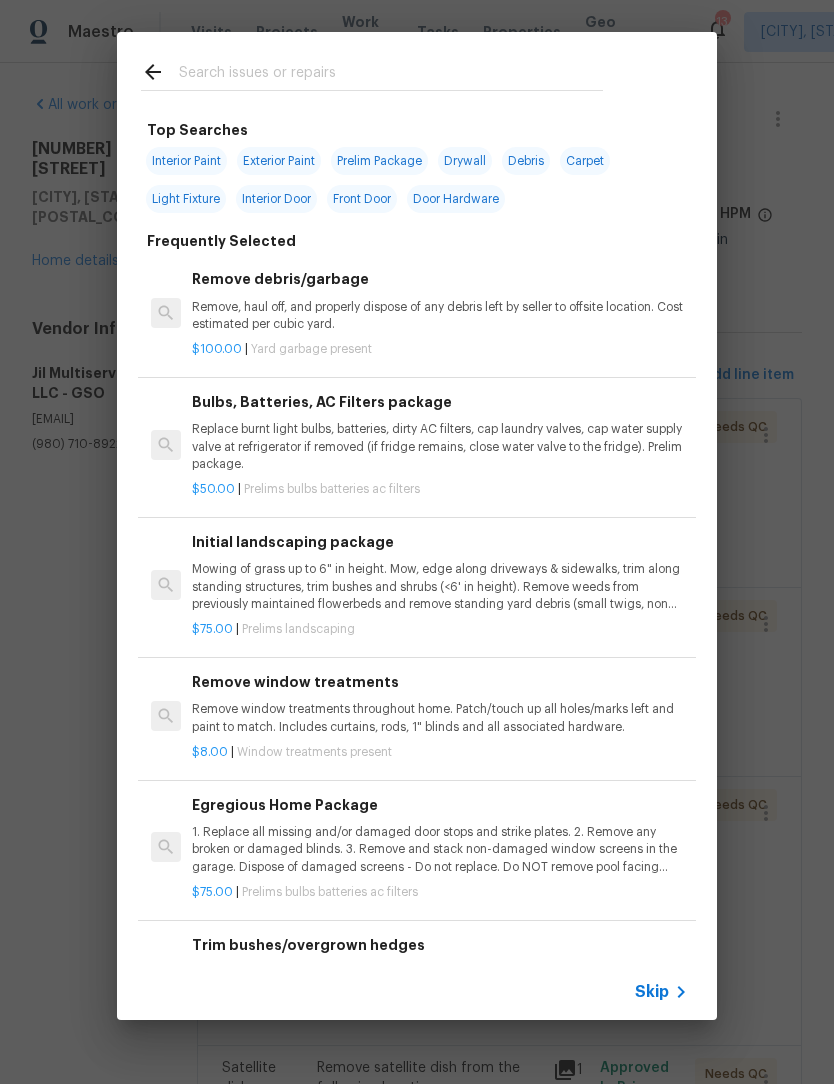 click at bounding box center [391, 75] 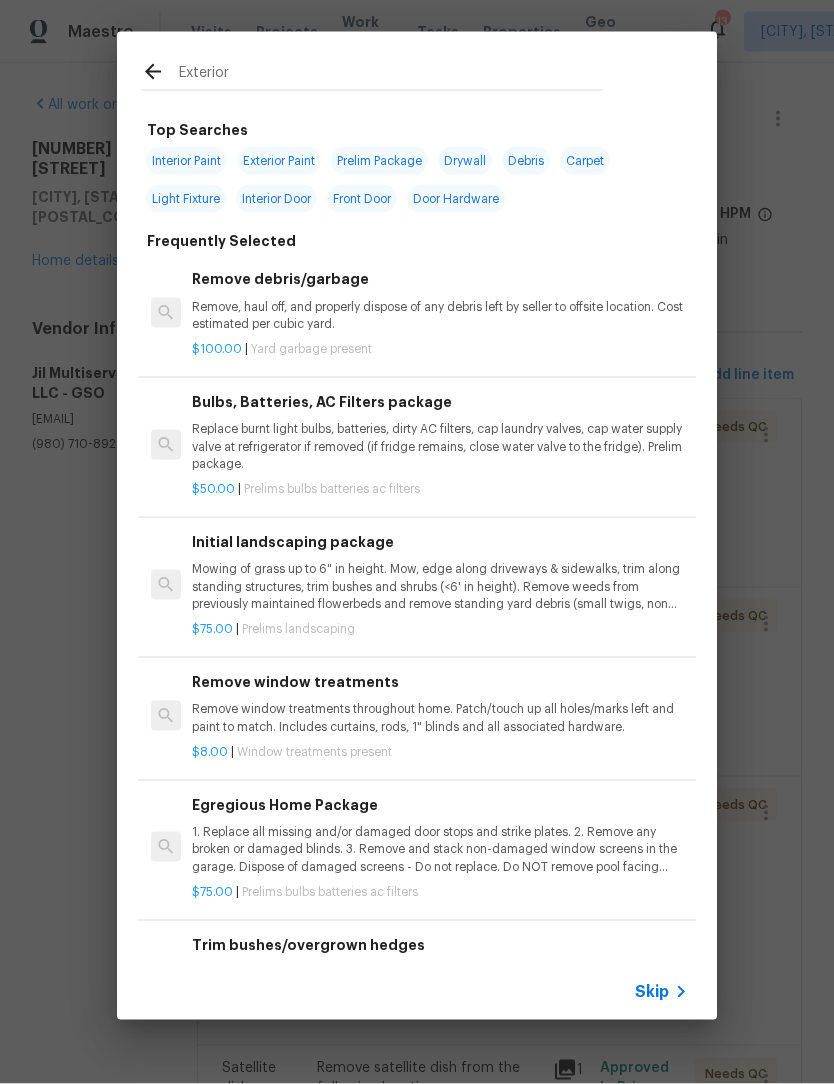 type on "Exterior" 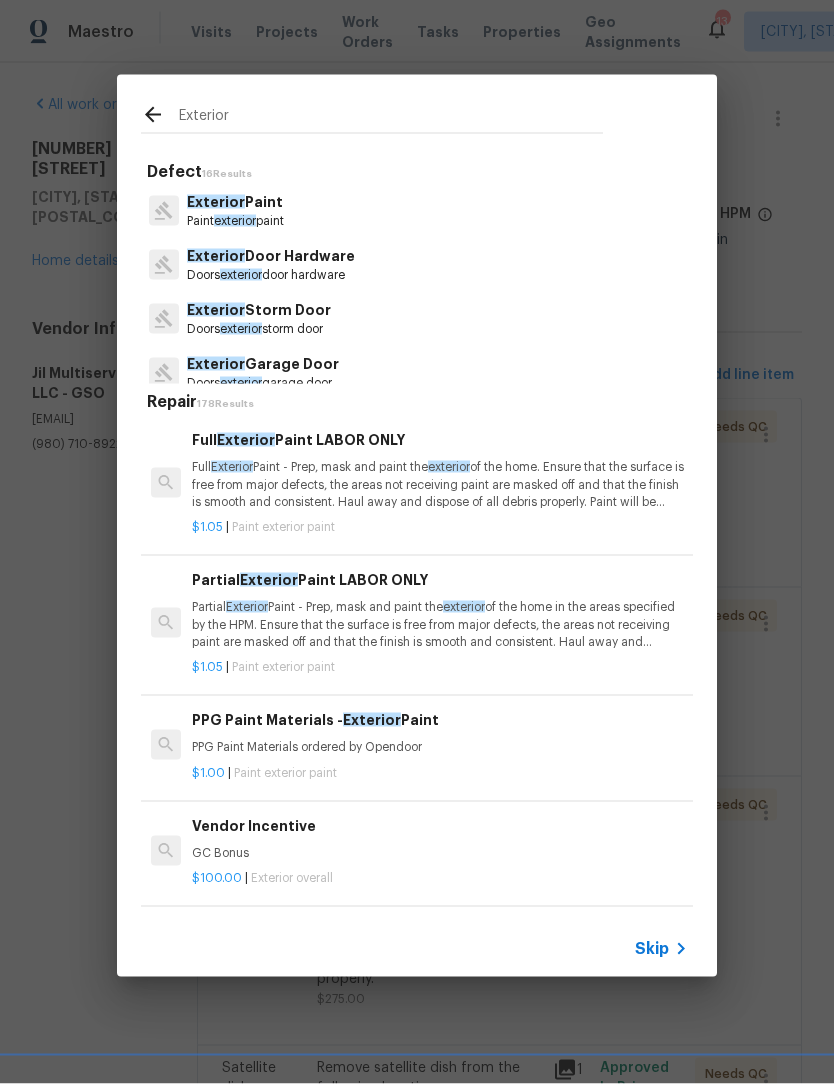 click on "Exterior  Door Hardware" at bounding box center [271, 256] 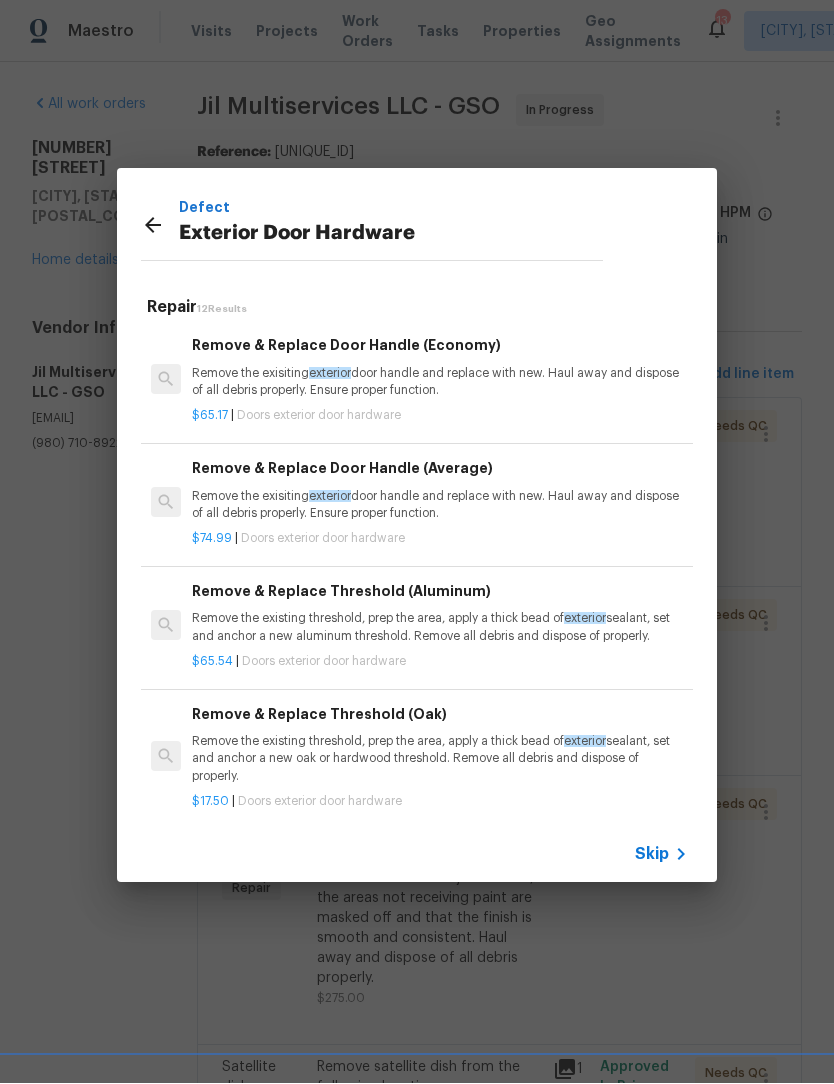 scroll, scrollTop: 0, scrollLeft: 0, axis: both 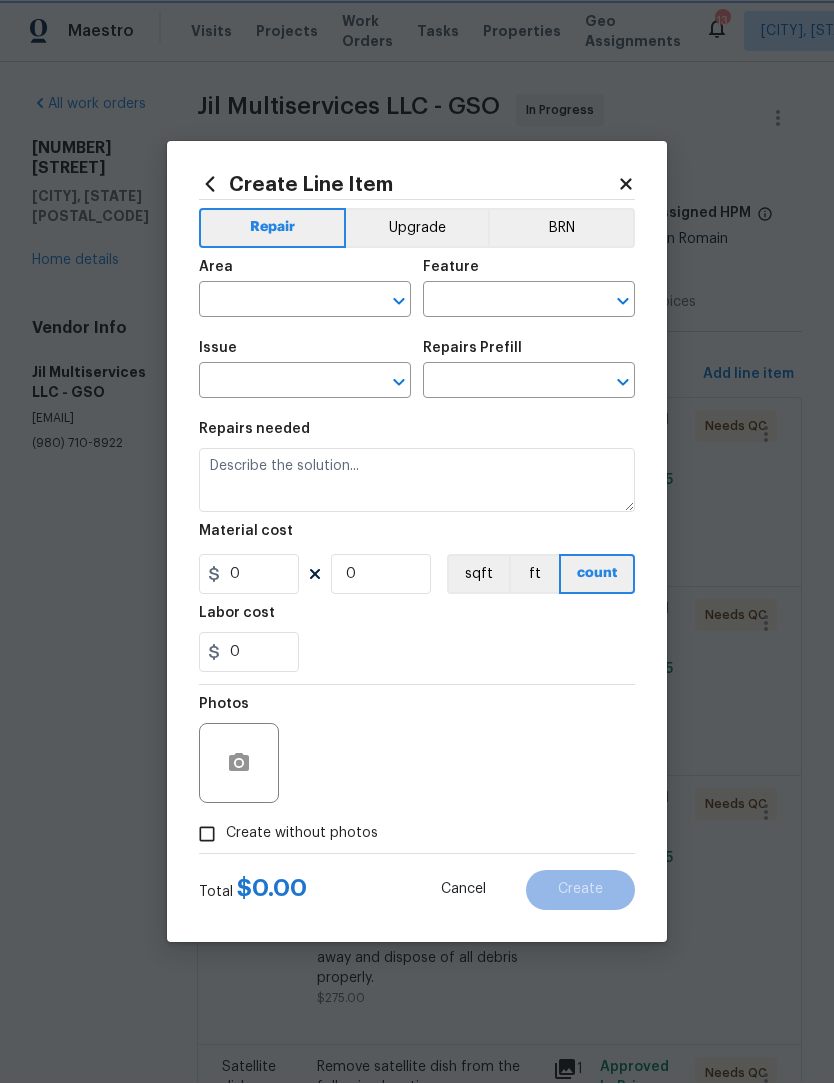 type on "Interior Door" 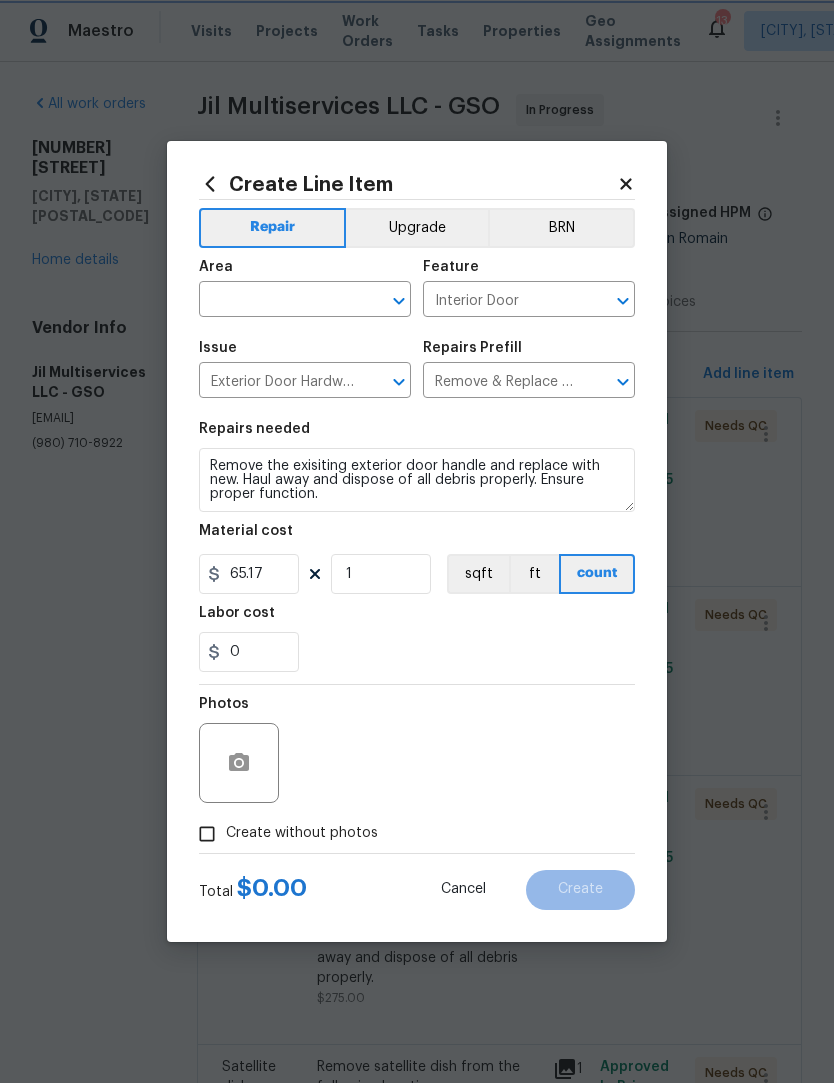 scroll, scrollTop: 1, scrollLeft: 0, axis: vertical 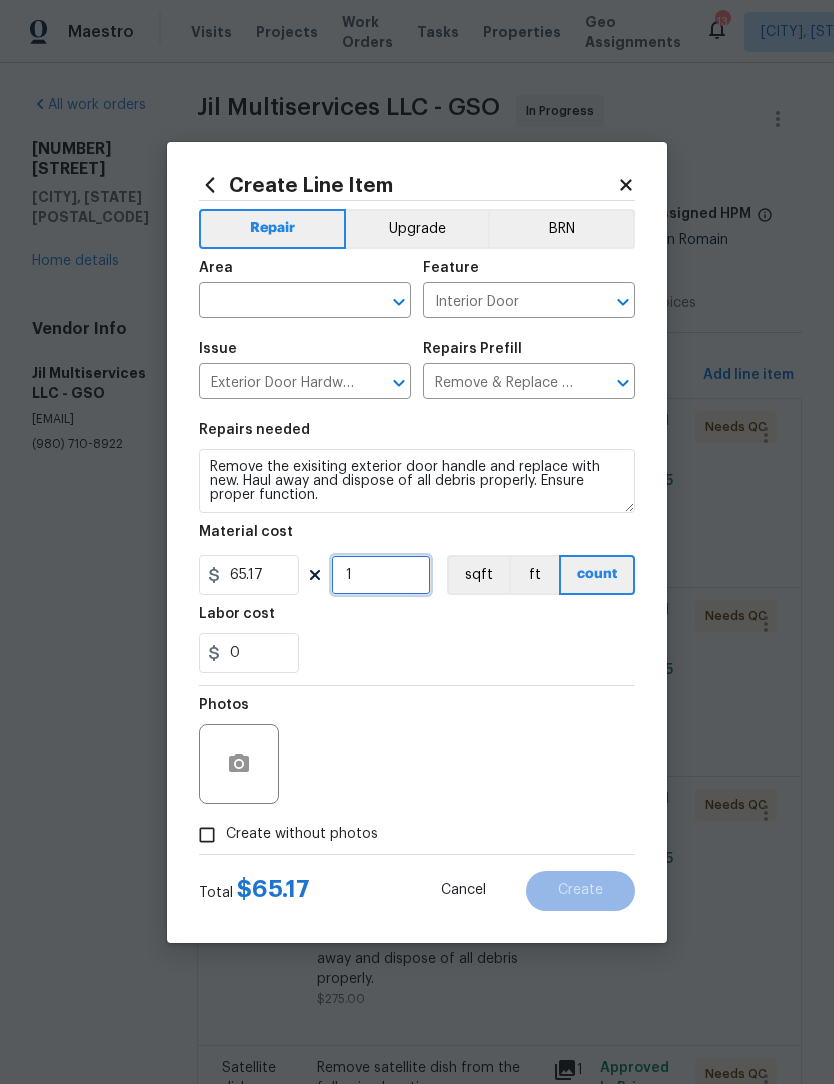 click on "1" at bounding box center [381, 575] 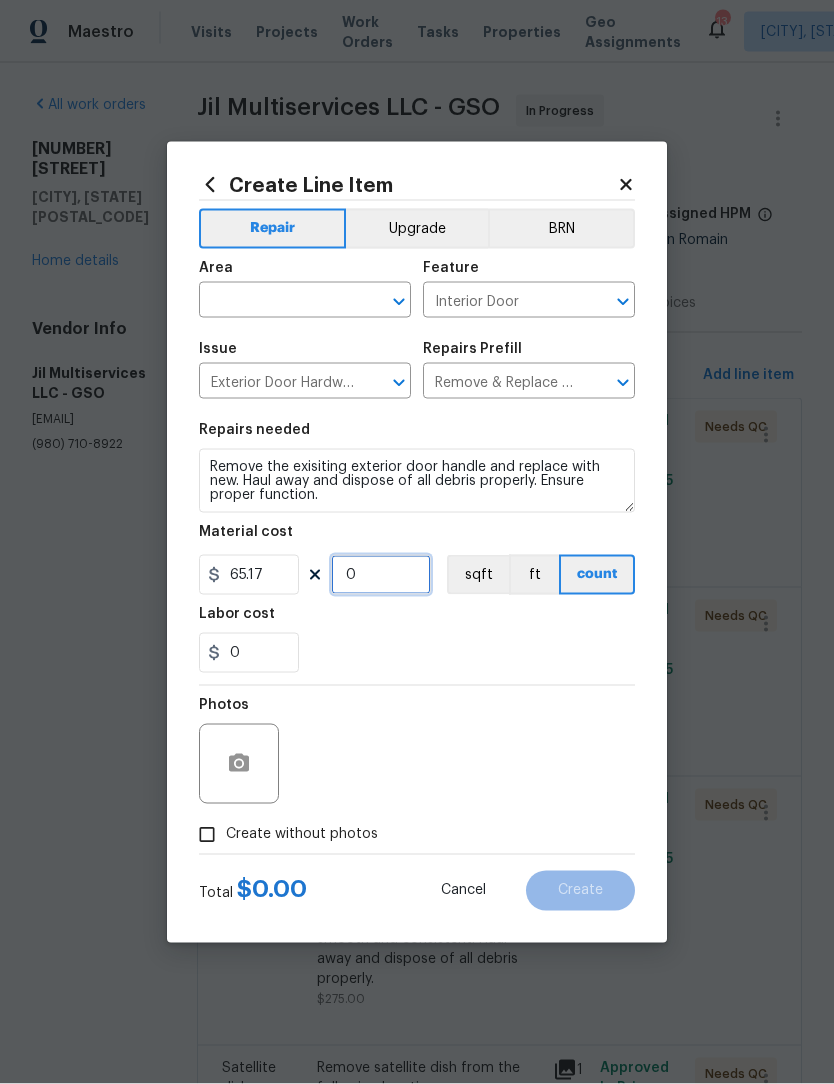 type on "3" 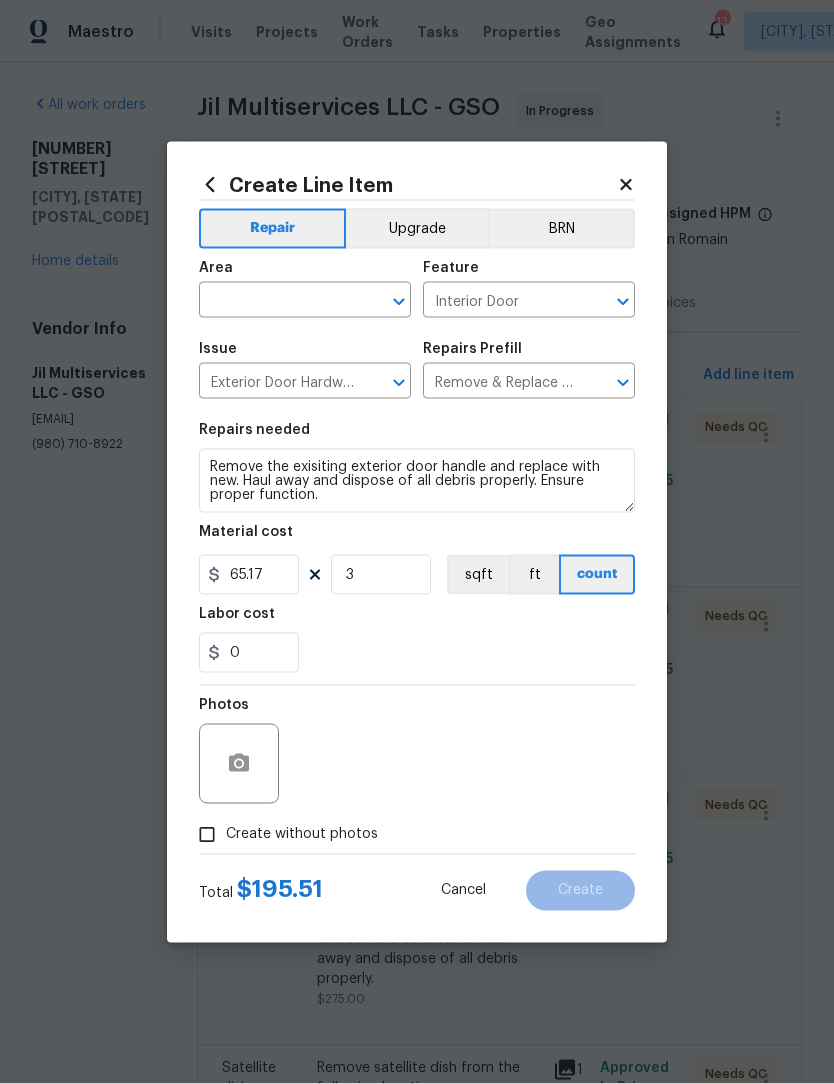 scroll, scrollTop: 1, scrollLeft: 0, axis: vertical 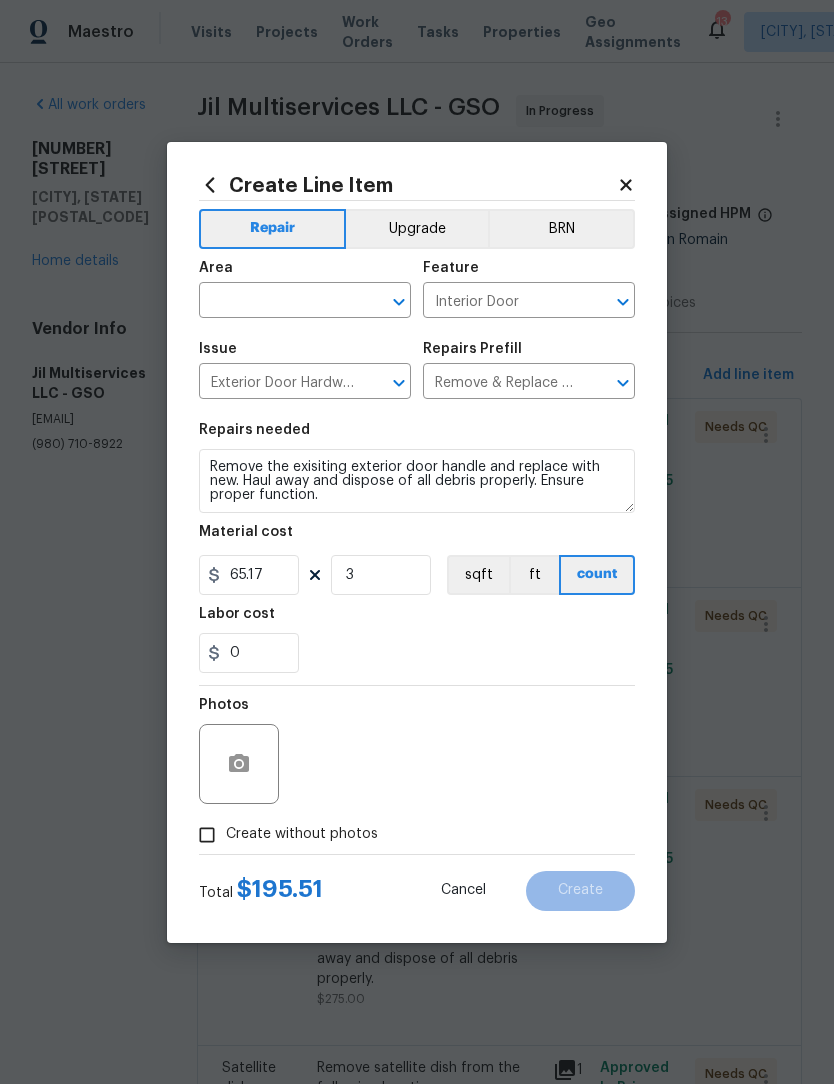 click at bounding box center (277, 302) 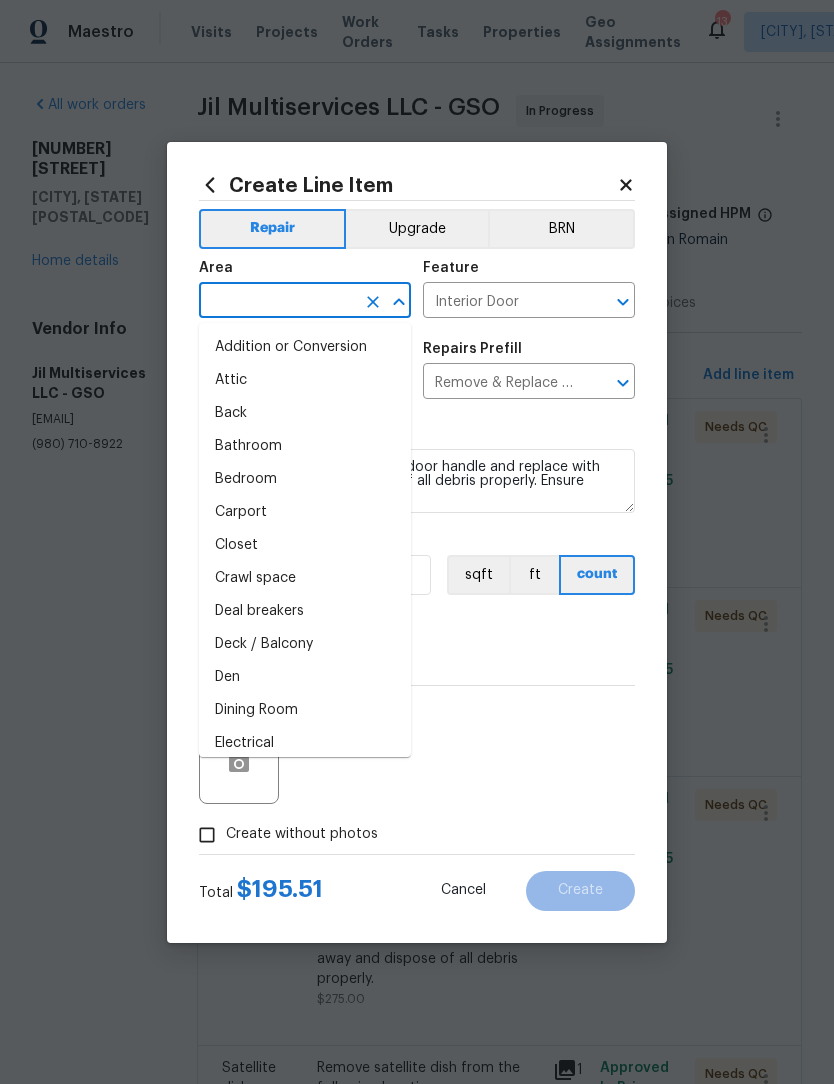 scroll, scrollTop: 0, scrollLeft: 0, axis: both 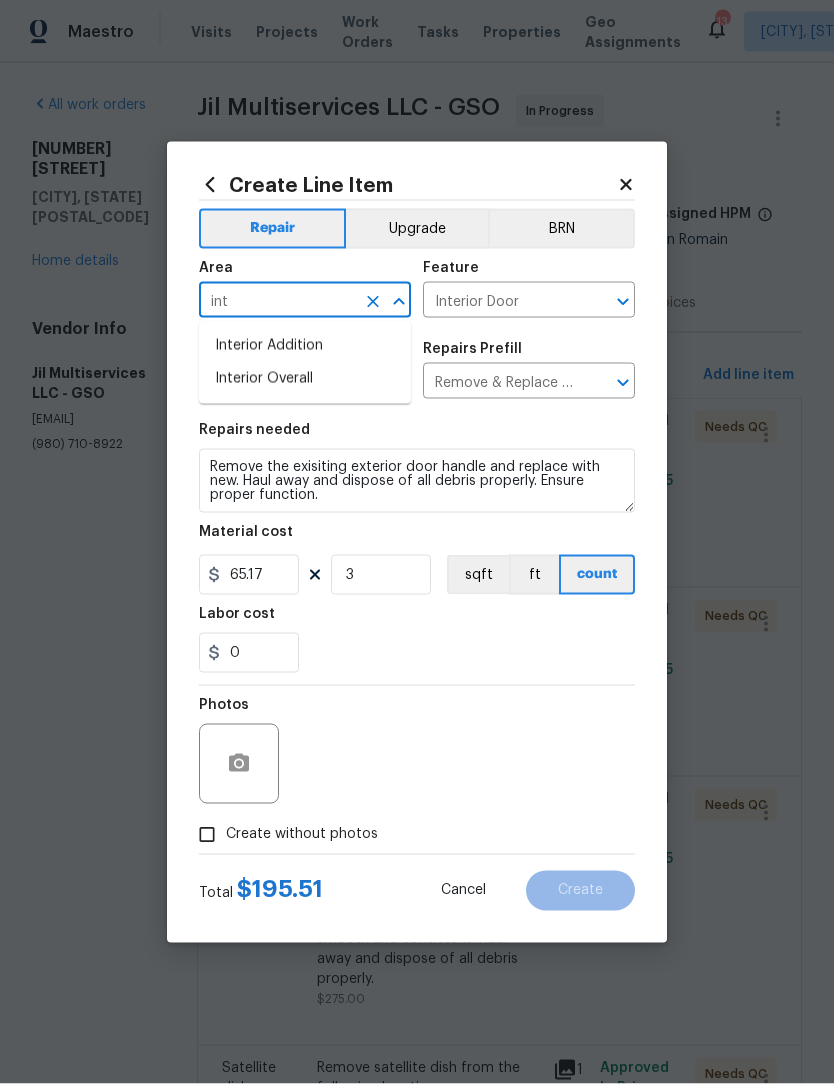 click on "Interior Overall" at bounding box center (305, 379) 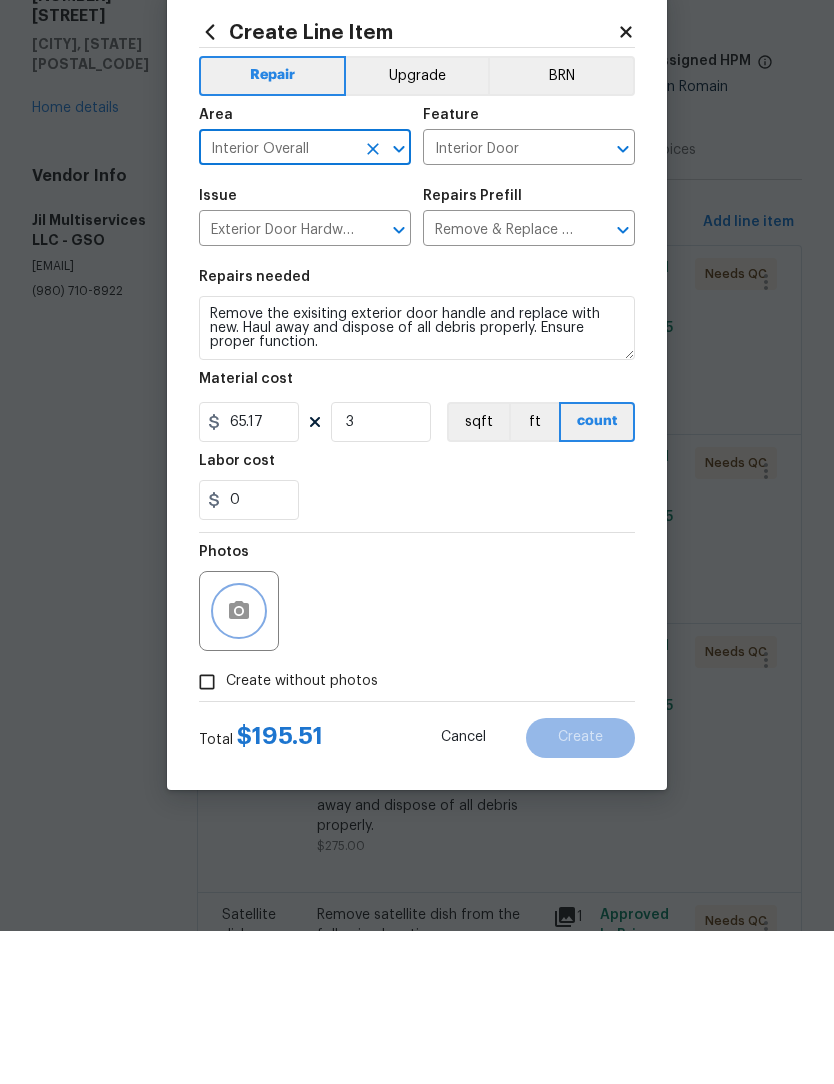 click 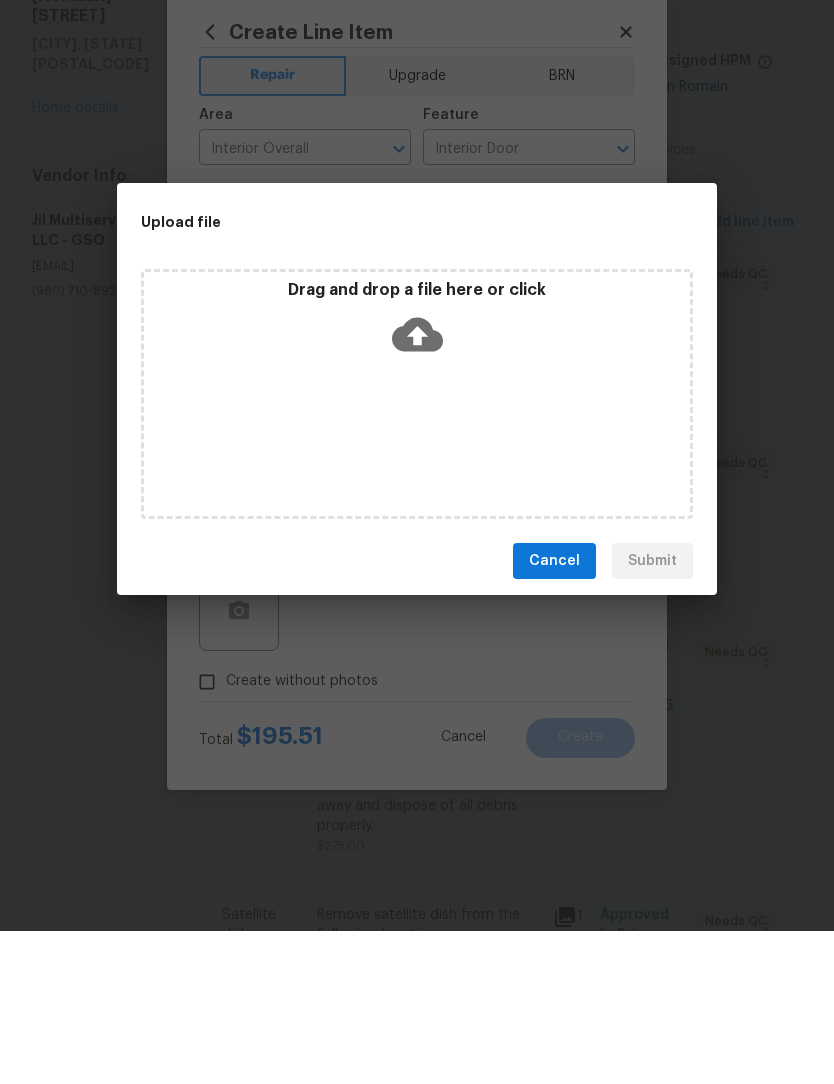 scroll, scrollTop: 66, scrollLeft: 0, axis: vertical 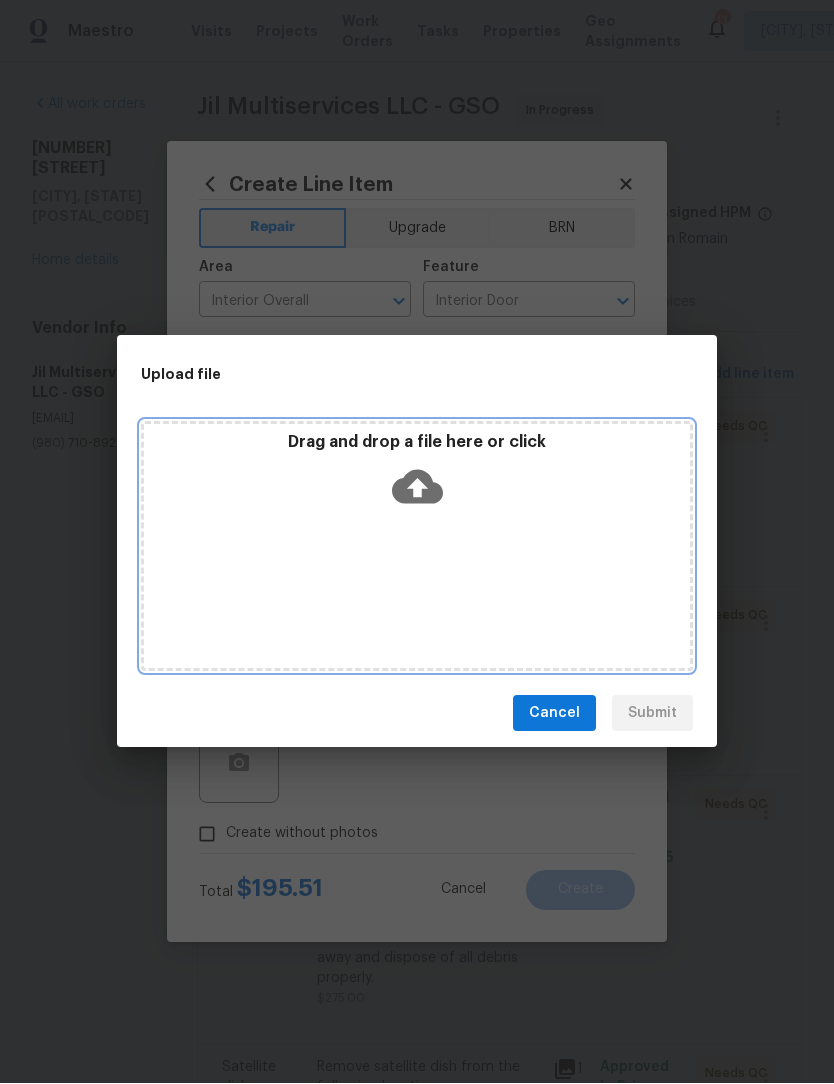 click on "Drag and drop a file here or click" at bounding box center (417, 547) 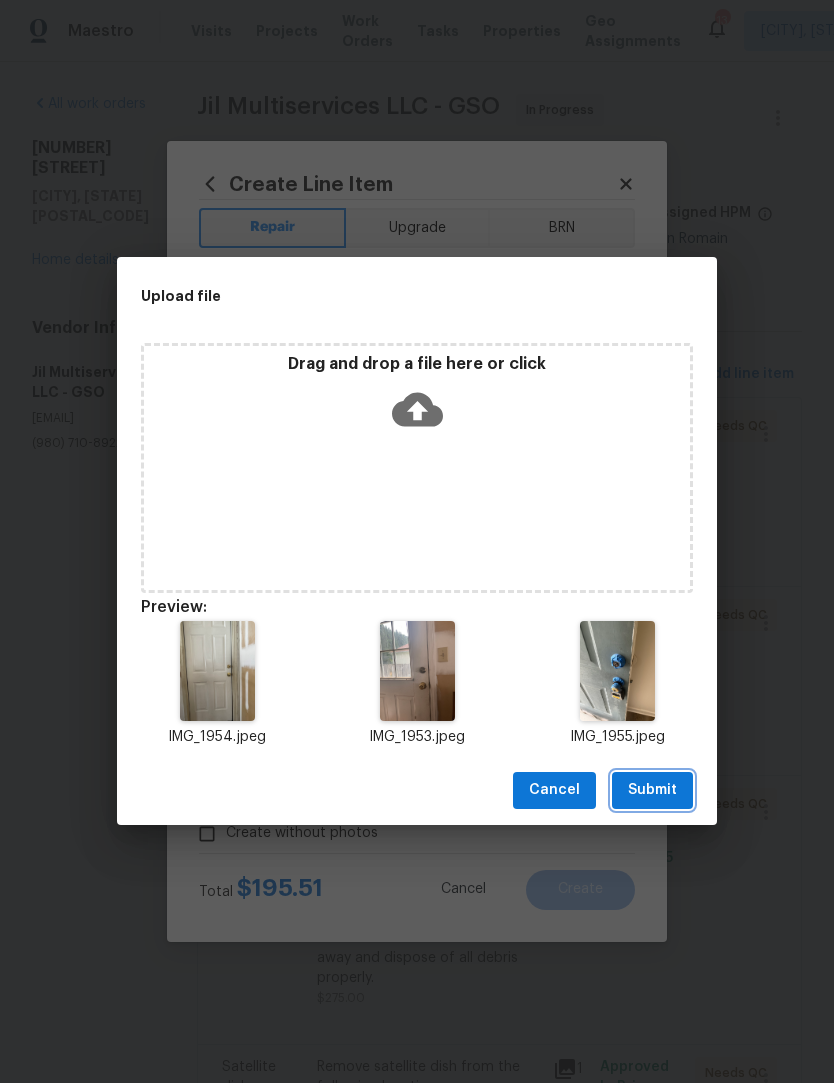 click on "Submit" at bounding box center (652, 791) 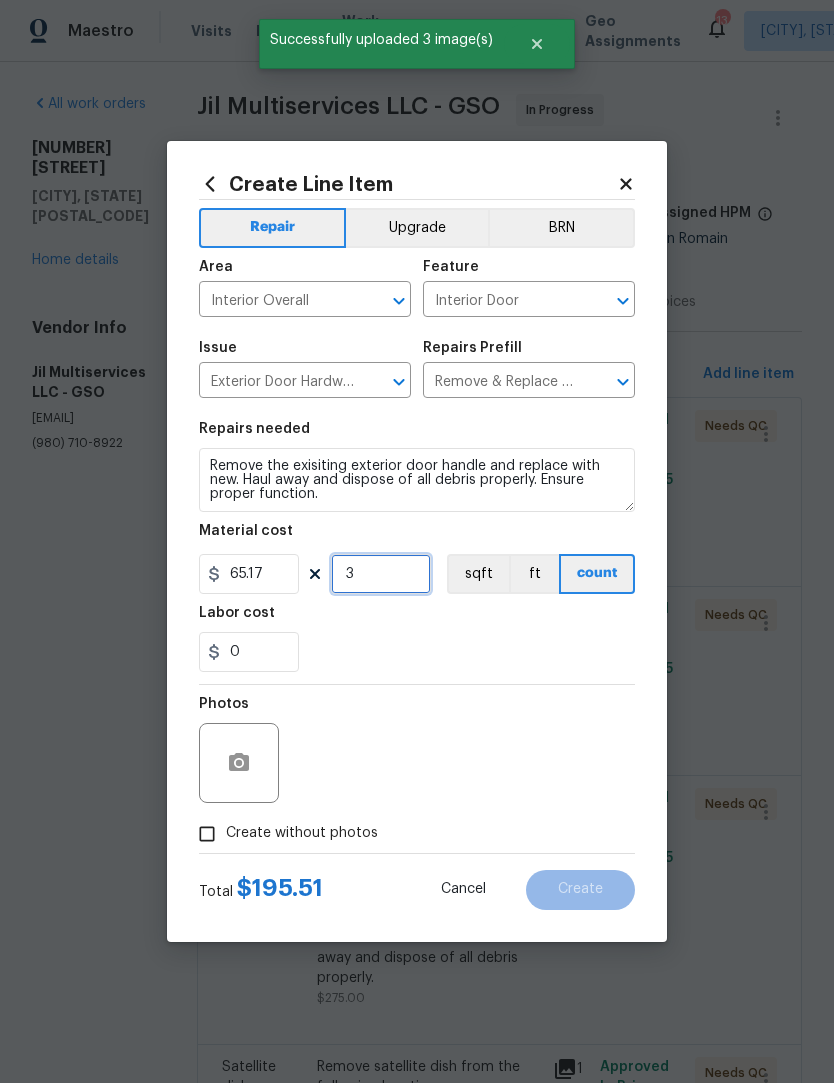 click on "3" at bounding box center (381, 575) 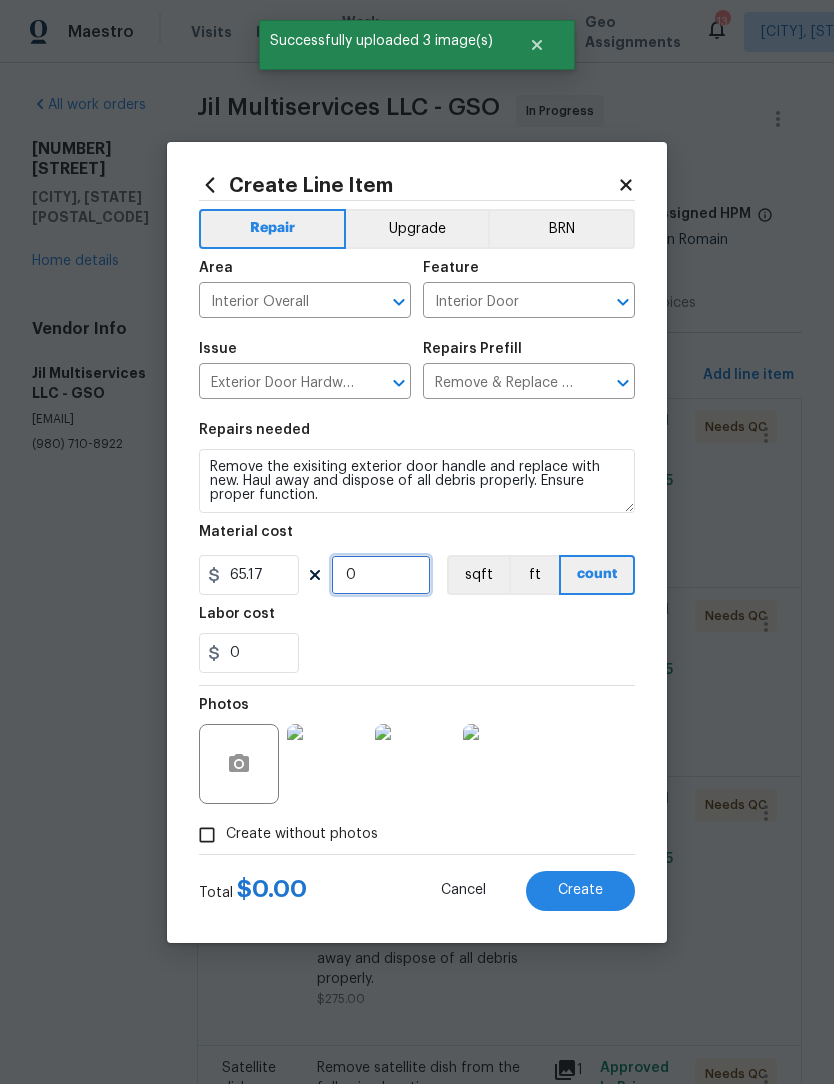 type on "2" 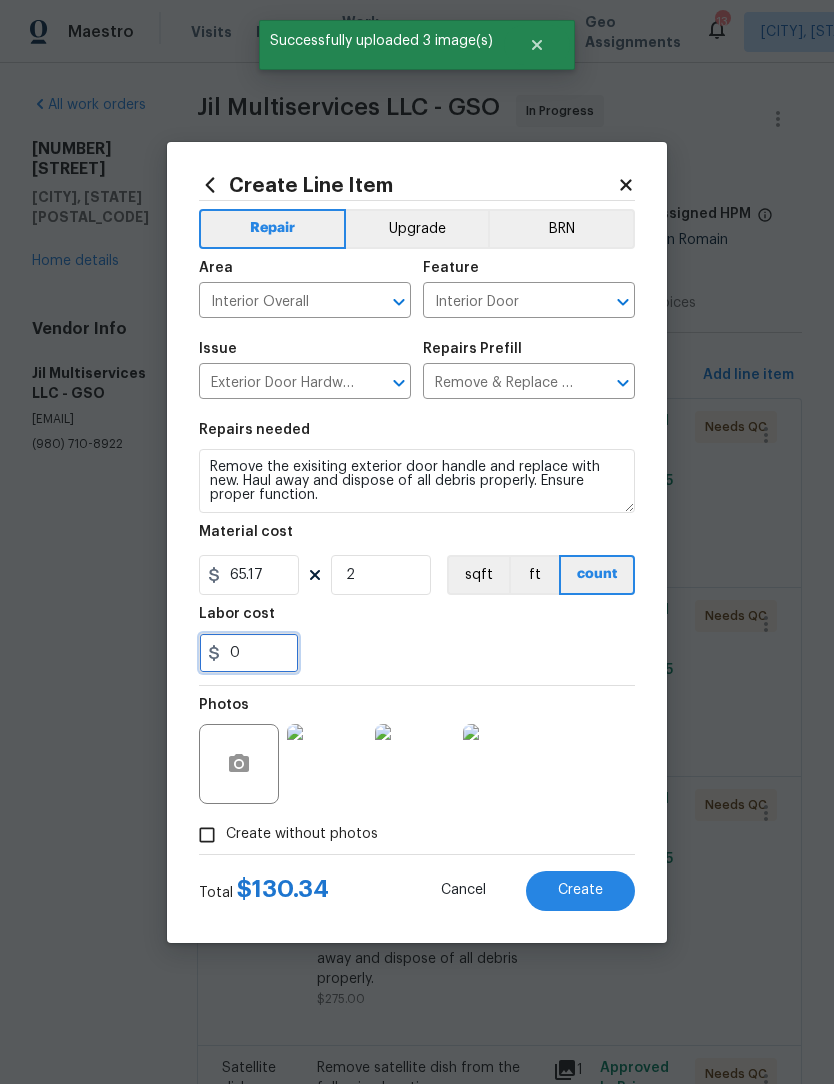 click on "0" at bounding box center [249, 653] 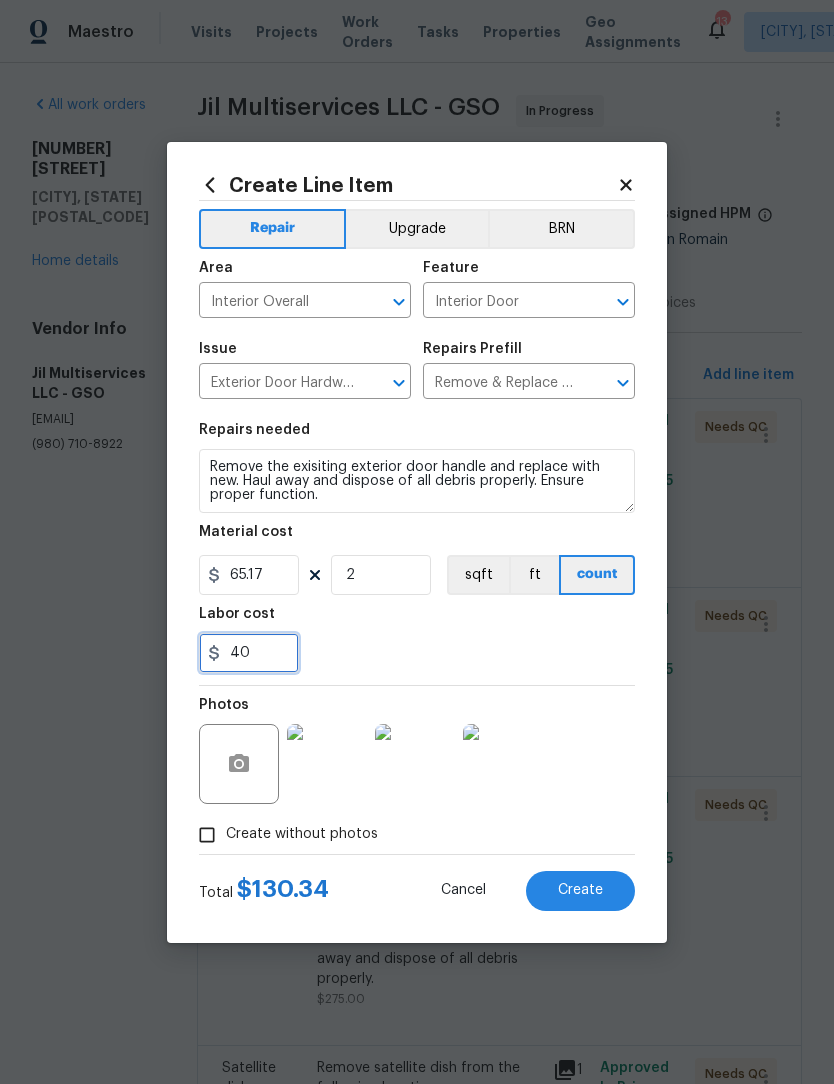 type on "40" 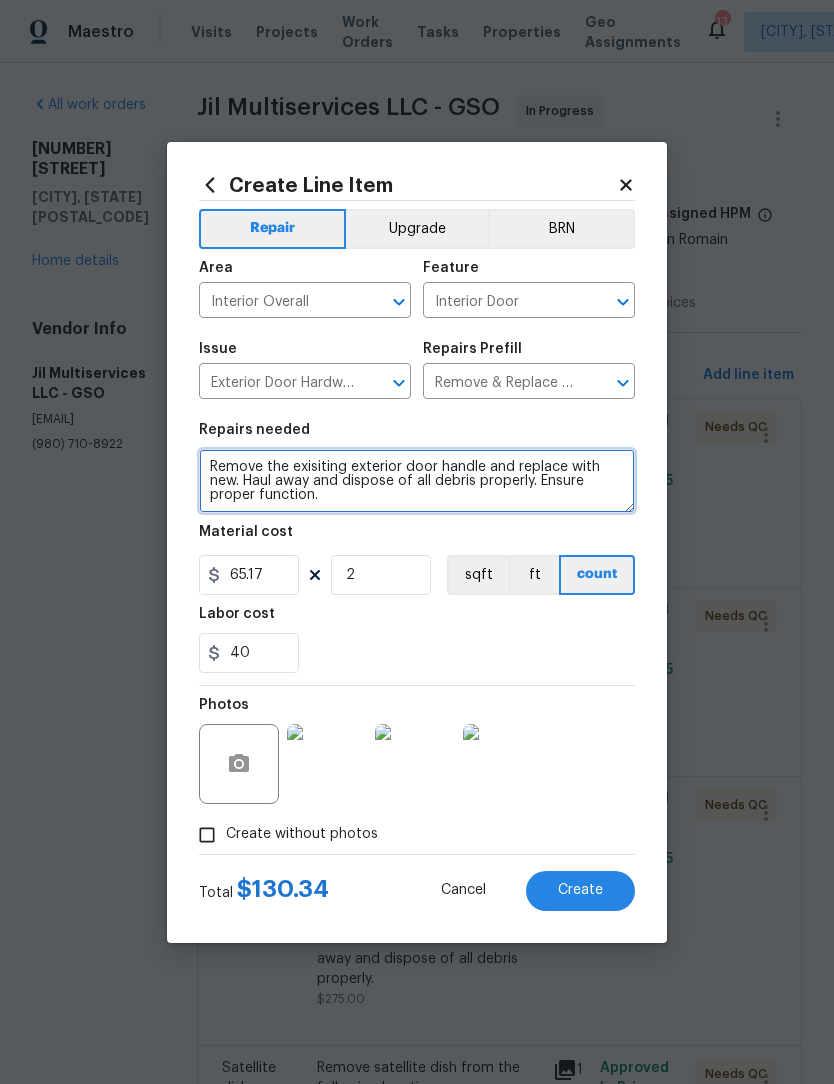 click on "Remove the exisiting exterior door handle and replace with new. Haul away and dispose of all debris properly. Ensure proper function." at bounding box center (417, 481) 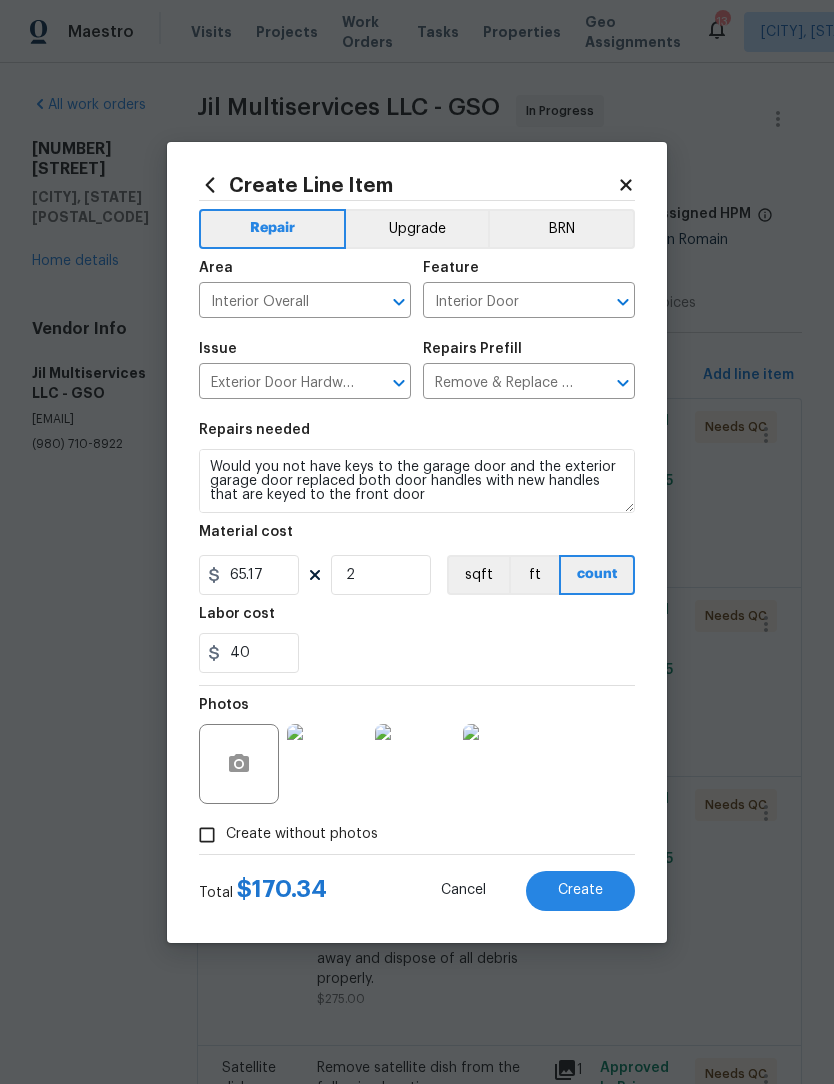 scroll, scrollTop: 47, scrollLeft: 0, axis: vertical 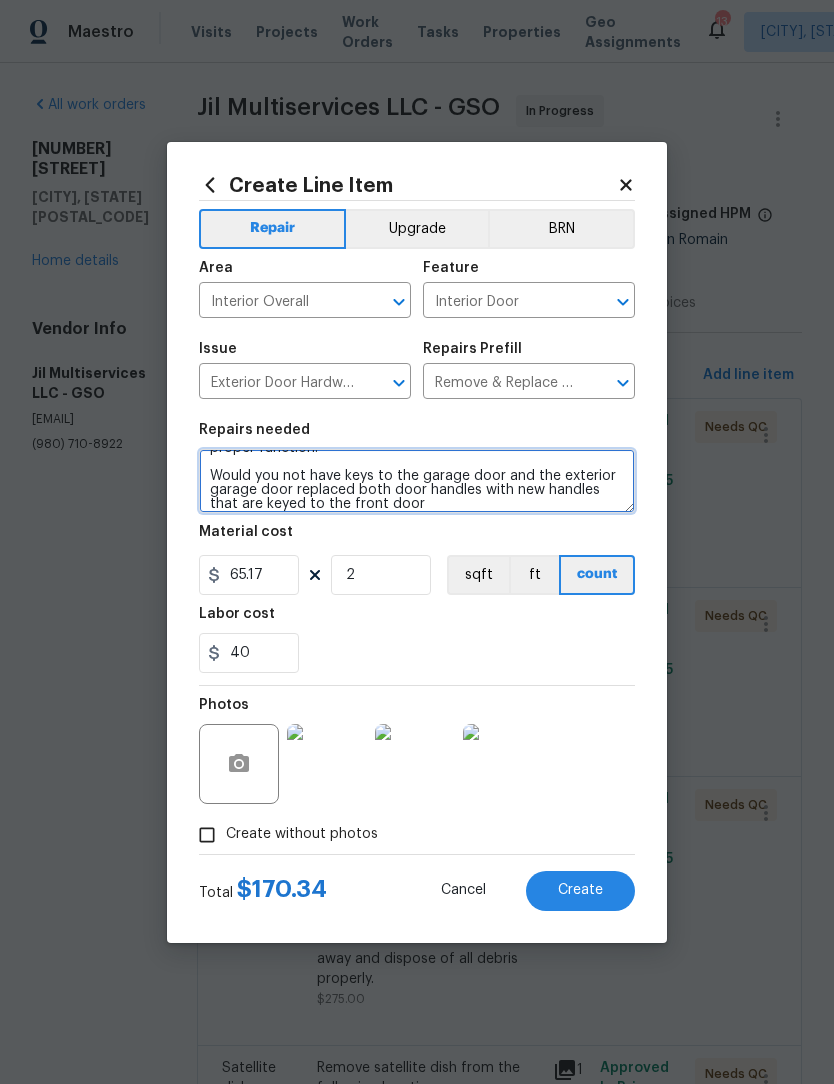 click on "Remove the exisiting exterior door handle and replace with new. Haul away and dispose of all debris properly. Ensure proper function.
Would you not have keys to the garage door and the exterior garage door replaced both door handles with new handles that are keyed to the front door" at bounding box center (417, 481) 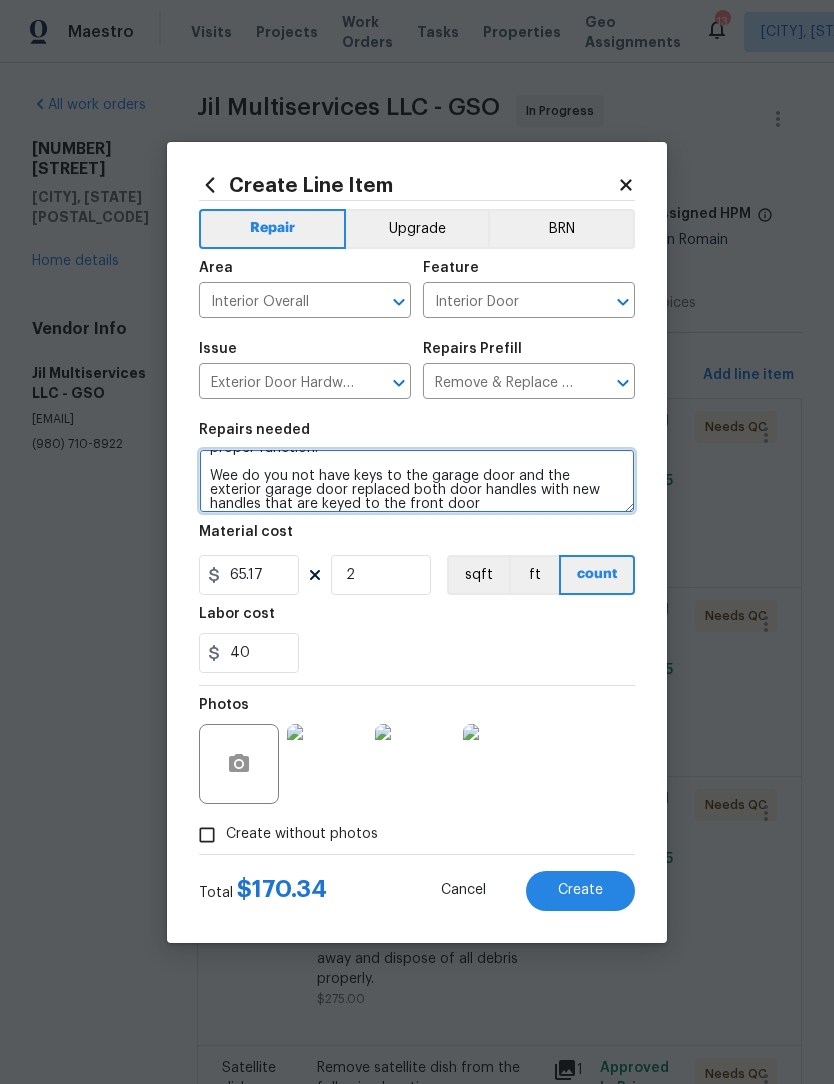 click on "Remove the exisiting exterior door handle and replace with new. Haul away and dispose of all debris properly. Ensure proper function.
Wee do you not have keys to the garage door and the exterior garage door replaced both door handles with new handles that are keyed to the front door" at bounding box center [417, 481] 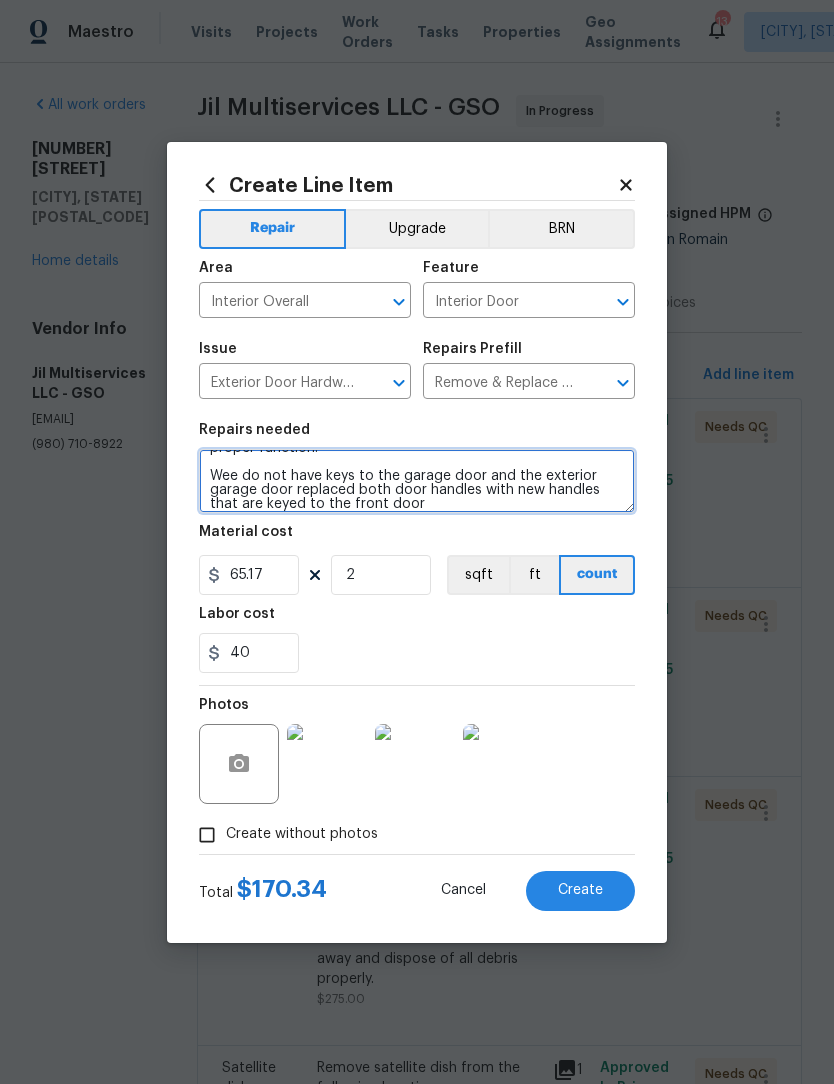 click on "Remove the exisiting exterior door handle and replace with new. Haul away and dispose of all debris properly. Ensure proper function.
Wee do not have keys to the garage door and the exterior garage door replaced both door handles with new handles that are keyed to the front door" at bounding box center (417, 481) 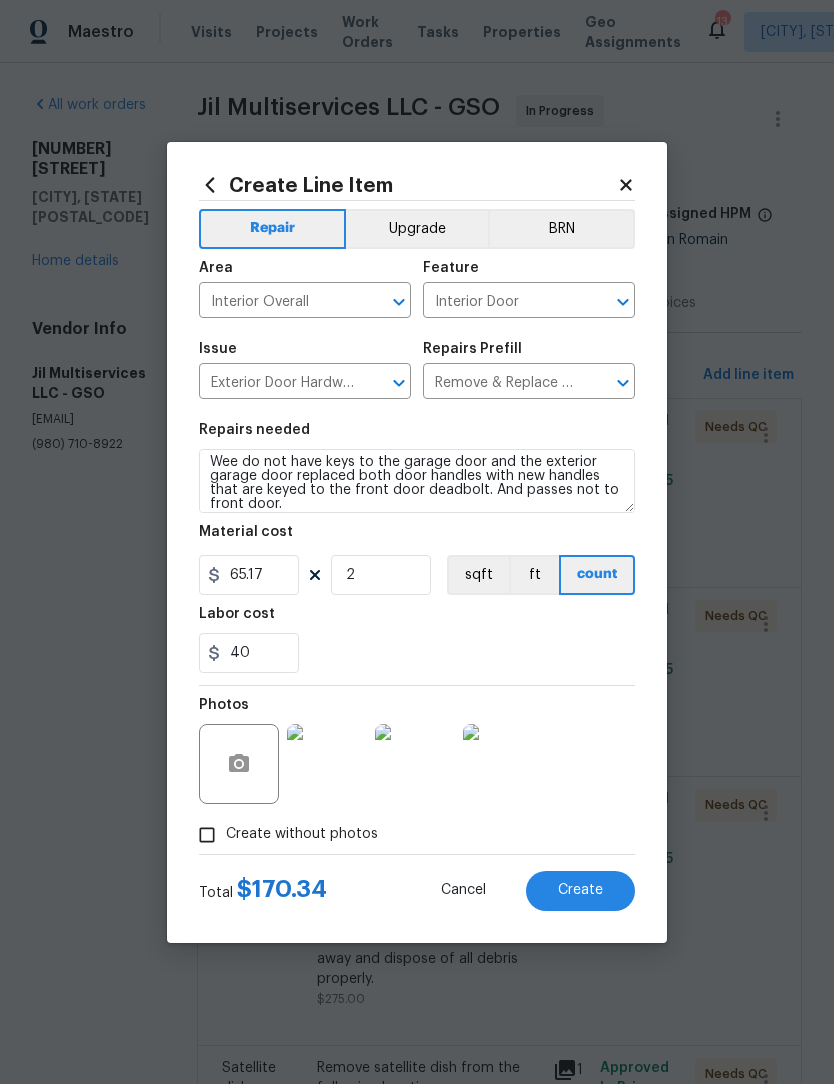scroll, scrollTop: 61, scrollLeft: 0, axis: vertical 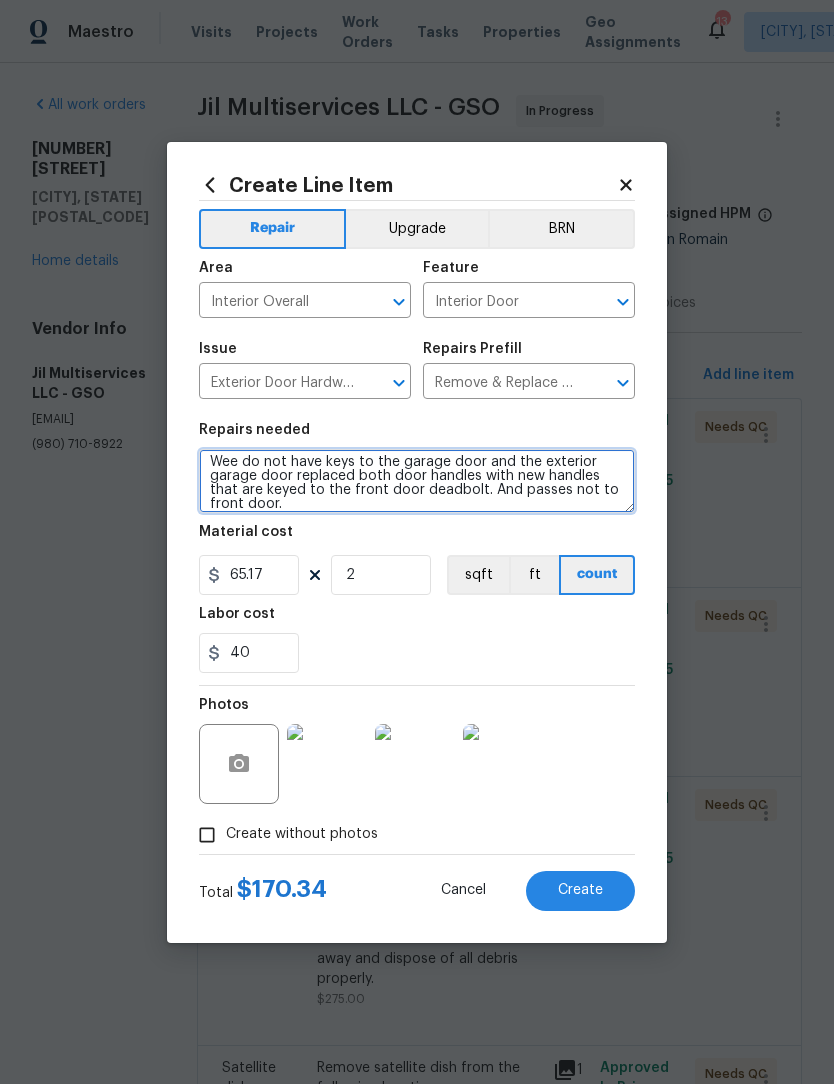 click on "Remove the exisiting exterior door handle and replace with new. Haul away and dispose of all debris properly. Ensure proper function.
Wee do not have keys to the garage door and the exterior garage door replaced both door handles with new handles that are keyed to the front door deadbolt. And passes not to front door." at bounding box center [417, 481] 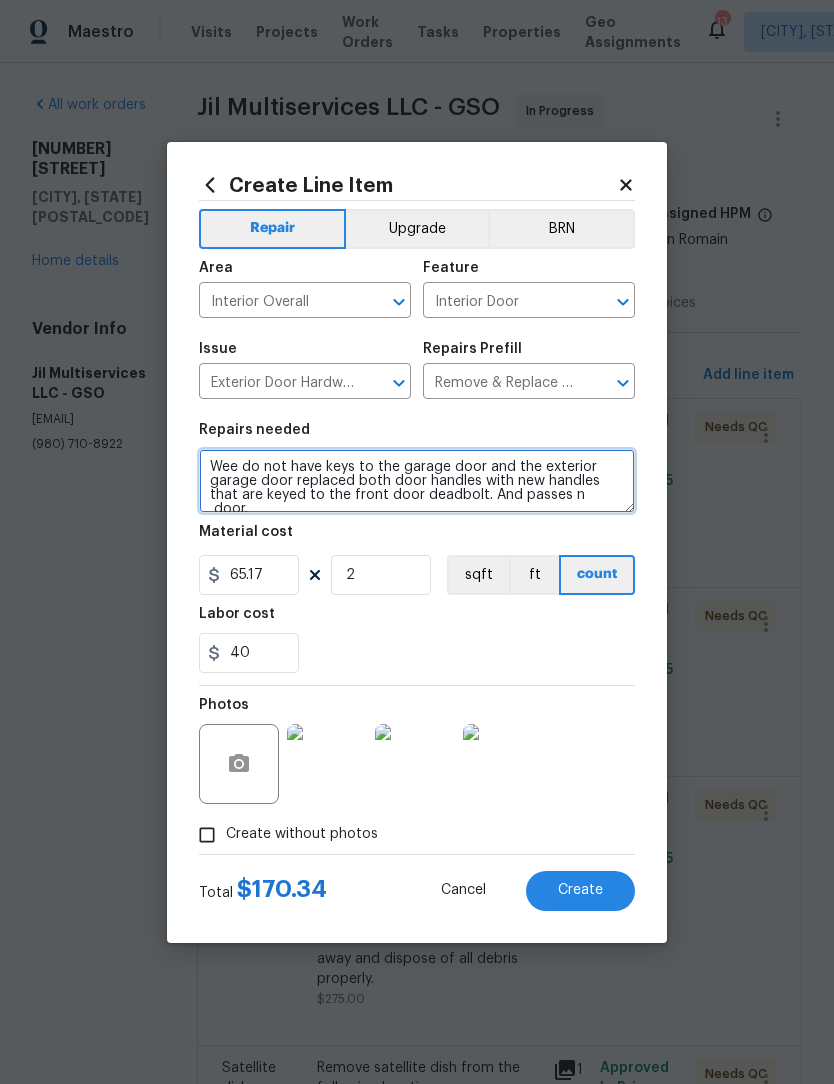 scroll, scrollTop: 61, scrollLeft: 0, axis: vertical 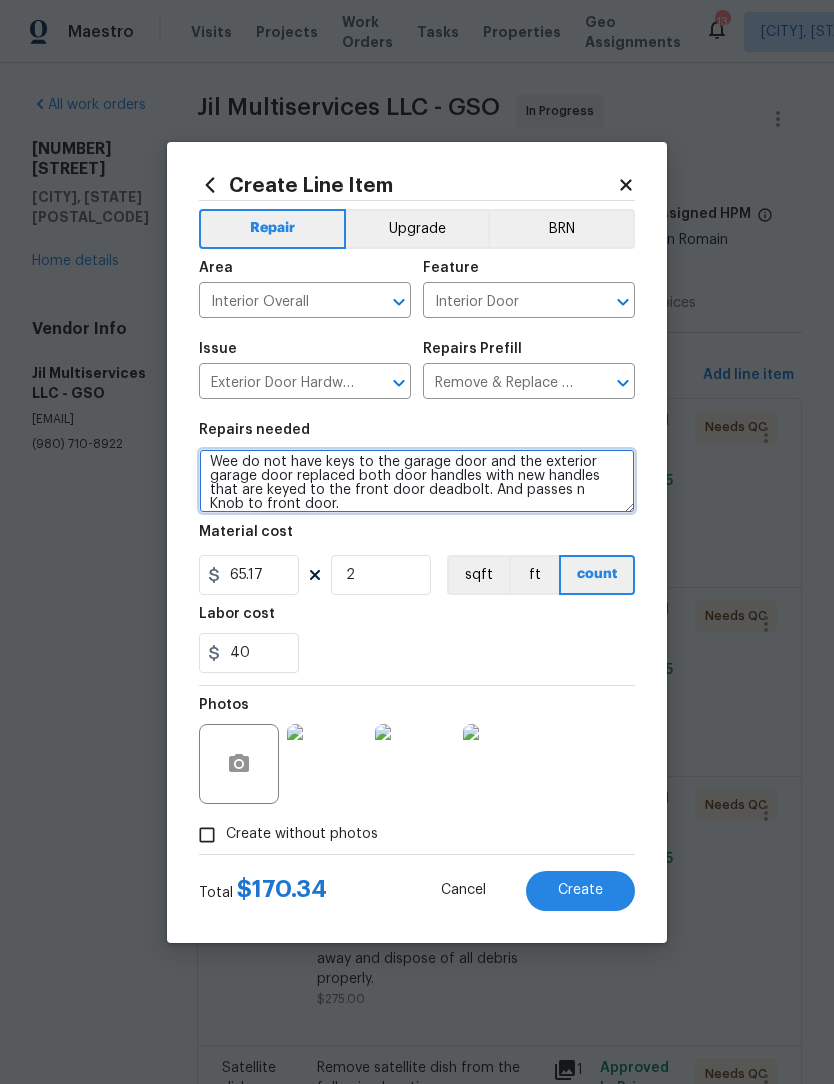 click on "Remove the exisiting exterior door handle and replace with new. Haul away and dispose of all debris properly. Ensure proper function.
Wee do not have keys to the garage door and the exterior garage door replaced both door handles with new handles that are keyed to the front door deadbolt. And passes n
Knob to front door." at bounding box center [417, 481] 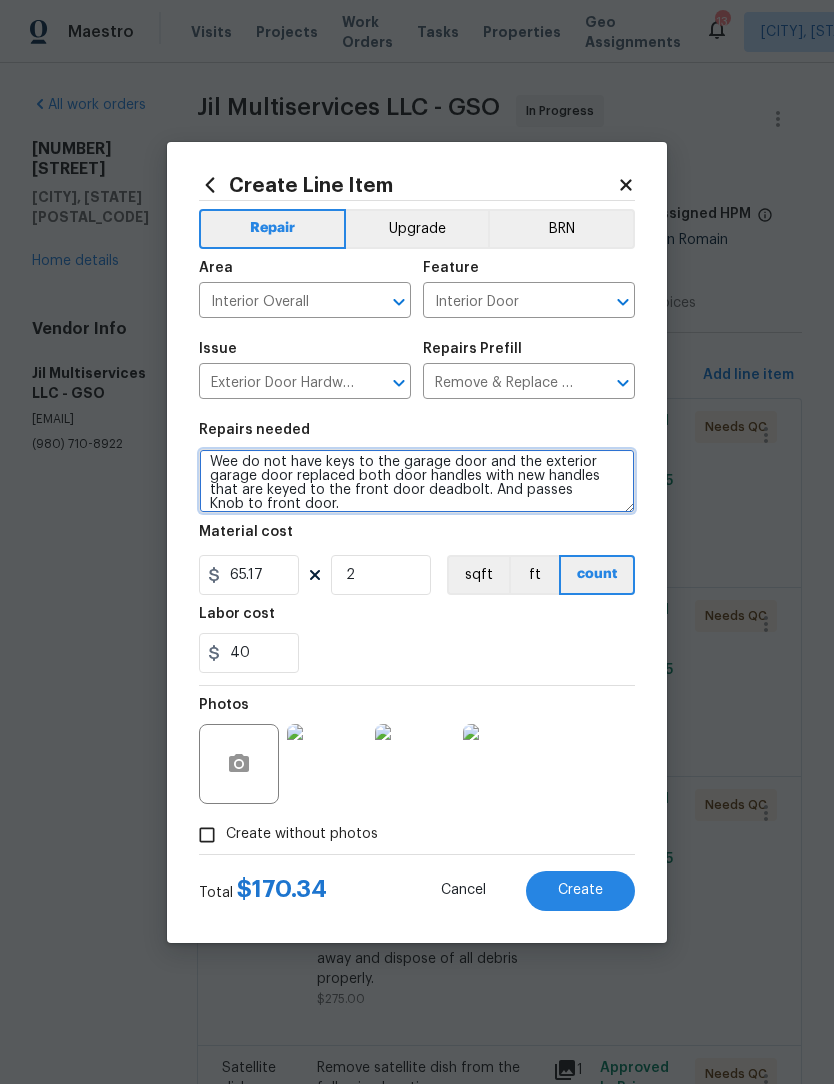 type on "Remove the exisiting exterior door handle and replace with new. Haul away and dispose of all debris properly. Ensure proper function.
Wee do not have keys to the garage door and the exterior garage door replaced both door handles with new handles that are keyed to the front door deadbolt. And passes
Knob to front door." 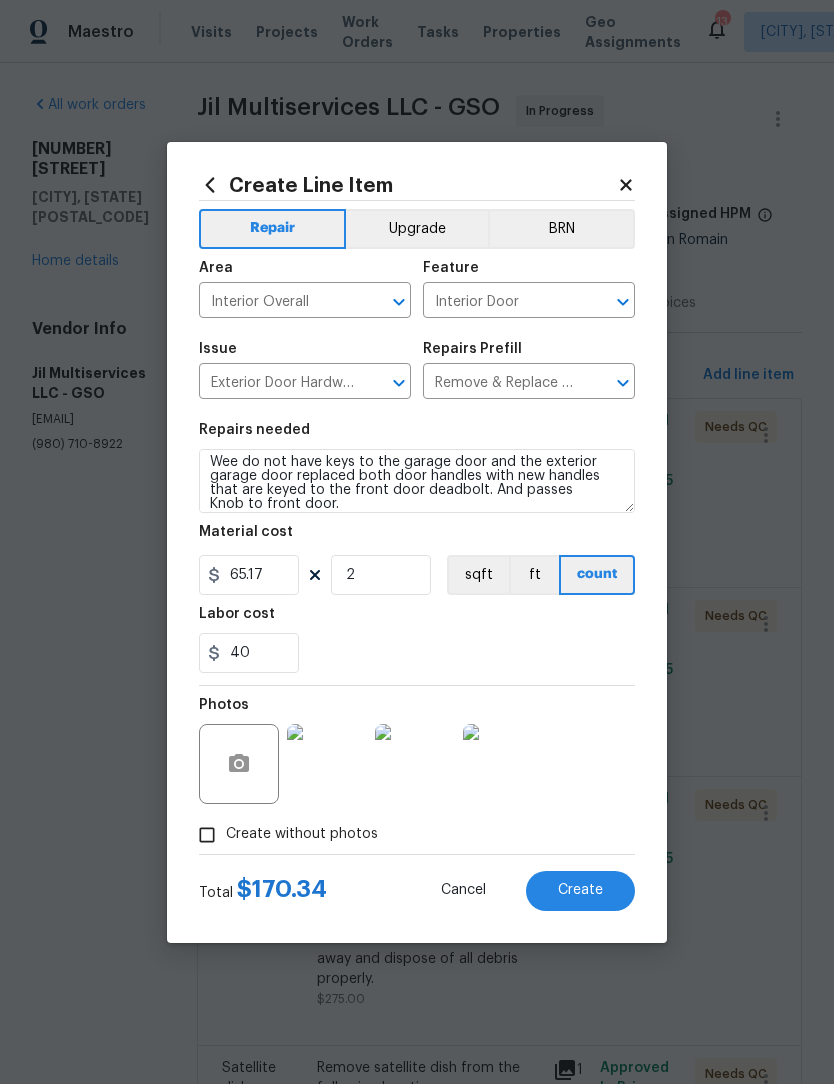 click on "Create" at bounding box center [580, 890] 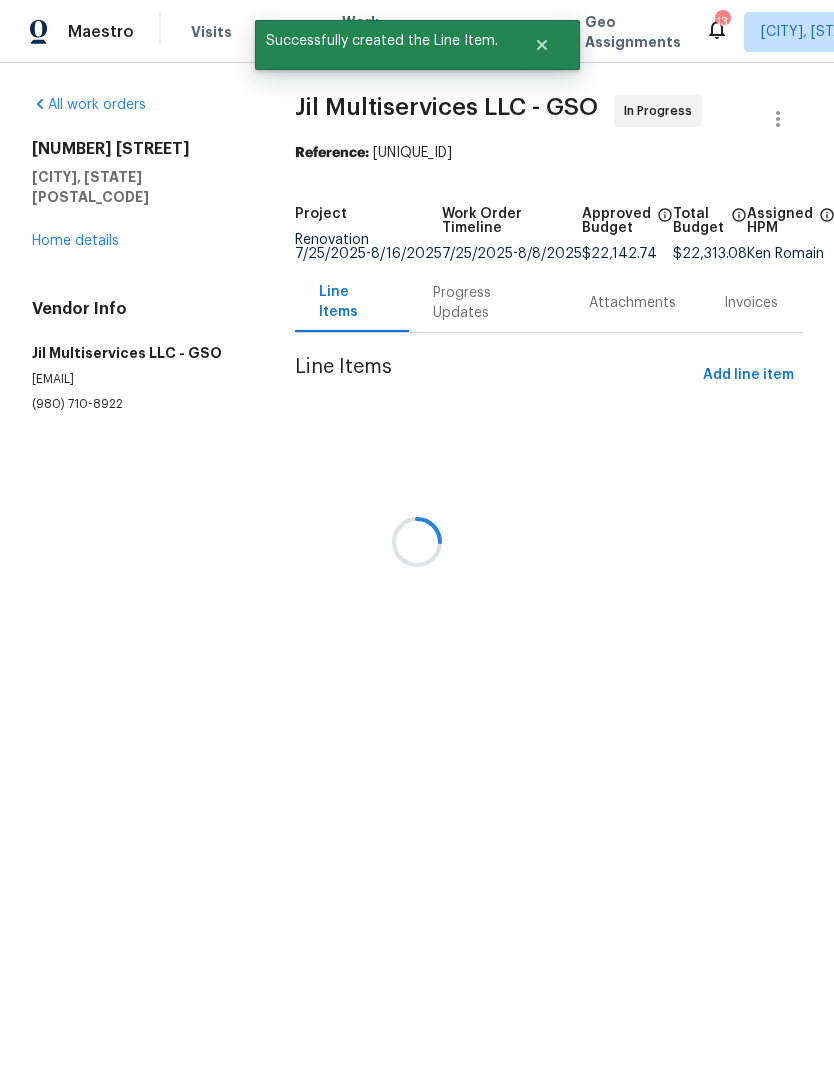 scroll, scrollTop: 0, scrollLeft: 0, axis: both 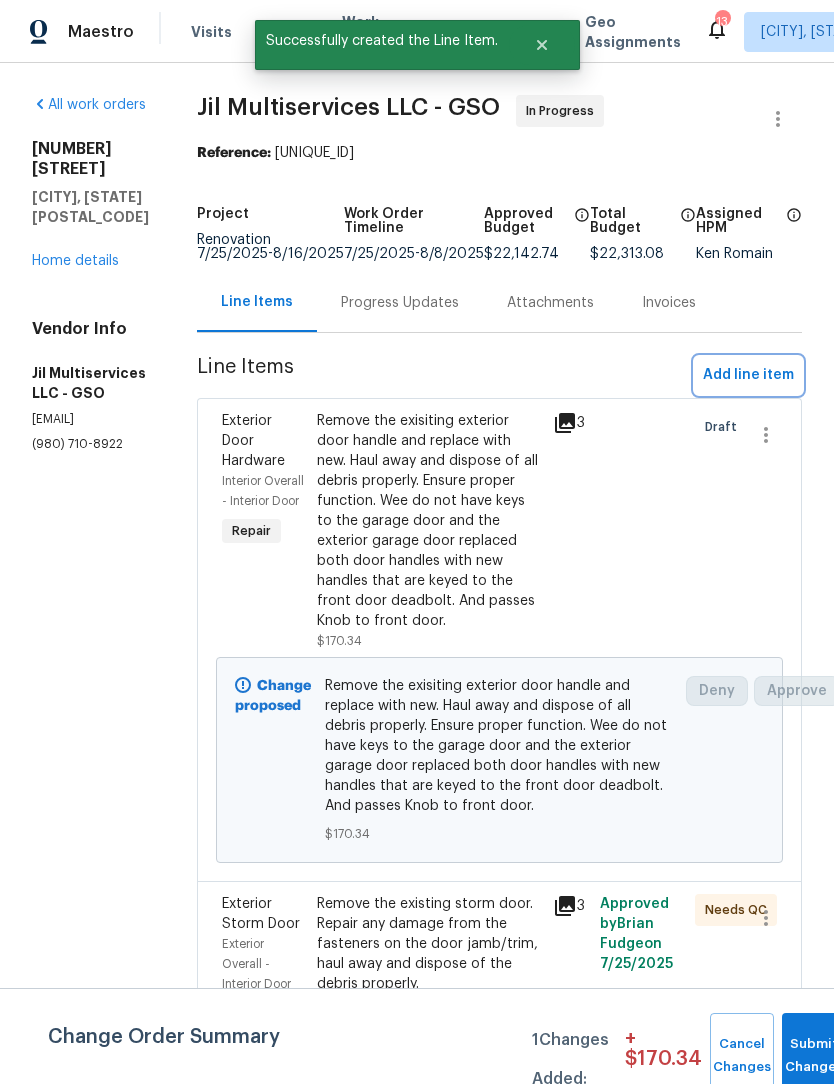 click on "Add line item" at bounding box center (748, 375) 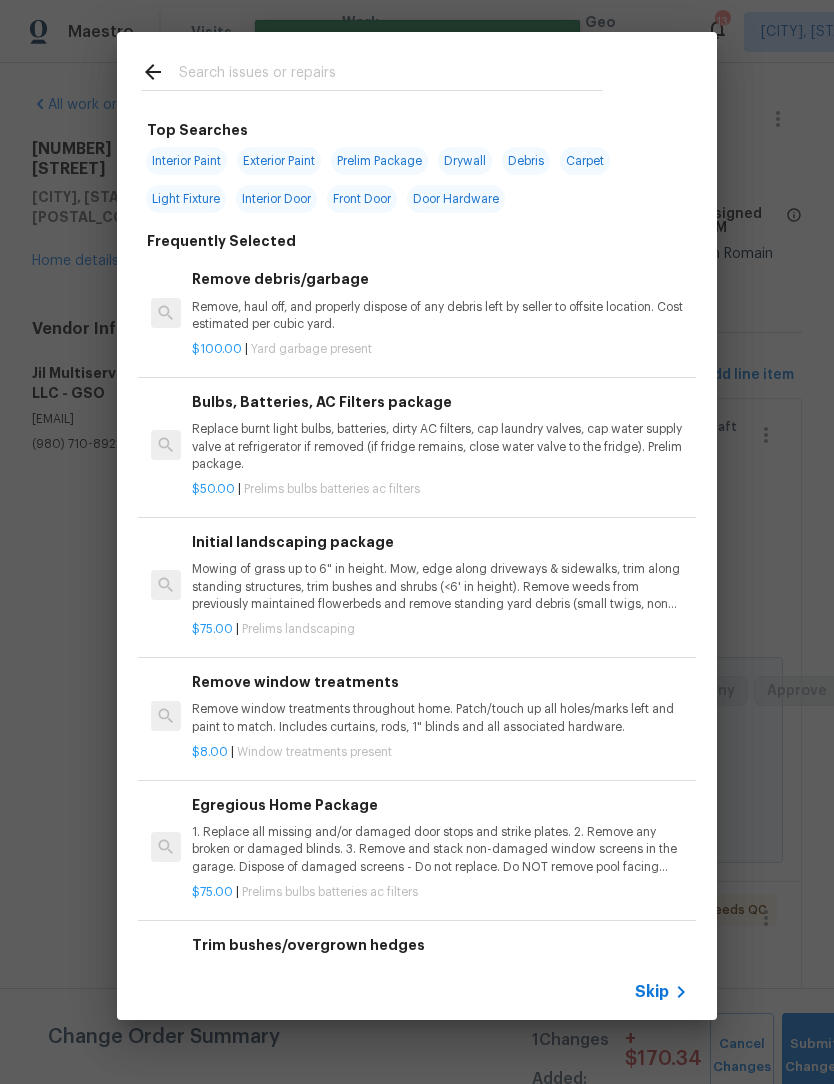 click at bounding box center [391, 75] 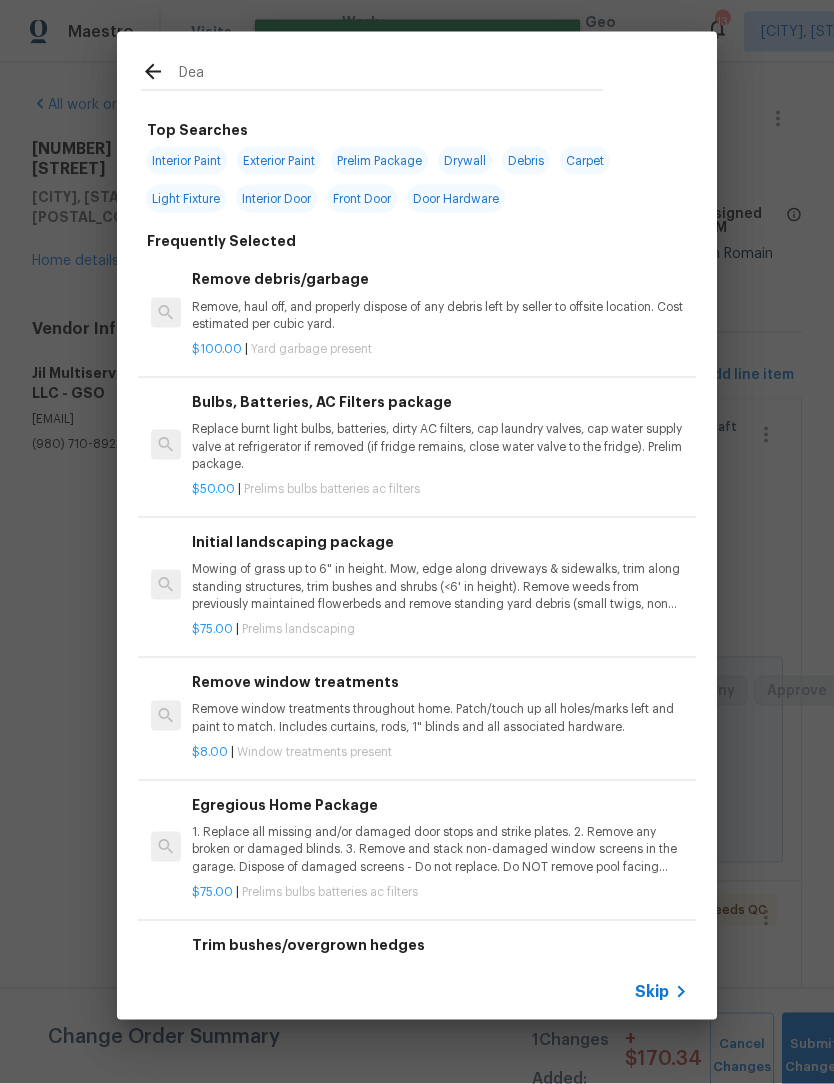 type on "Dead" 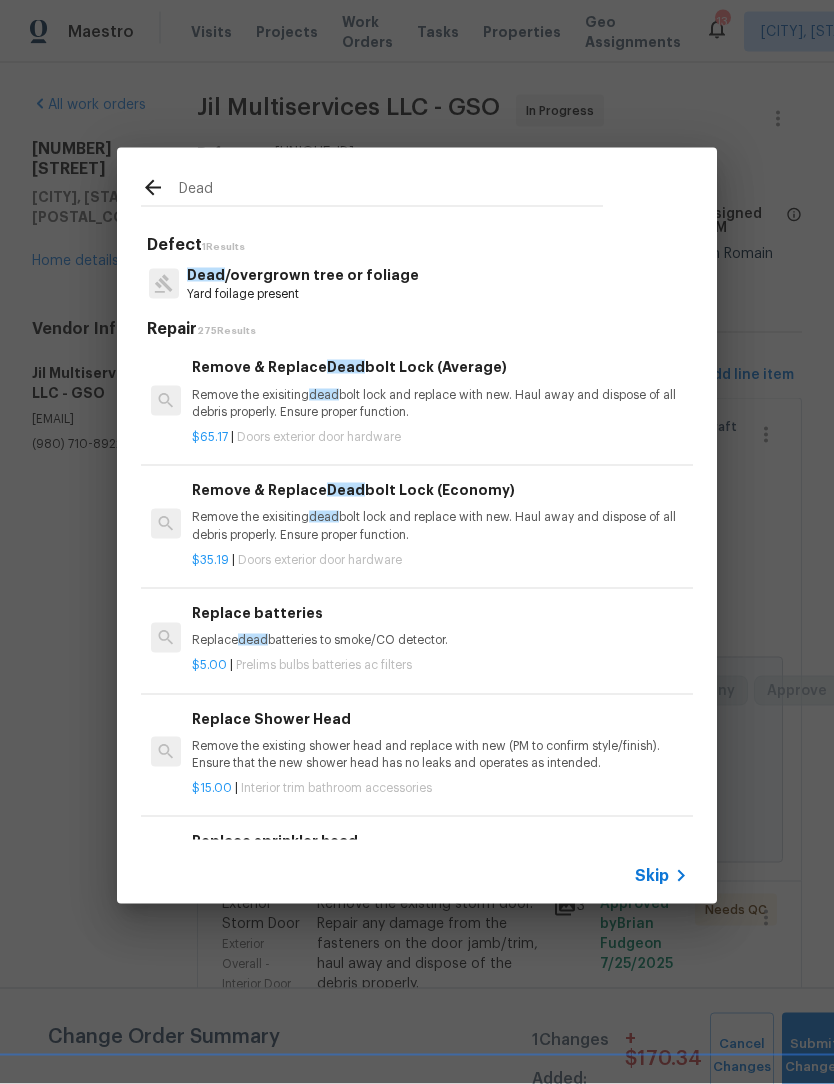 click on "Remove & Replace  Dead bolt Lock (Average) Remove the exisiting  dead bolt lock and replace with new. Haul away and dispose of all debris properly. Ensure proper function." at bounding box center [440, 388] 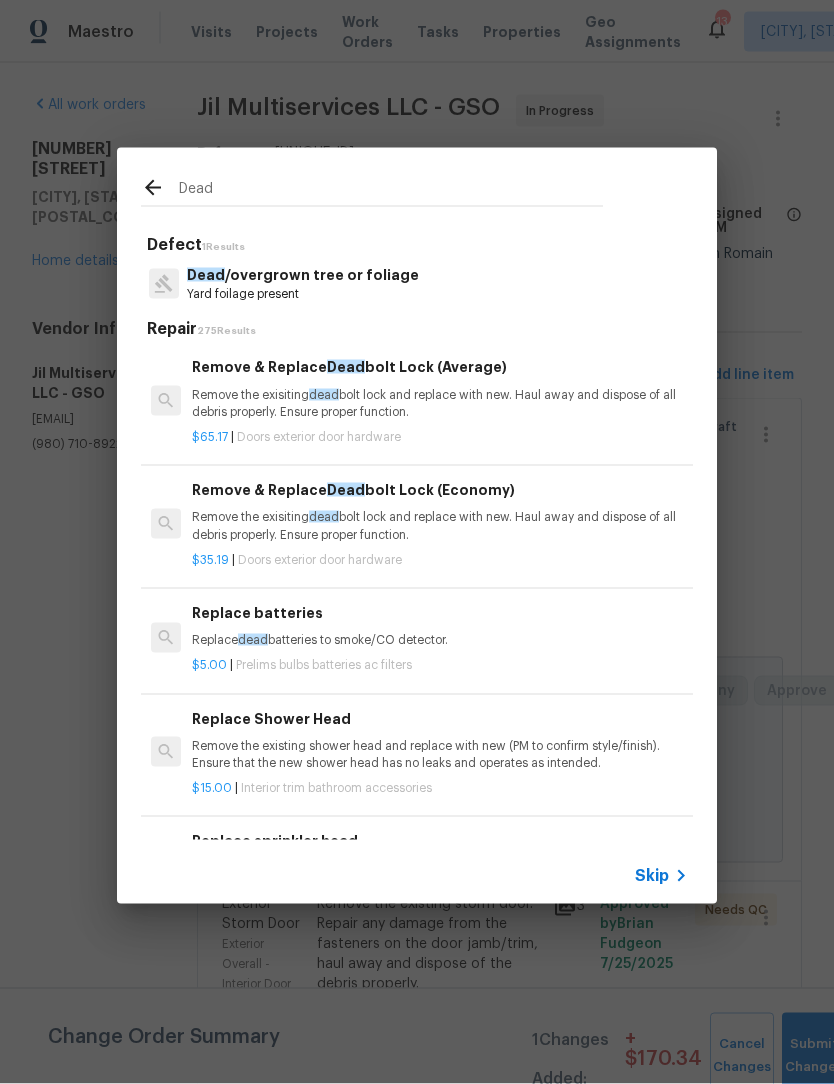 scroll, scrollTop: 1, scrollLeft: 0, axis: vertical 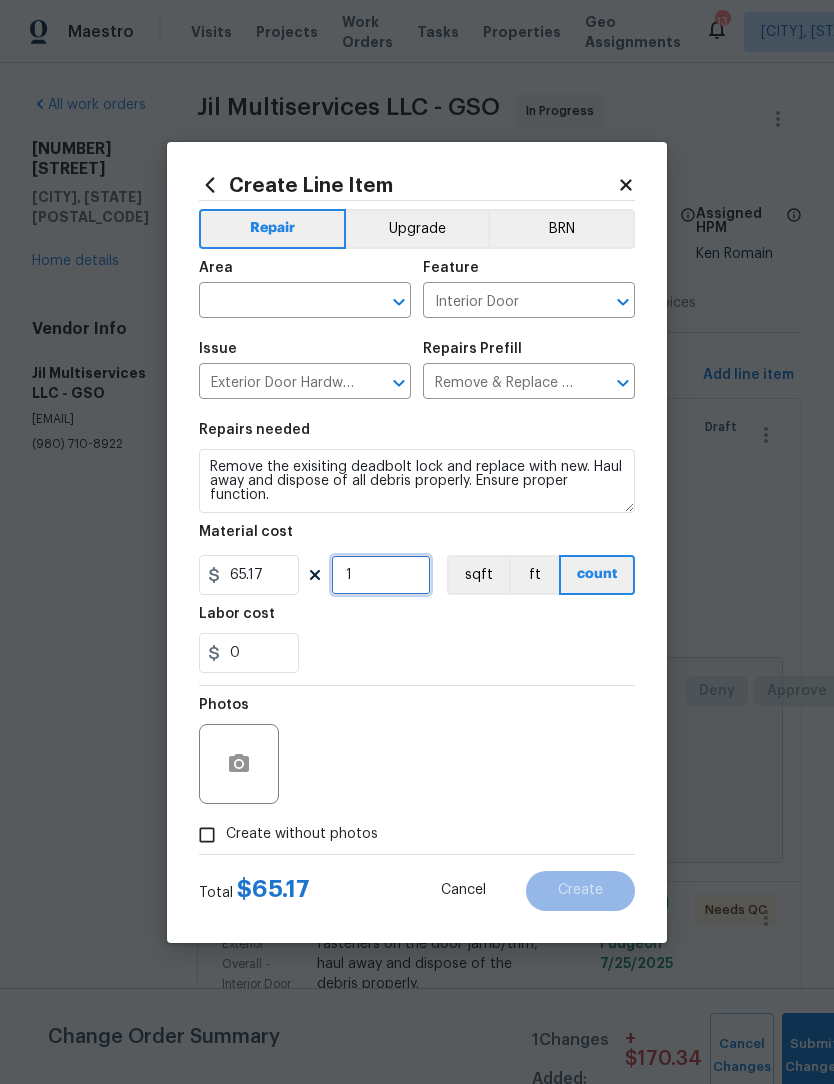 click on "1" at bounding box center (381, 575) 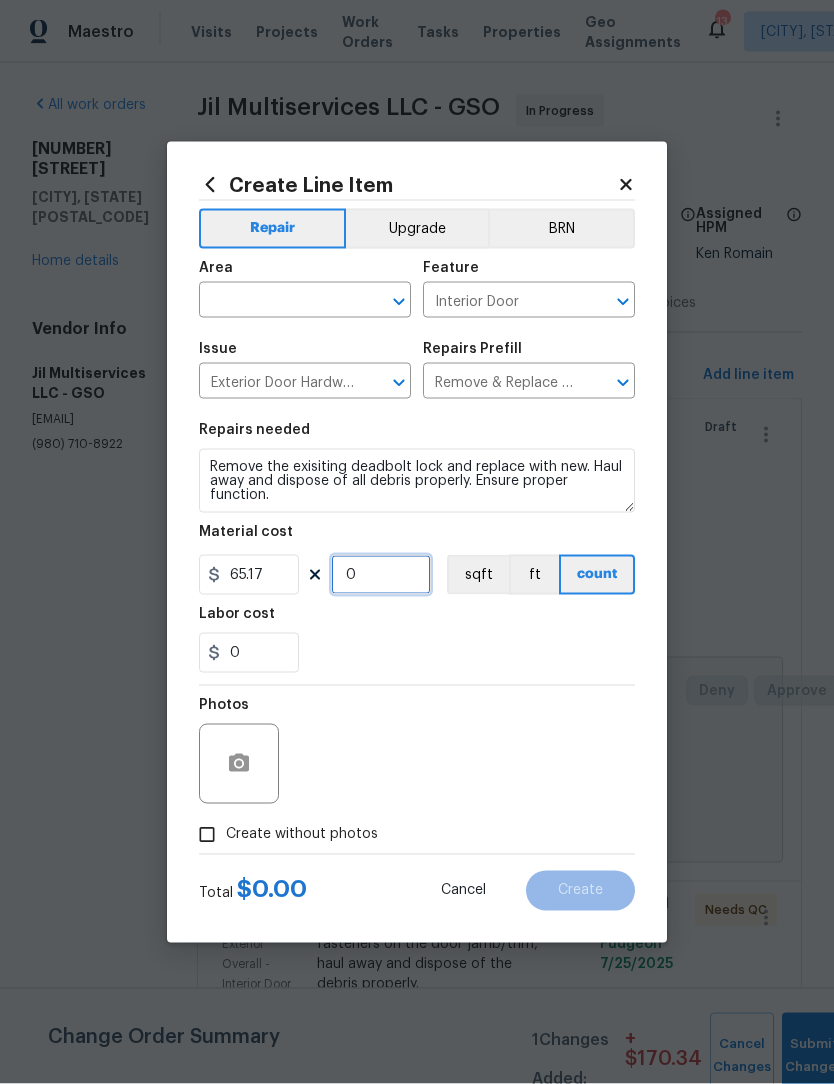 type on "3" 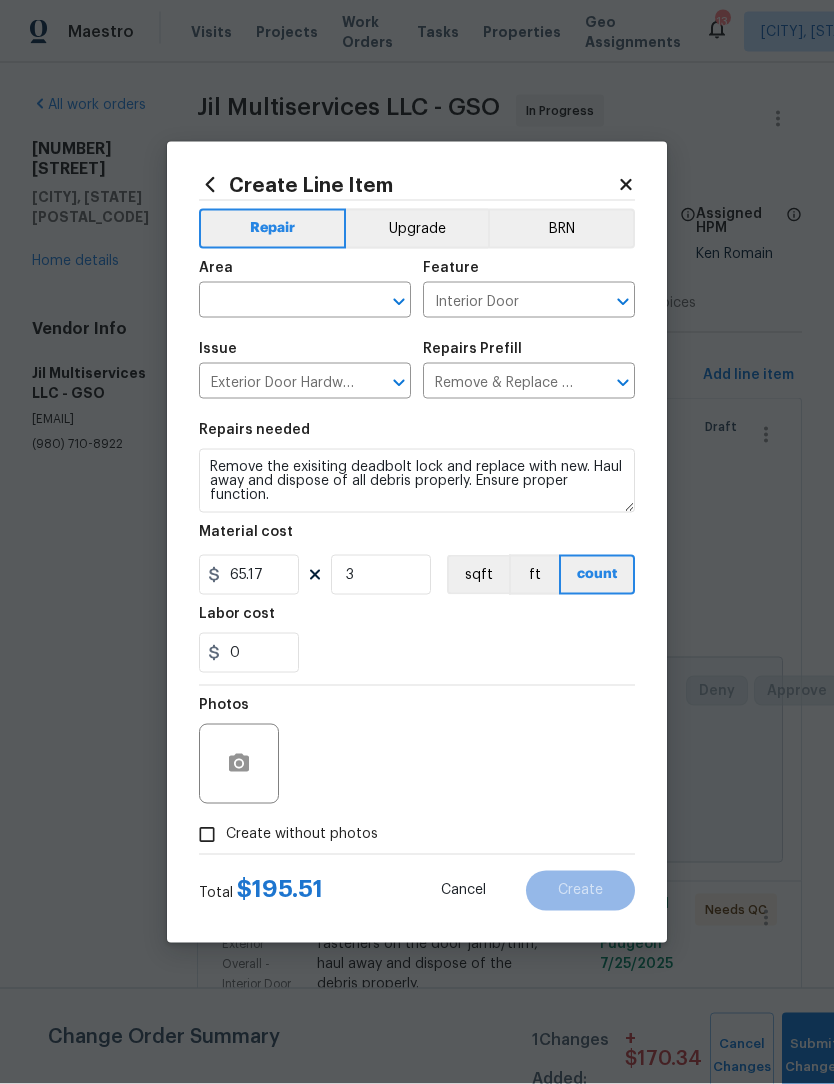 click at bounding box center (277, 302) 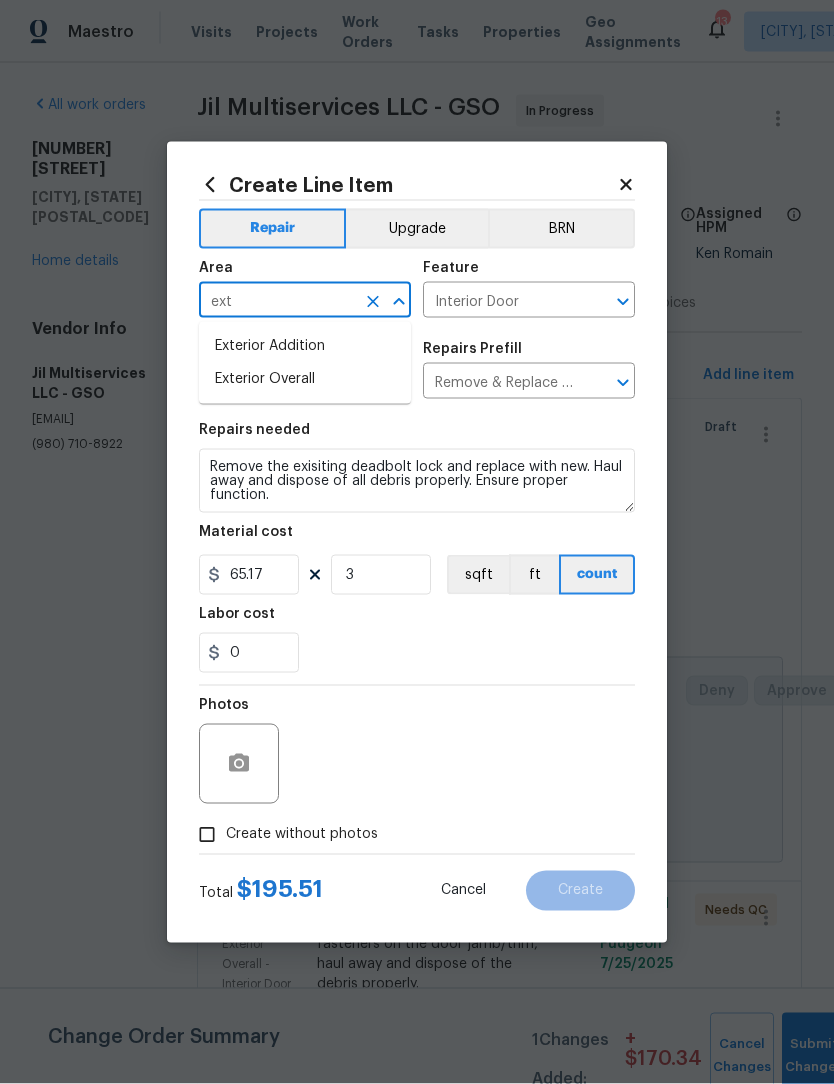click on "Exterior Overall" at bounding box center (305, 379) 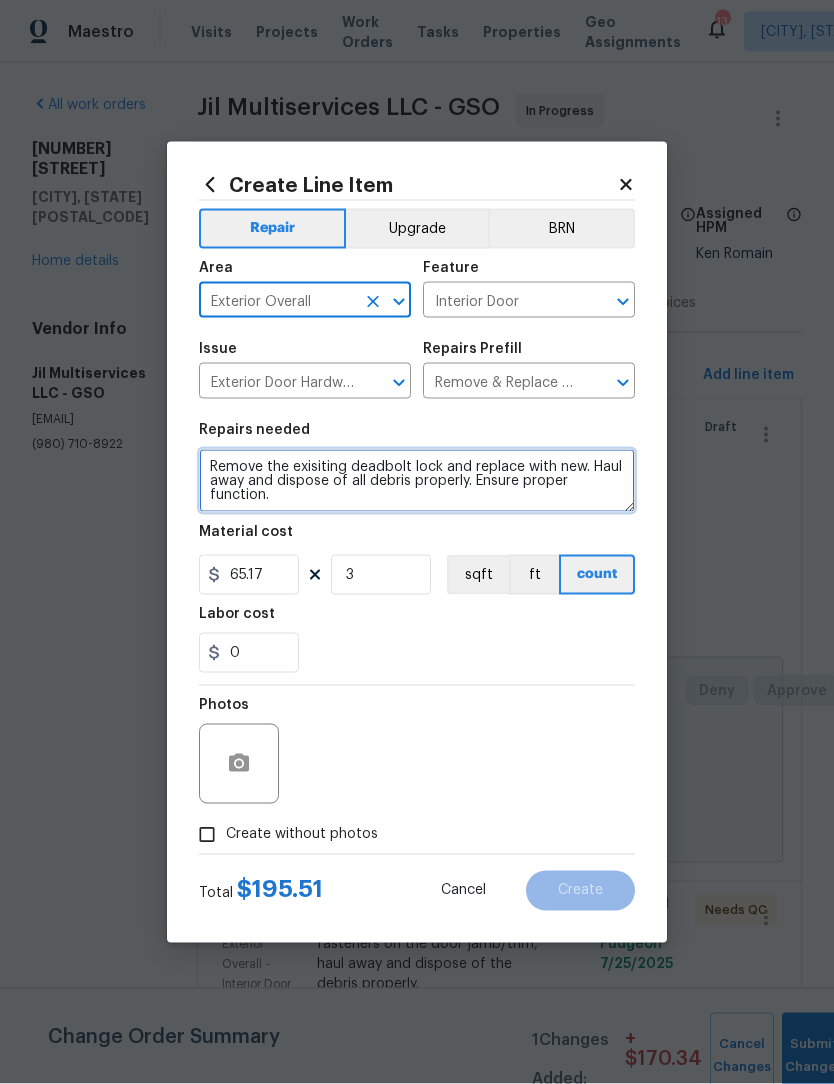 click on "Remove the exisiting deadbolt lock and replace with new. Haul away and dispose of all debris properly. Ensure proper function." at bounding box center (417, 481) 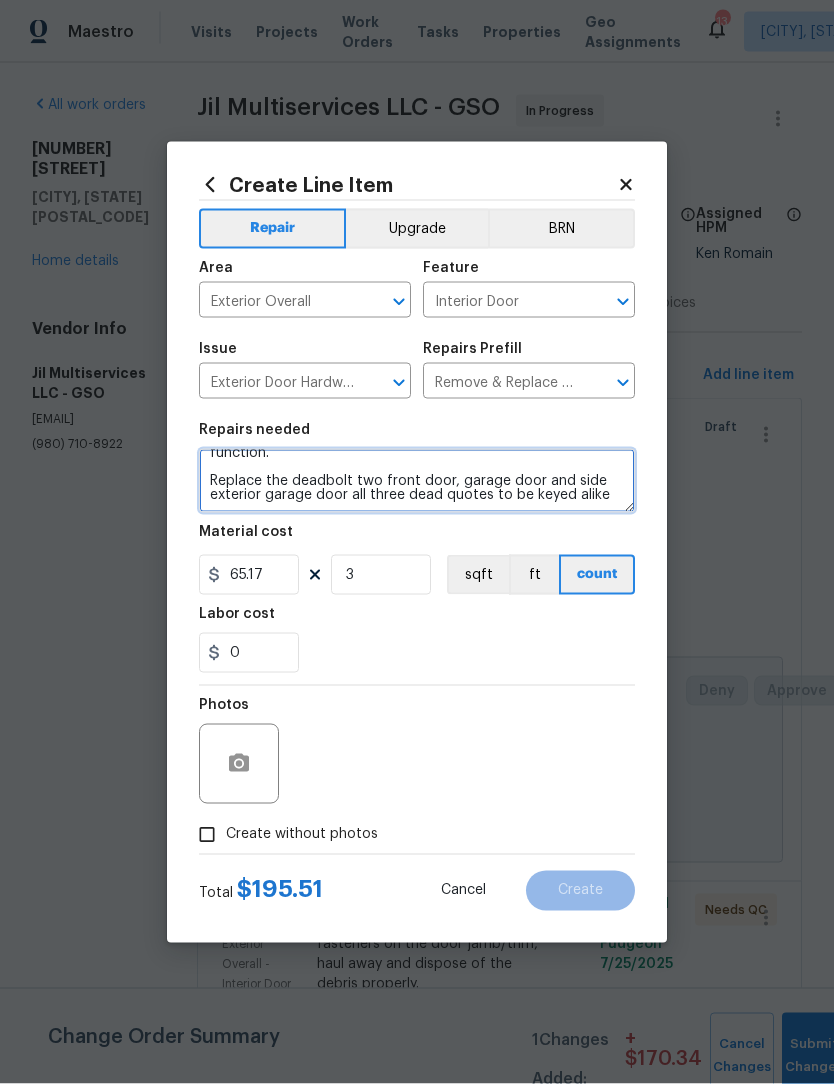scroll, scrollTop: 33, scrollLeft: 0, axis: vertical 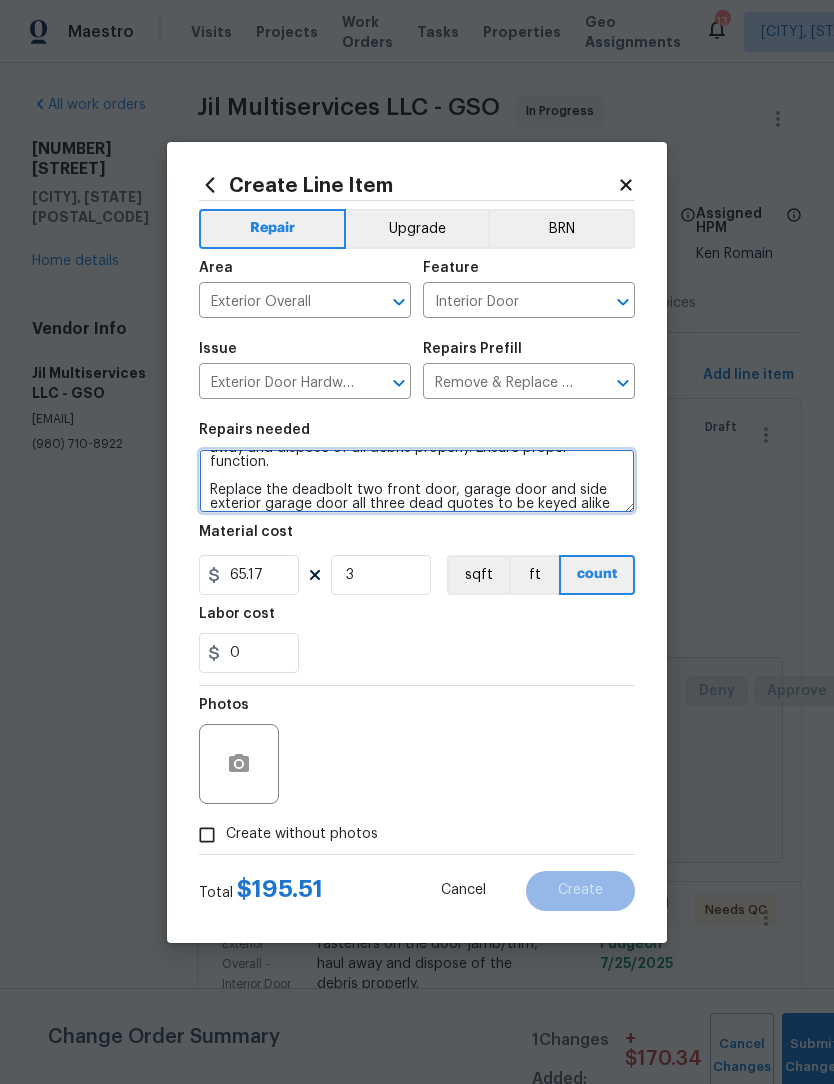 click on "Remove the exisiting deadbolt lock and replace with new. Haul away and dispose of all debris properly. Ensure proper function.
Replace the deadbolt two front door, garage door and side exterior garage door all three dead quotes to be keyed alike" at bounding box center (417, 481) 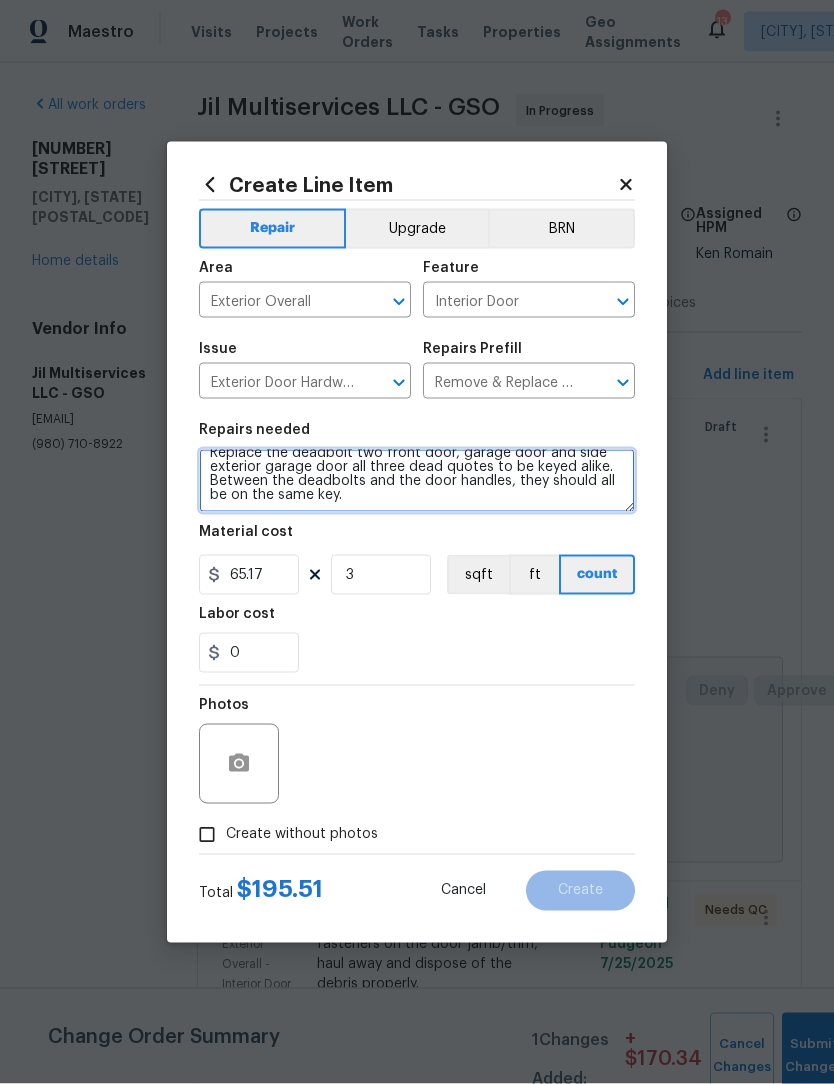 scroll, scrollTop: 61, scrollLeft: 0, axis: vertical 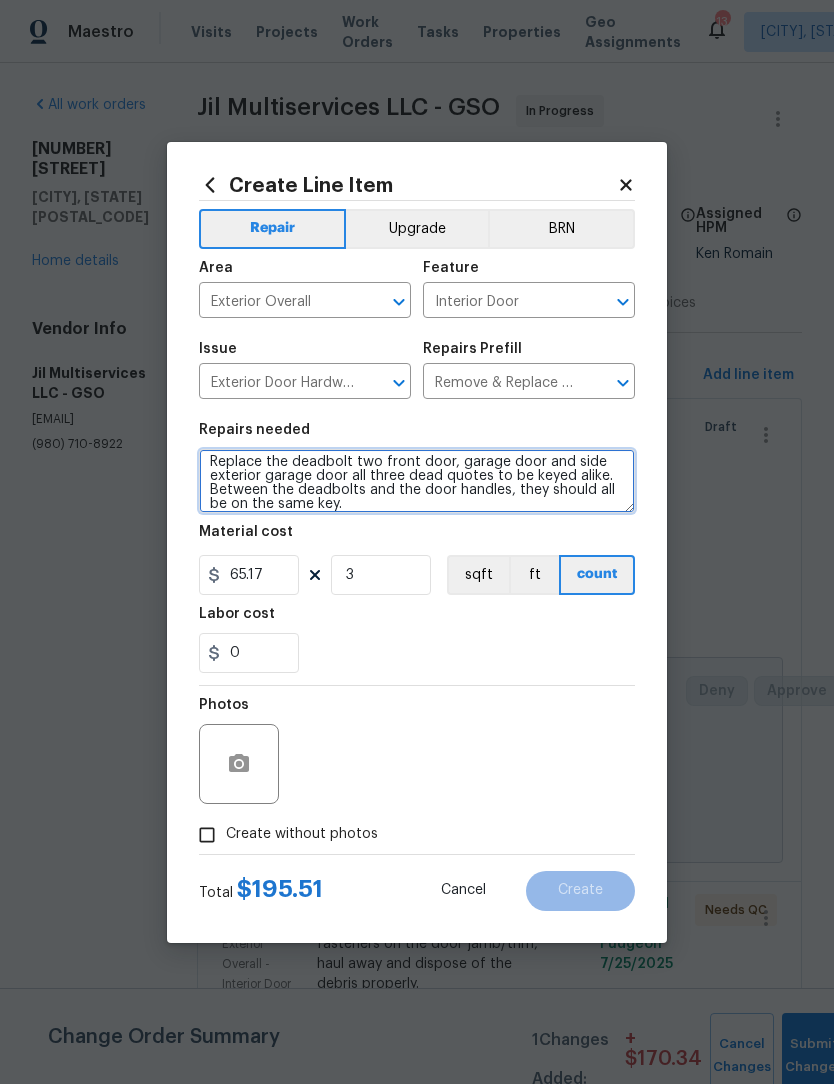 type on "Remove the exisiting deadbolt lock and replace with new. Haul away and dispose of all debris properly. Ensure proper function.
Replace the deadbolt two front door, garage door and side exterior garage door all three dead quotes to be keyed alike. Between the deadbolts and the door handles, they should all be on the same key." 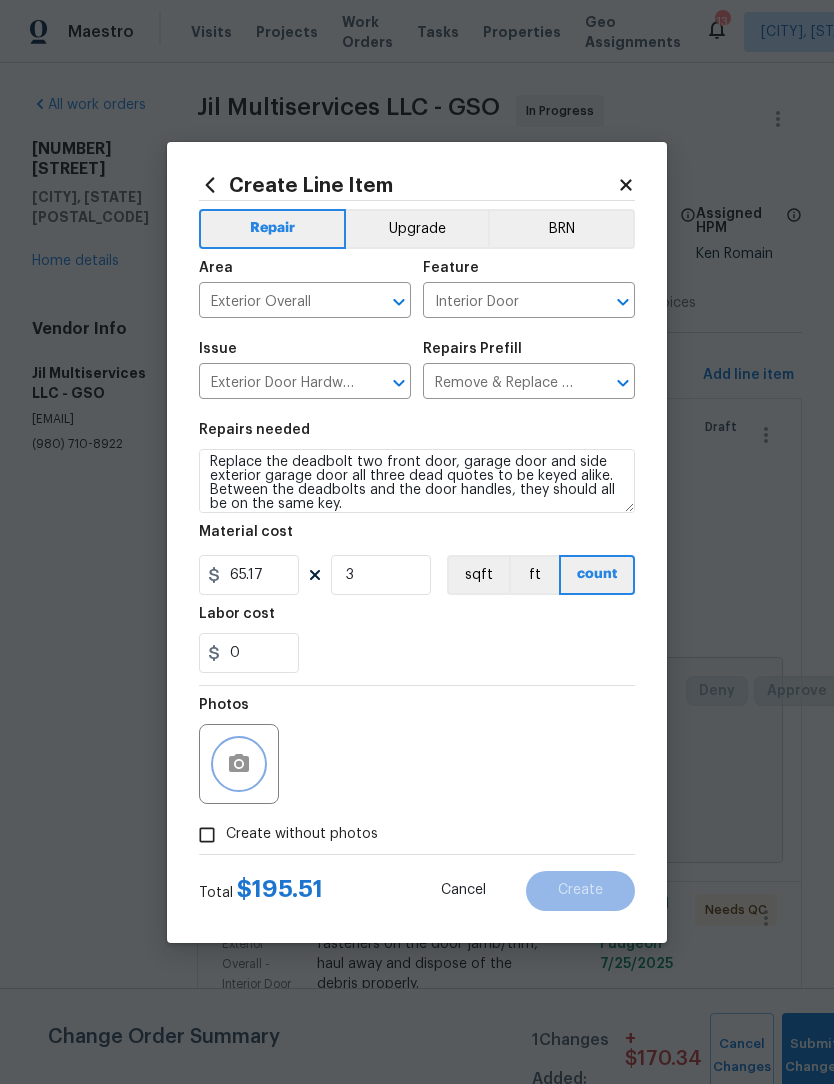 click at bounding box center (239, 764) 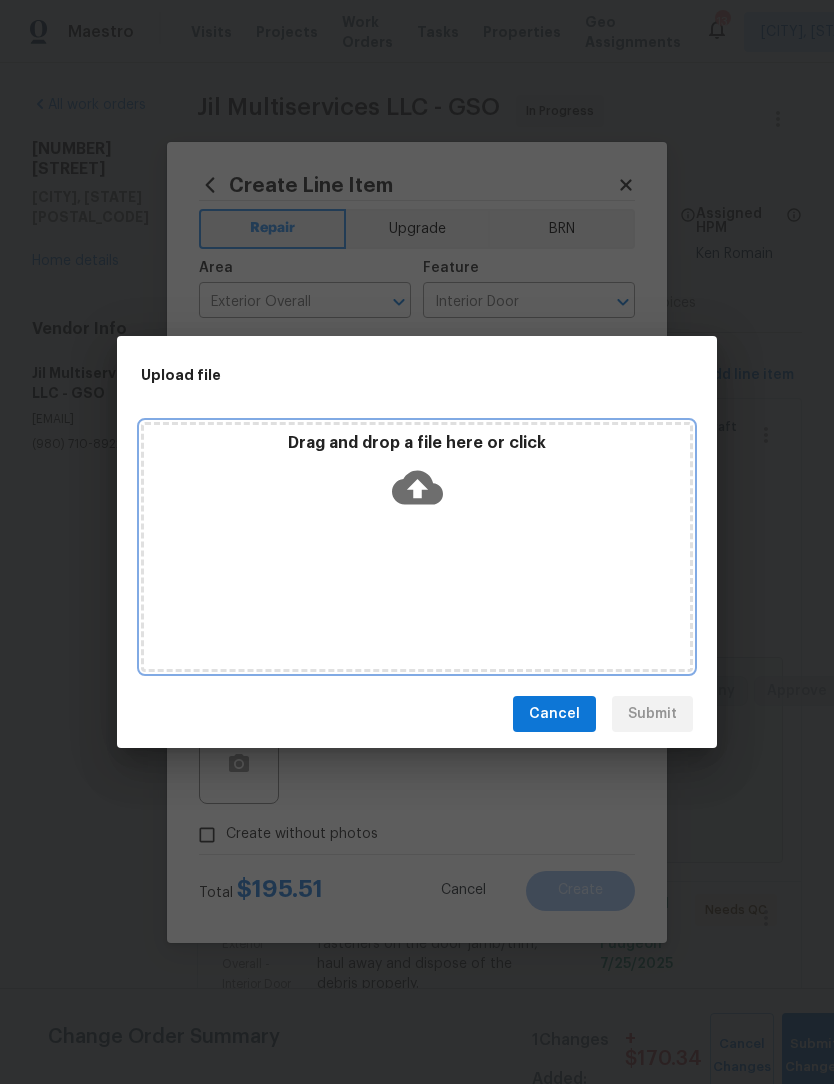 click on "Drag and drop a file here or click" at bounding box center [417, 547] 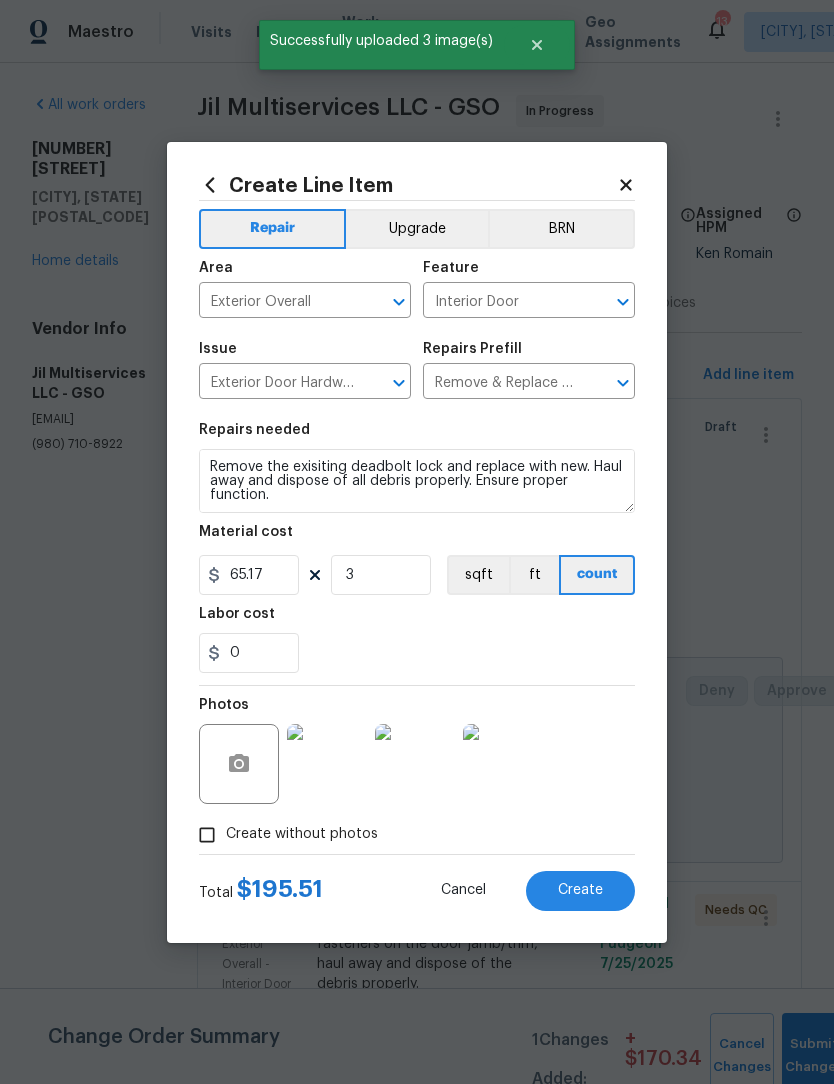 scroll, scrollTop: 1, scrollLeft: 0, axis: vertical 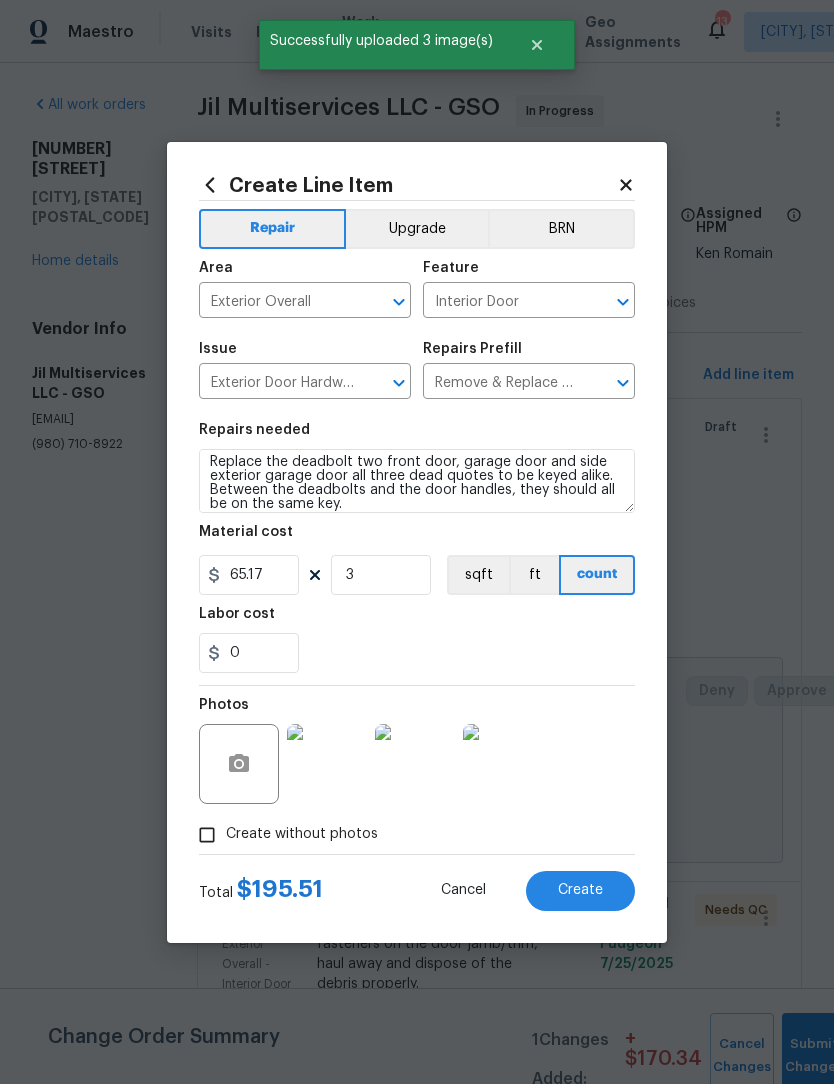 click on "Create" at bounding box center [580, 891] 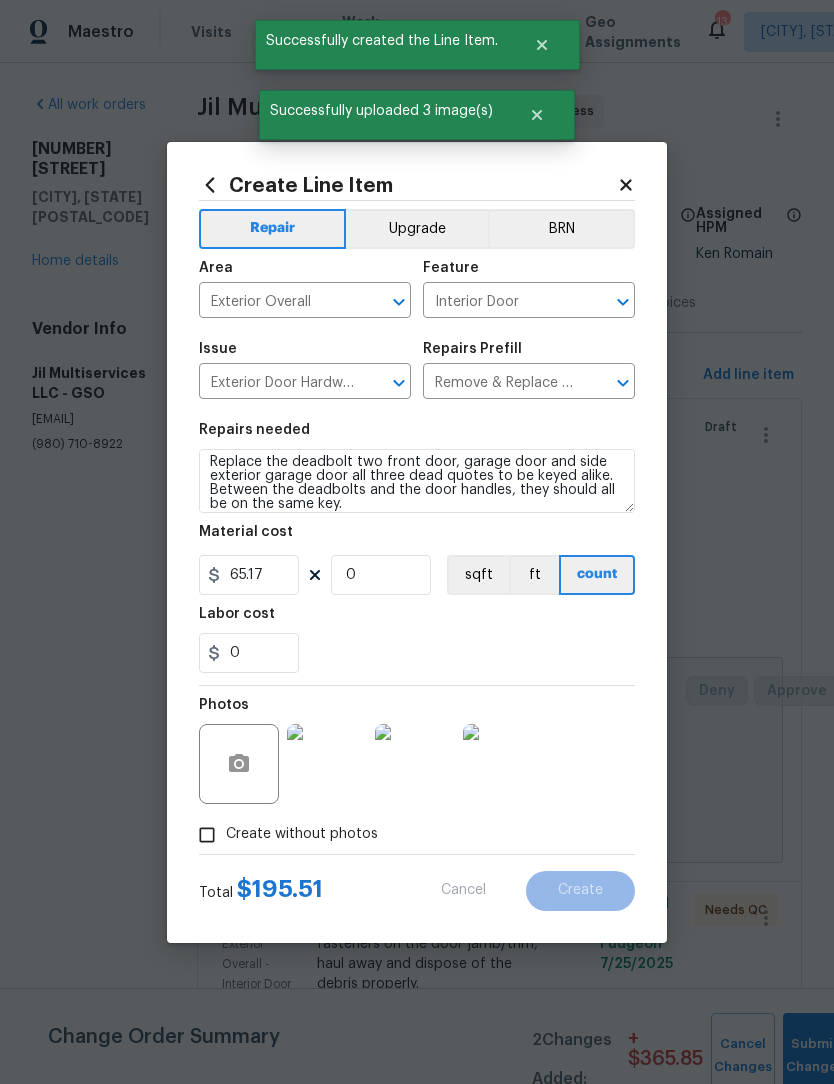 scroll, scrollTop: 0, scrollLeft: 0, axis: both 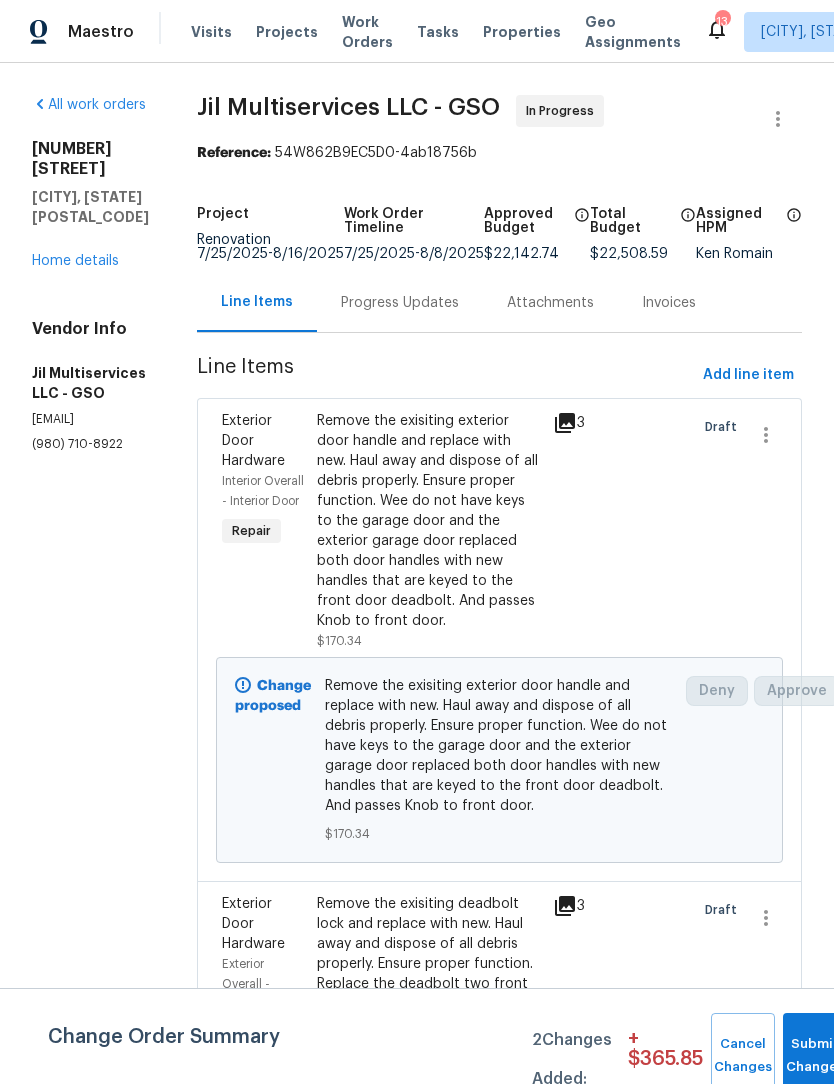 click on "Home details" at bounding box center (75, 261) 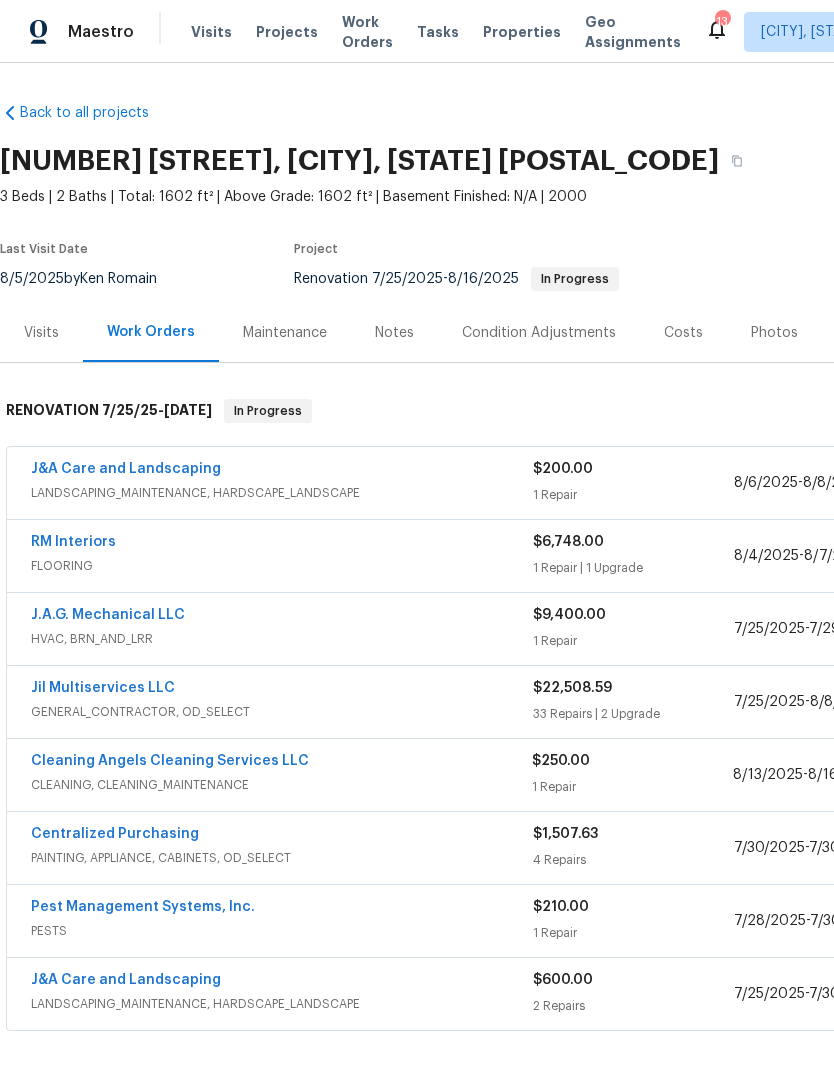 click on "Jil Multiservices LLC" at bounding box center (103, 688) 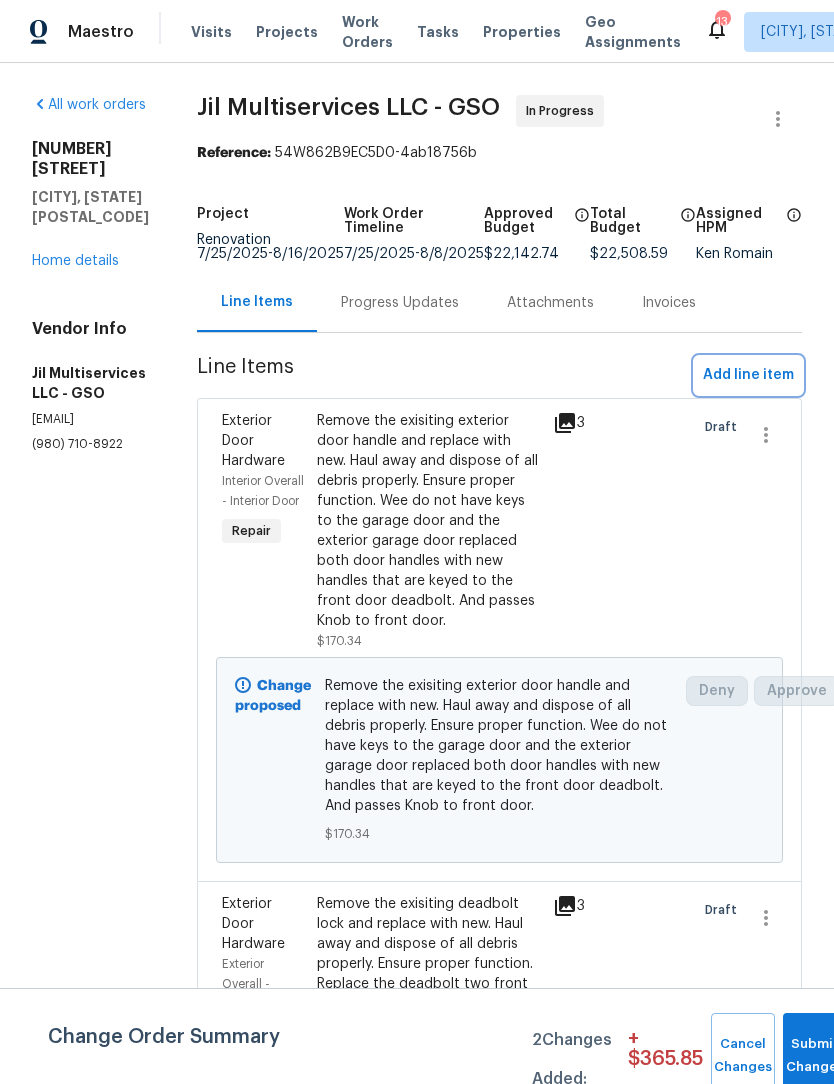 click on "Add line item" at bounding box center [748, 375] 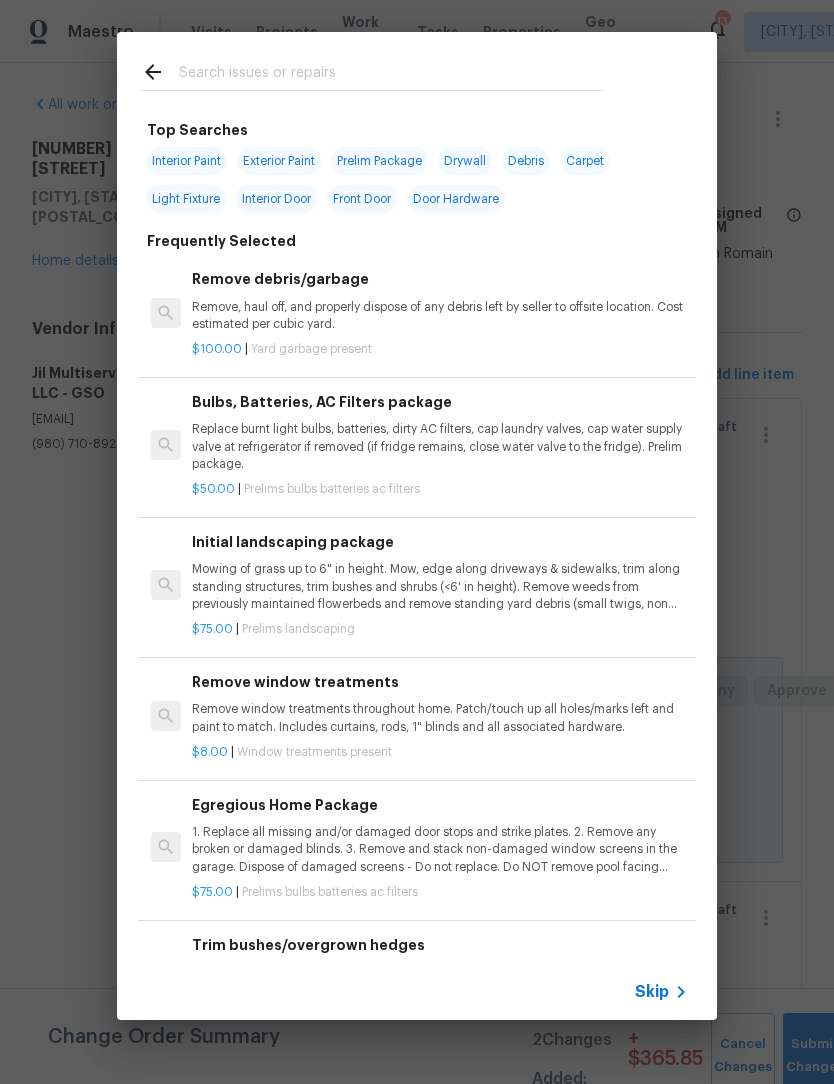 click at bounding box center (391, 75) 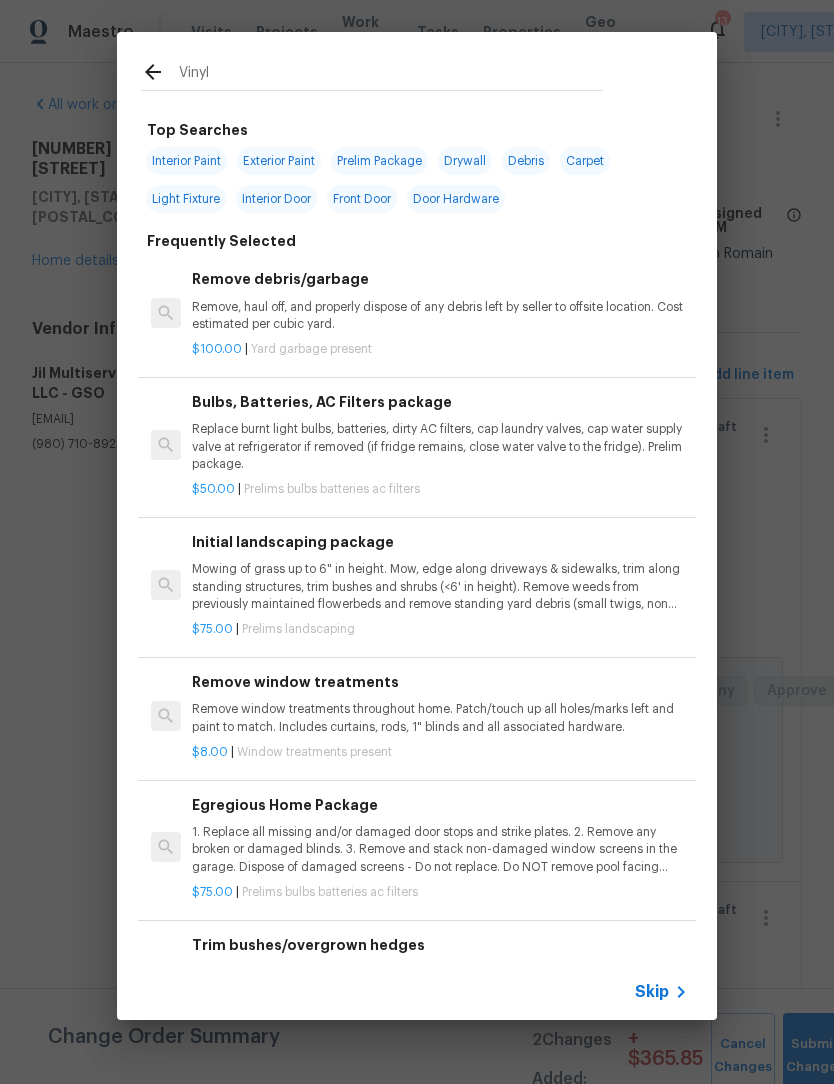 type on "Vinyl siding" 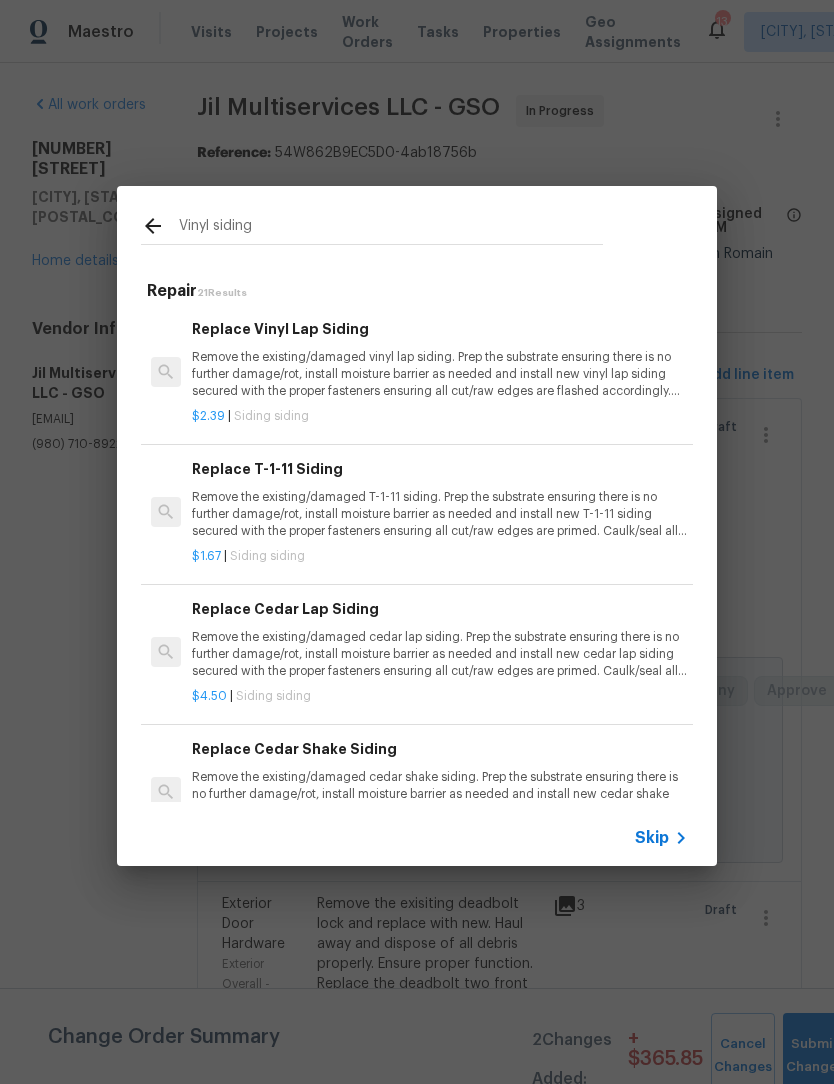 scroll, scrollTop: 0, scrollLeft: 0, axis: both 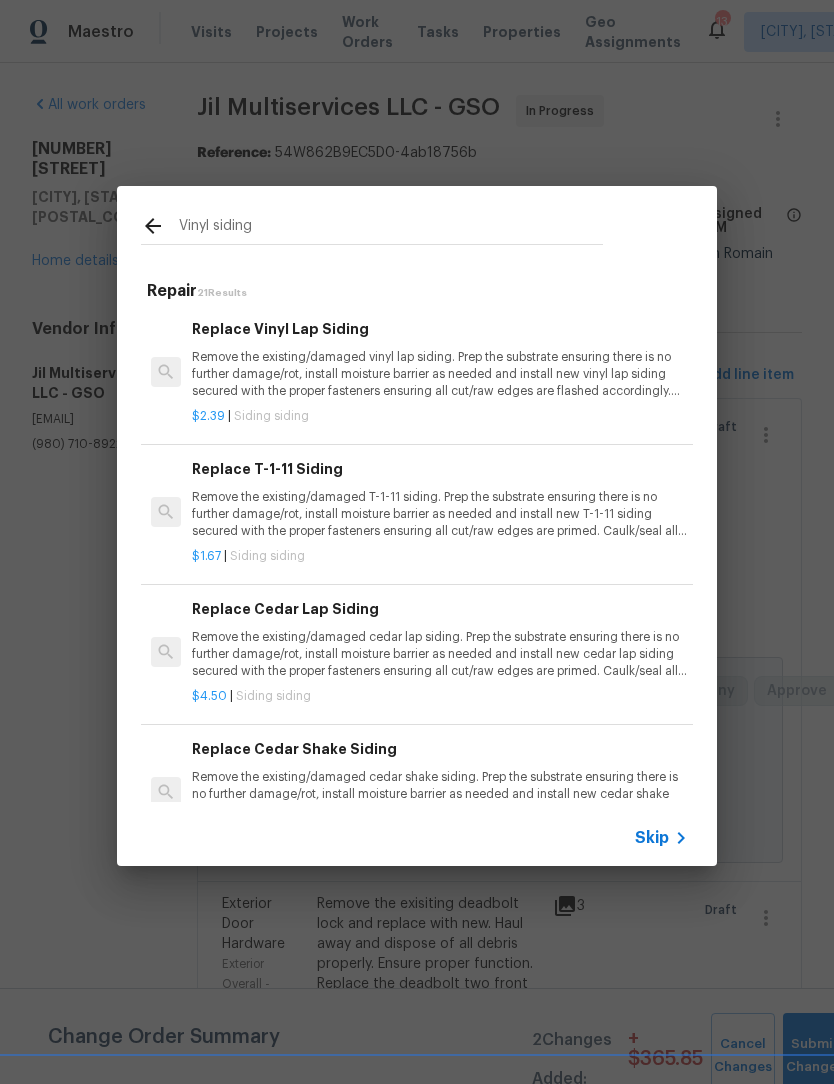 click on "Remove the existing/damaged vinyl lap siding. Prep the substrate ensuring there is no further damage/rot, install moisture barrier as needed and install new vinyl lap siding secured with the proper fasteners ensuring all cut/raw edges are flashed accordingly. Ensure that the new siding matches as close to the existing siding as possible. Haul away and dispose of all debris properly." at bounding box center (440, 374) 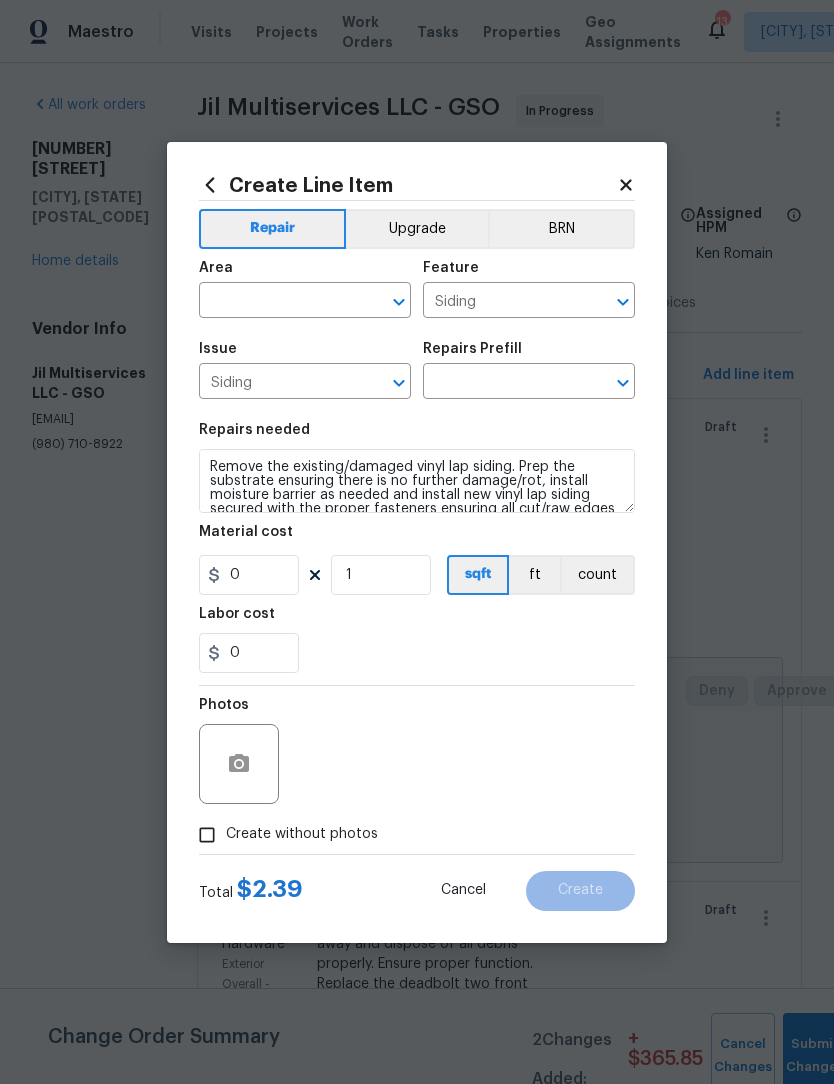 type on "Replace Vinyl Lap Siding $2.39" 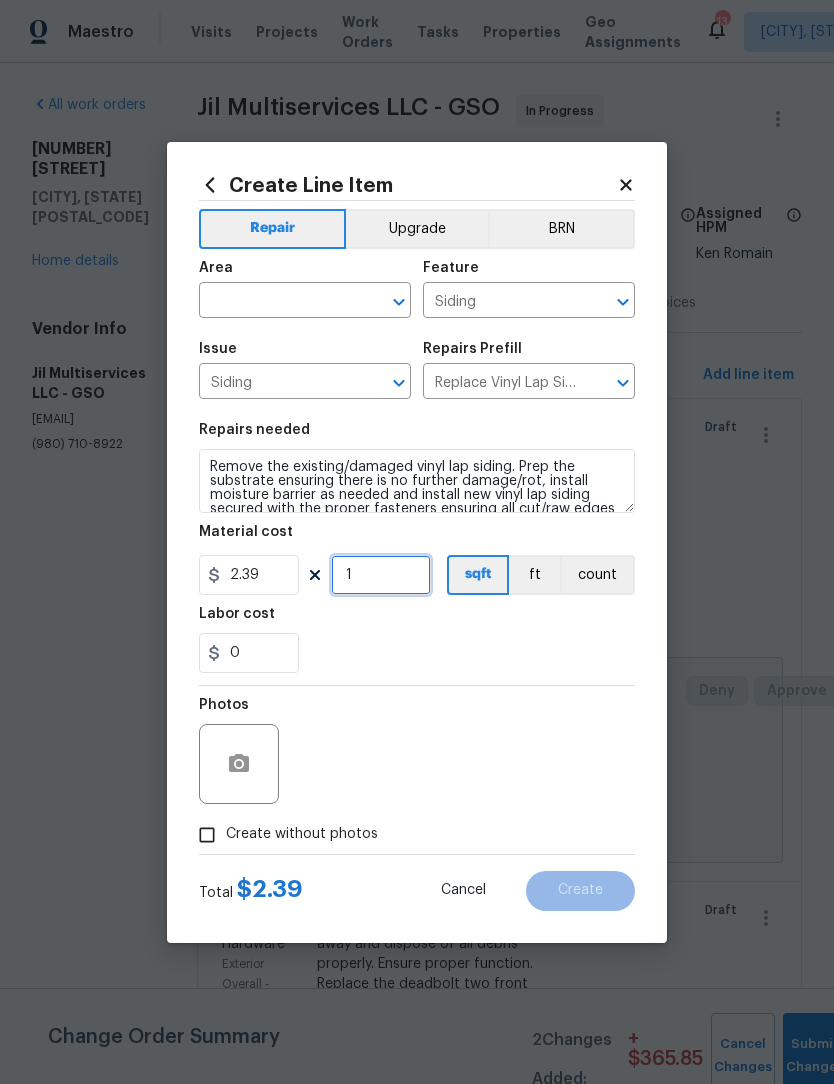 click on "1" at bounding box center [381, 575] 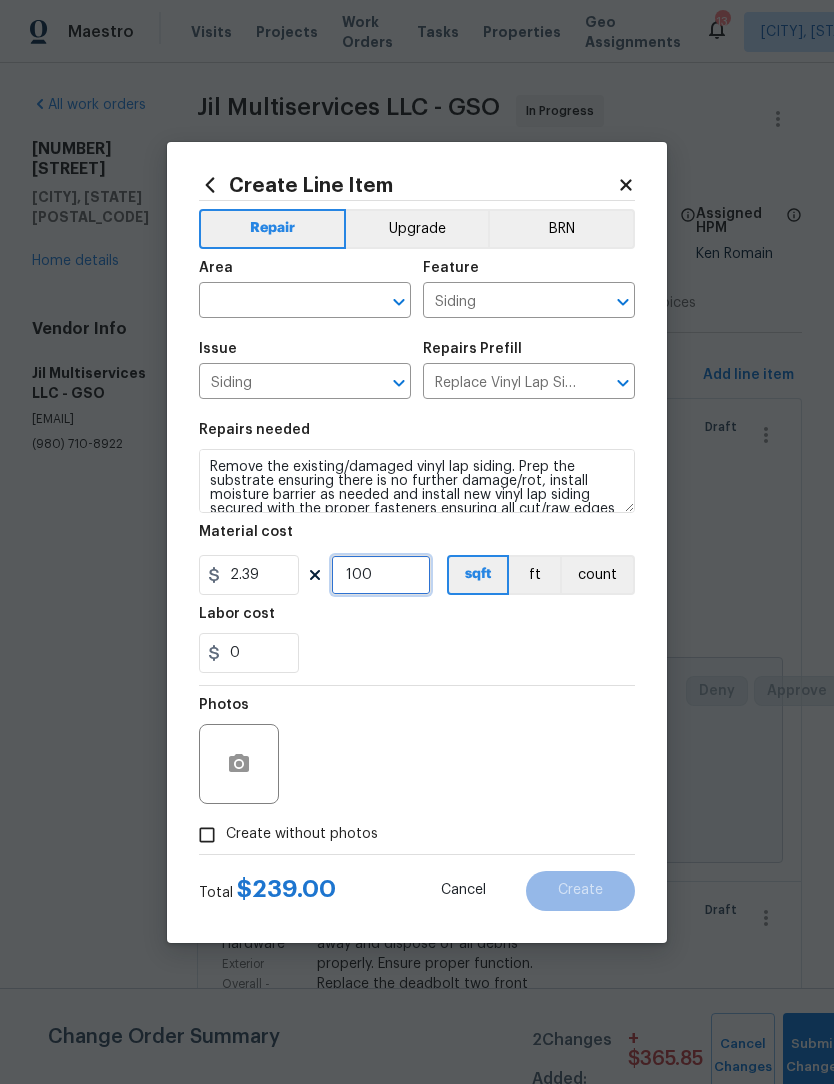 type on "100" 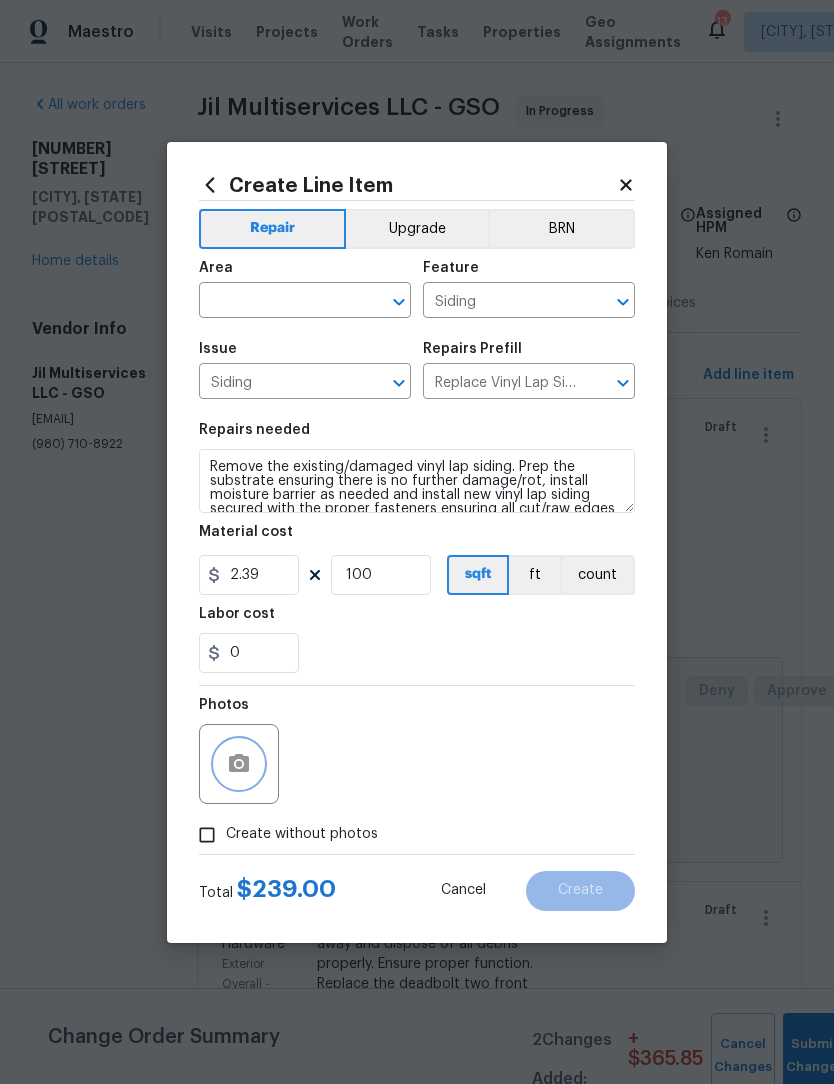 click at bounding box center [239, 764] 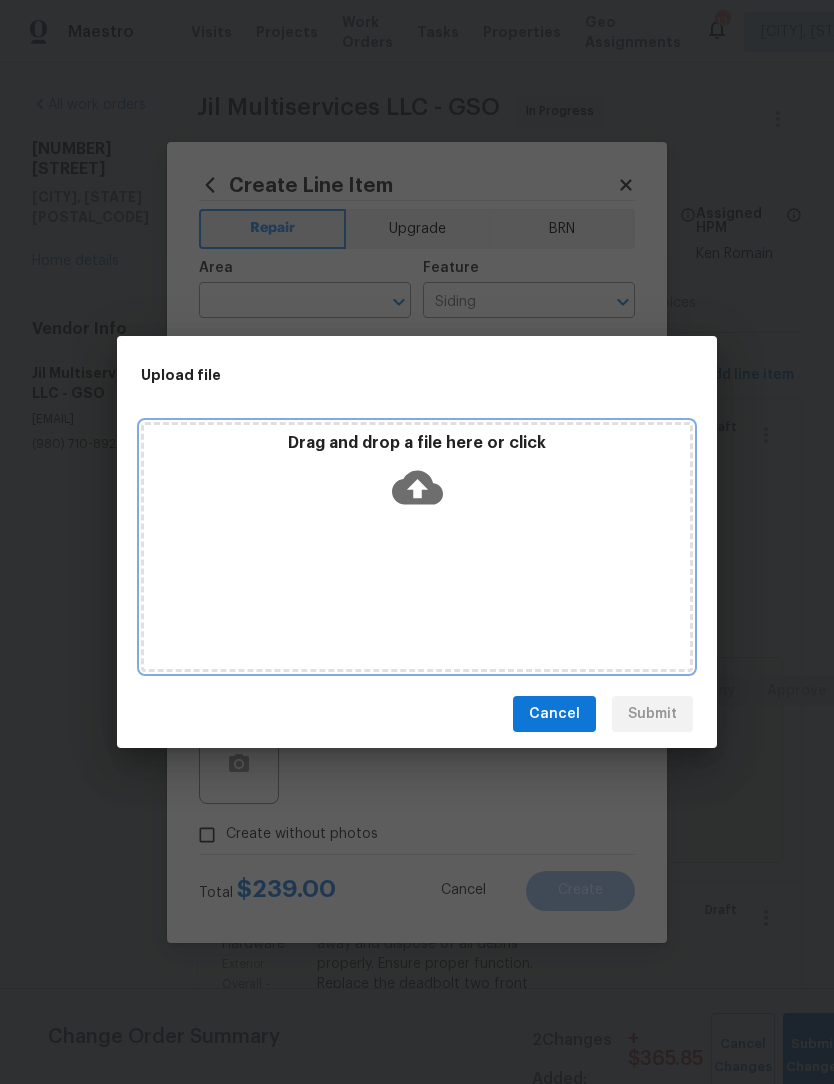 click on "Drag and drop a file here or click" at bounding box center [417, 547] 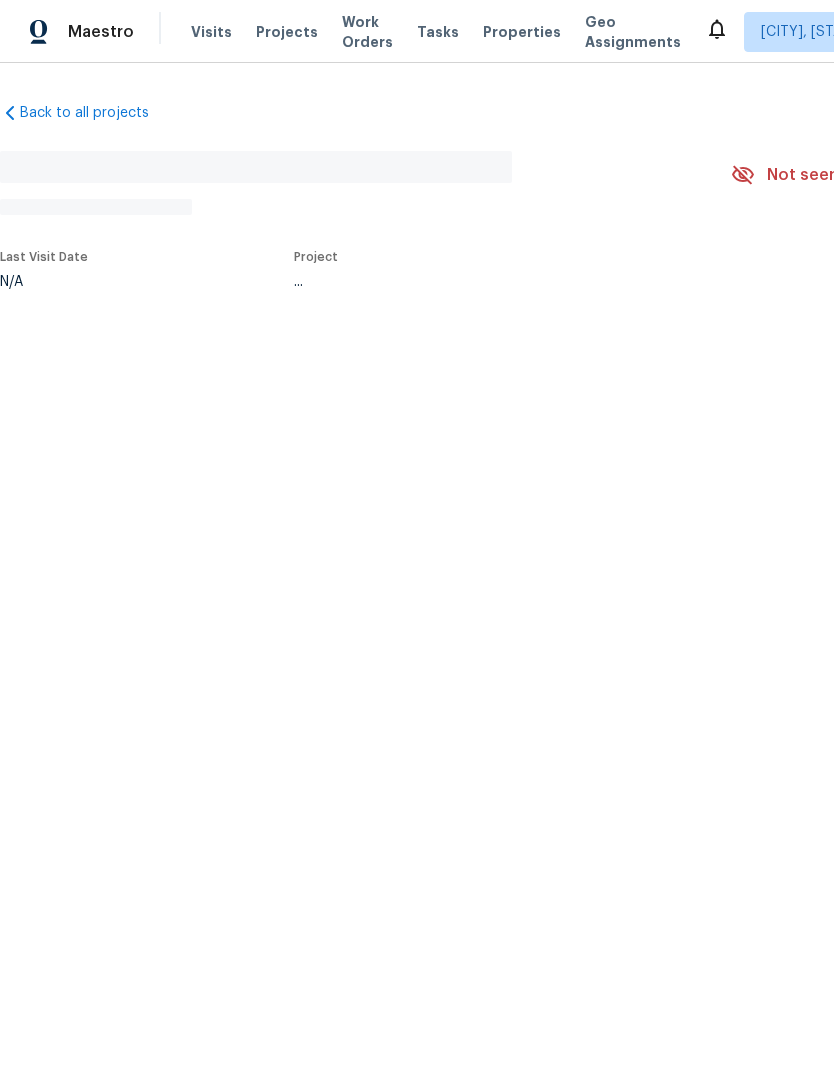 scroll, scrollTop: 0, scrollLeft: 0, axis: both 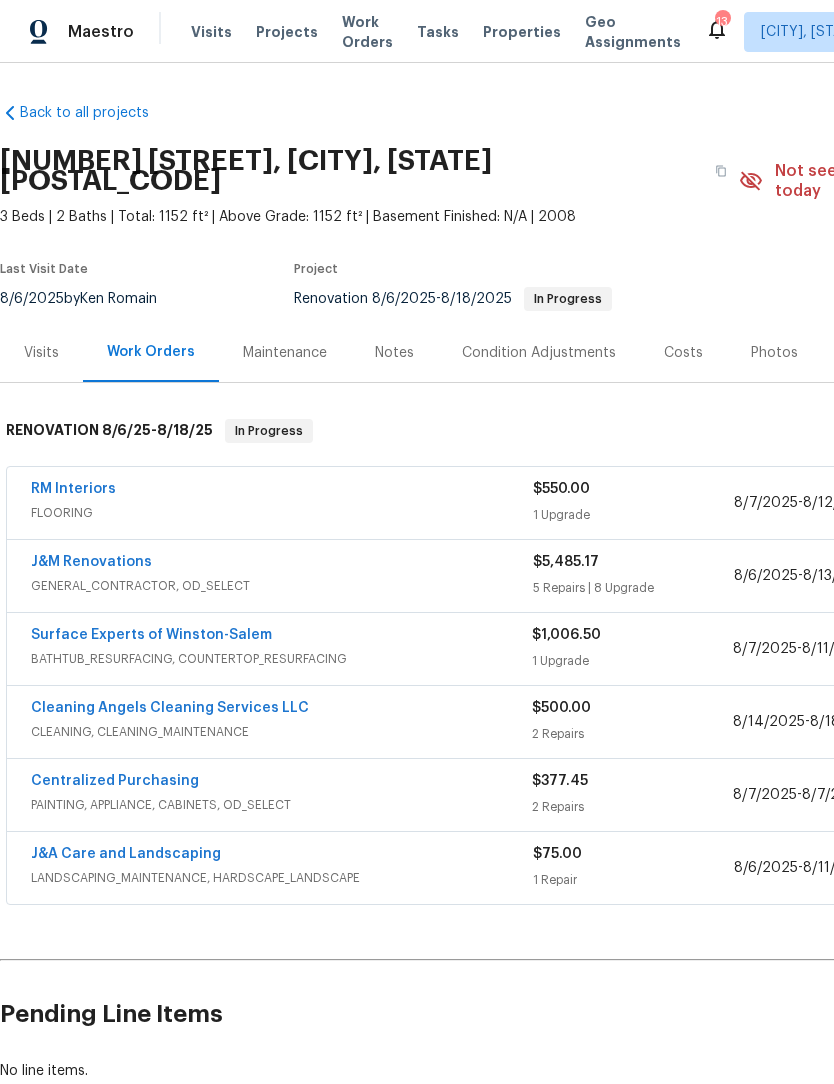 click on "Notes" at bounding box center (394, 353) 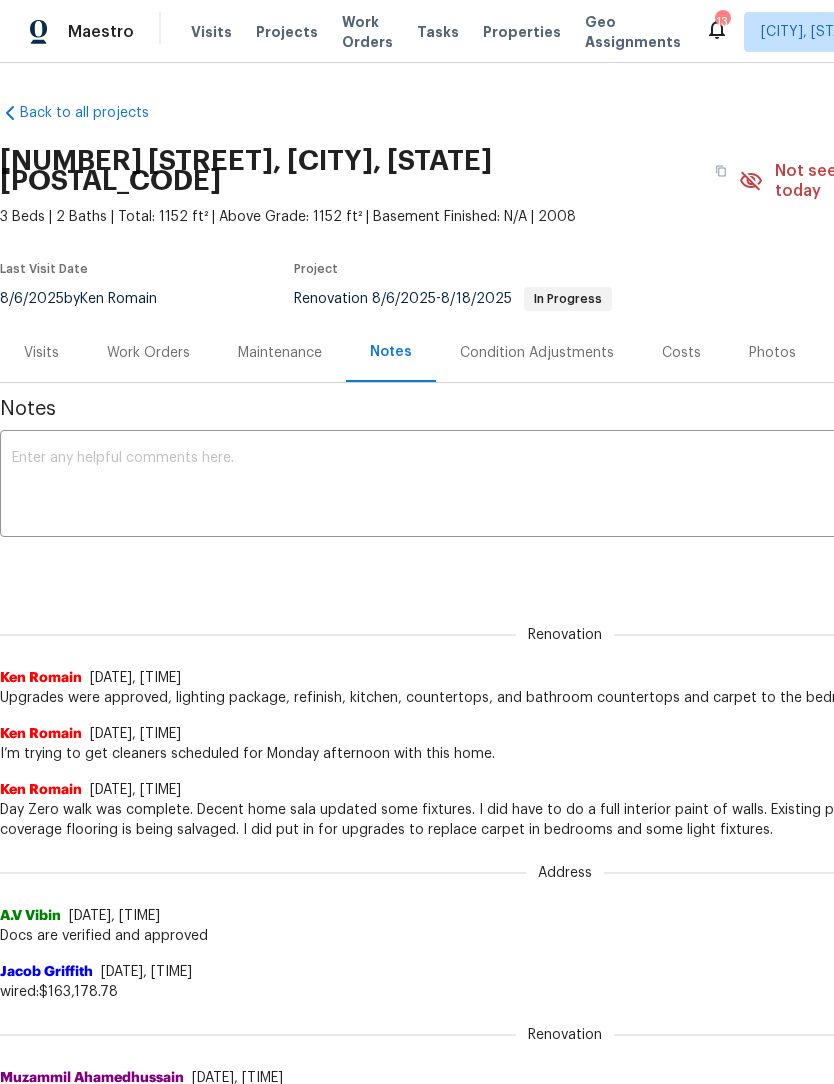 click at bounding box center (565, 486) 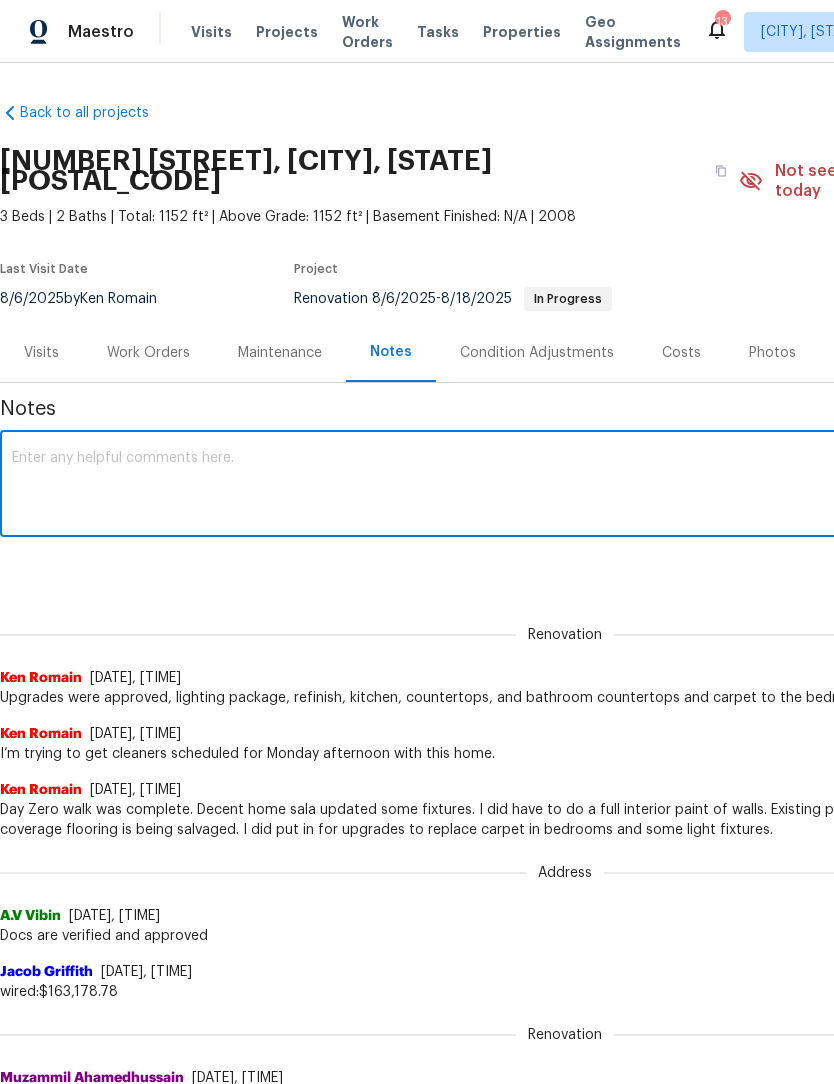 click at bounding box center (565, 486) 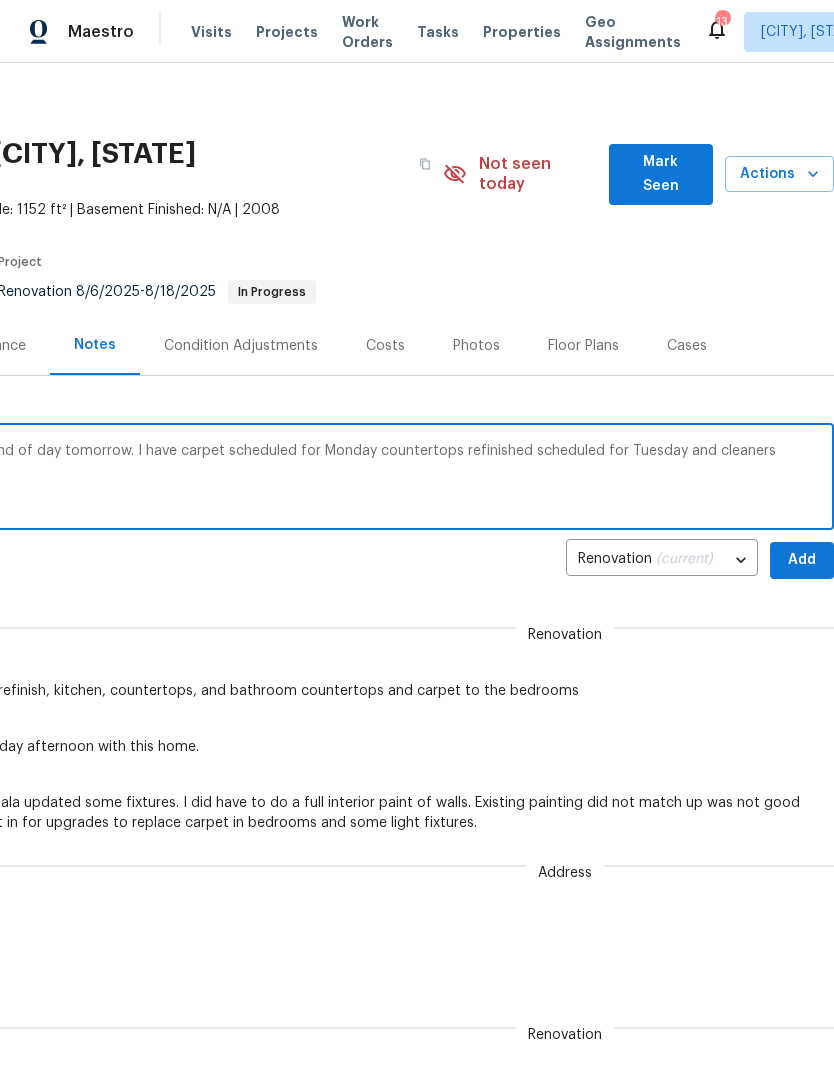 scroll, scrollTop: 7, scrollLeft: 296, axis: both 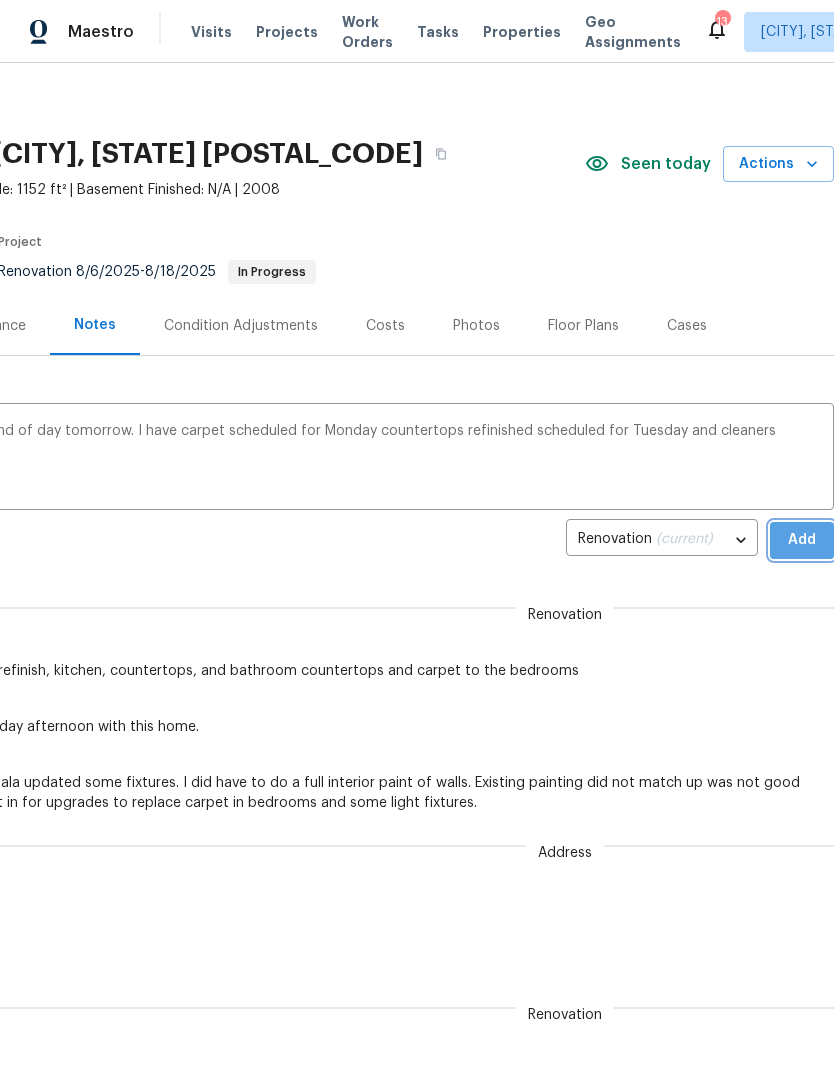 click on "Add" at bounding box center [802, 540] 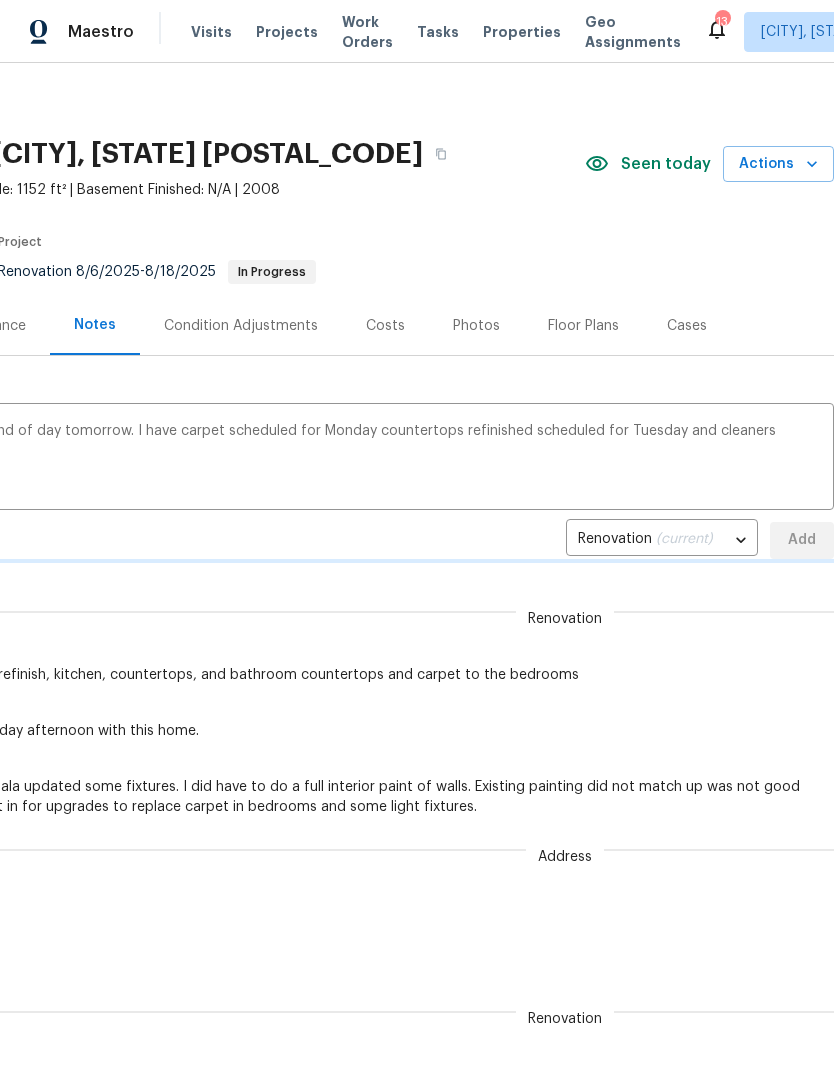 type 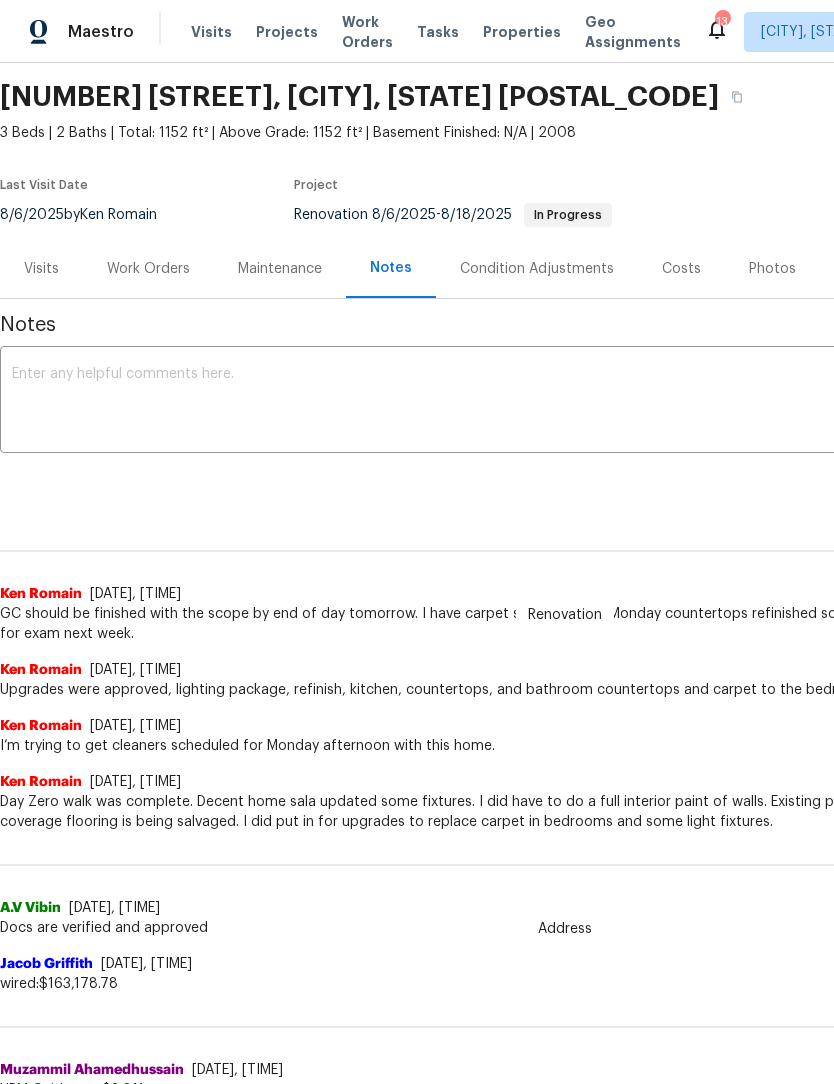 scroll, scrollTop: 64, scrollLeft: 0, axis: vertical 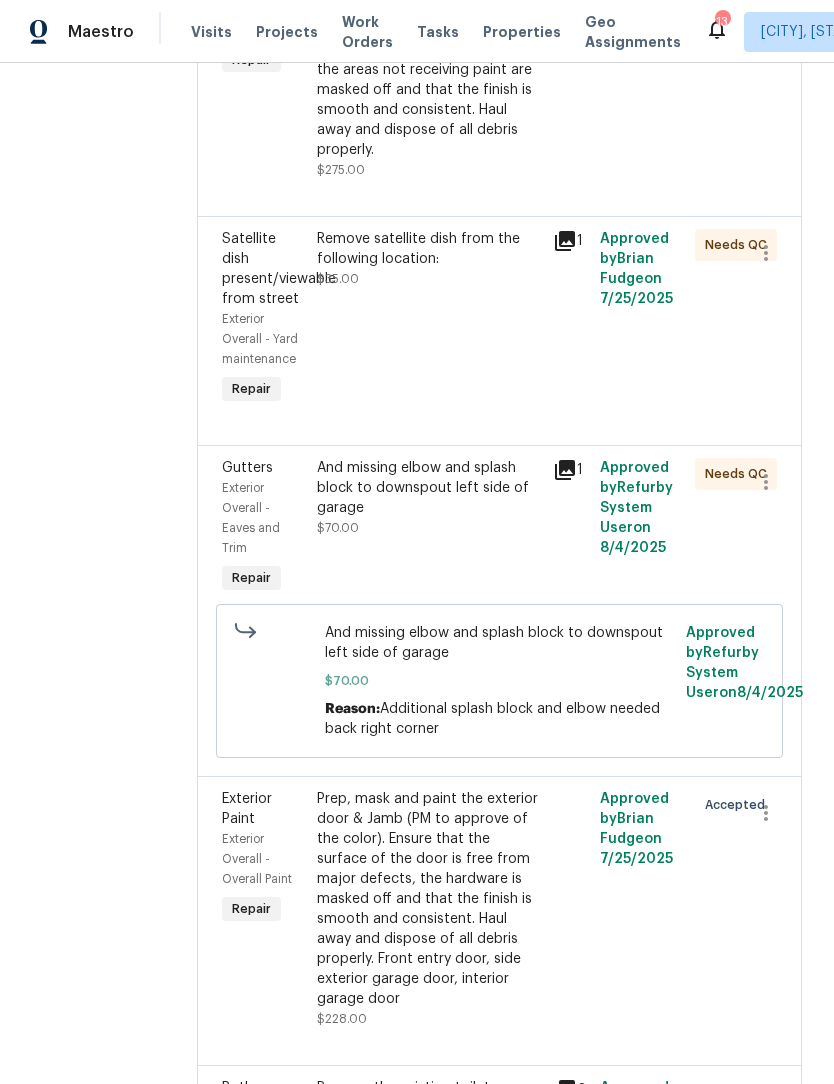 click on "And missing elbow and splash block to downspout left side of garage $70.00" at bounding box center [429, 498] 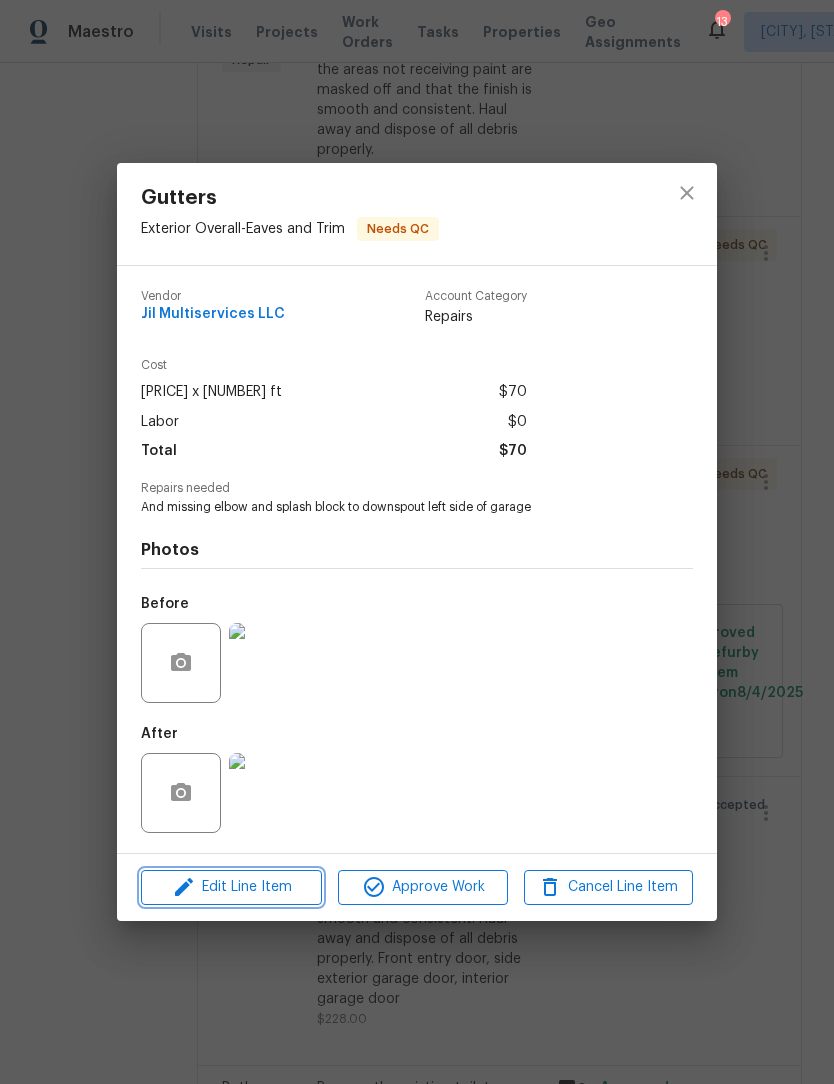 click on "Edit Line Item" at bounding box center [231, 887] 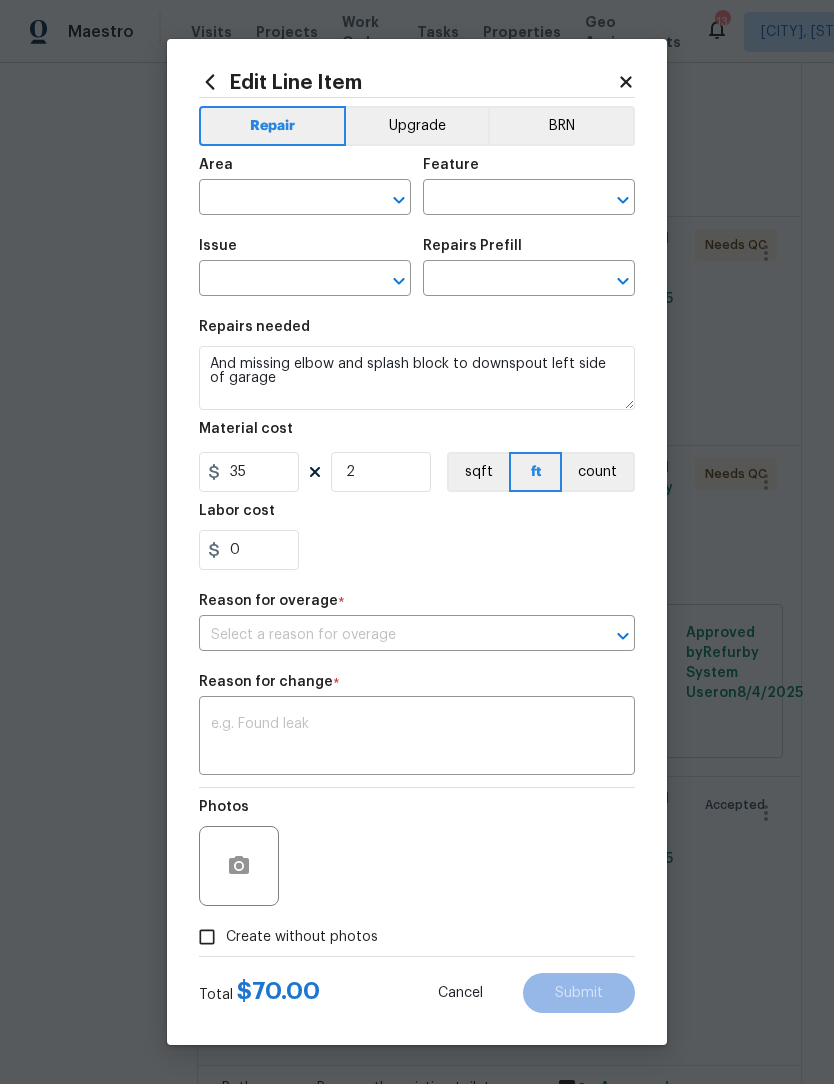 type on "Exterior Overall" 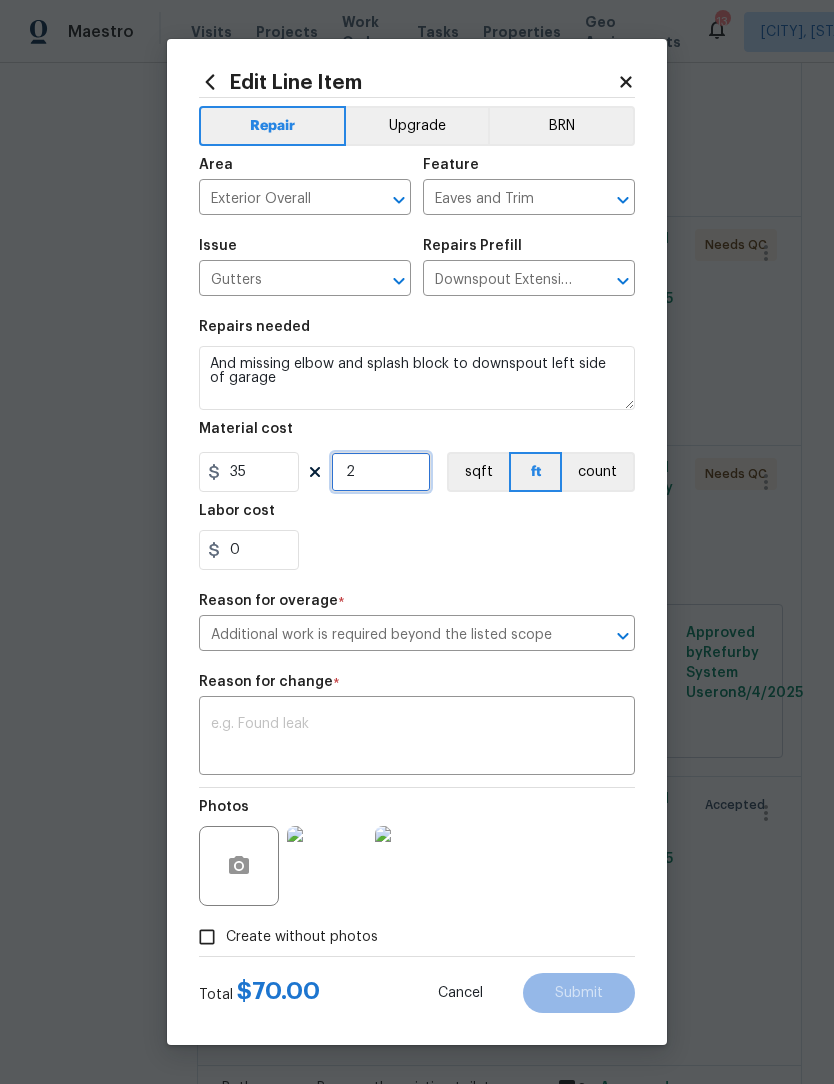 click on "2" at bounding box center [381, 472] 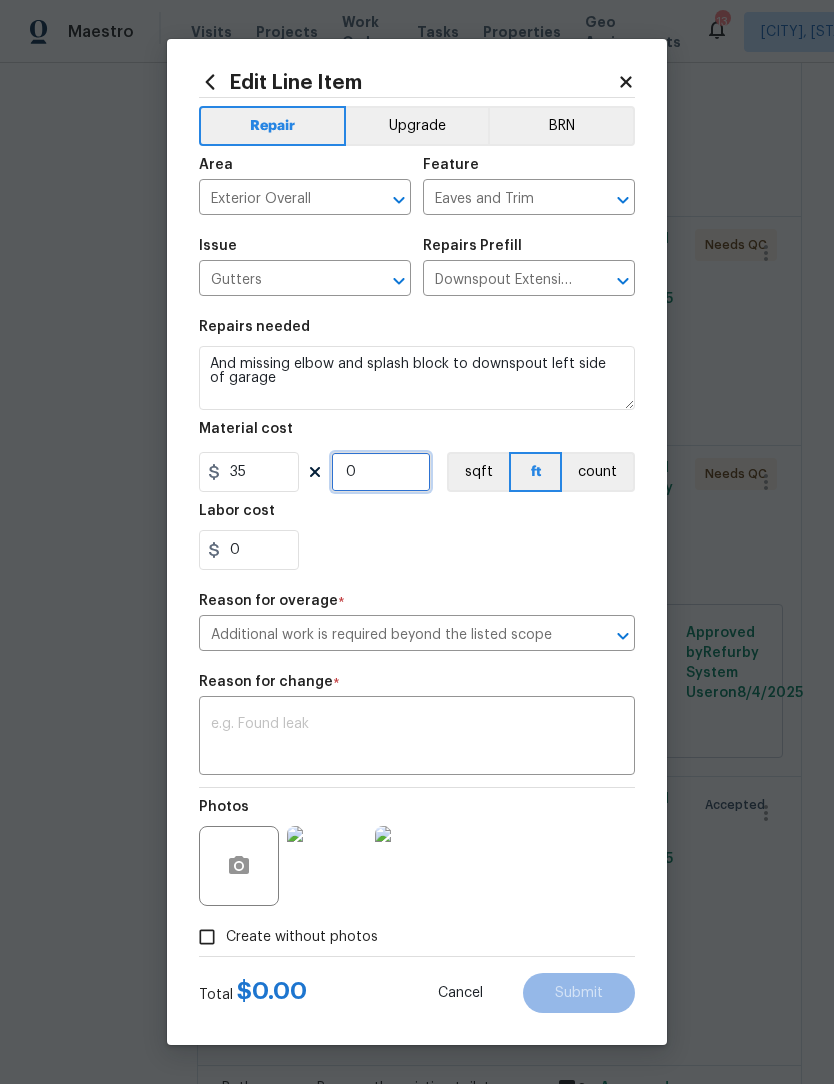 type on "4" 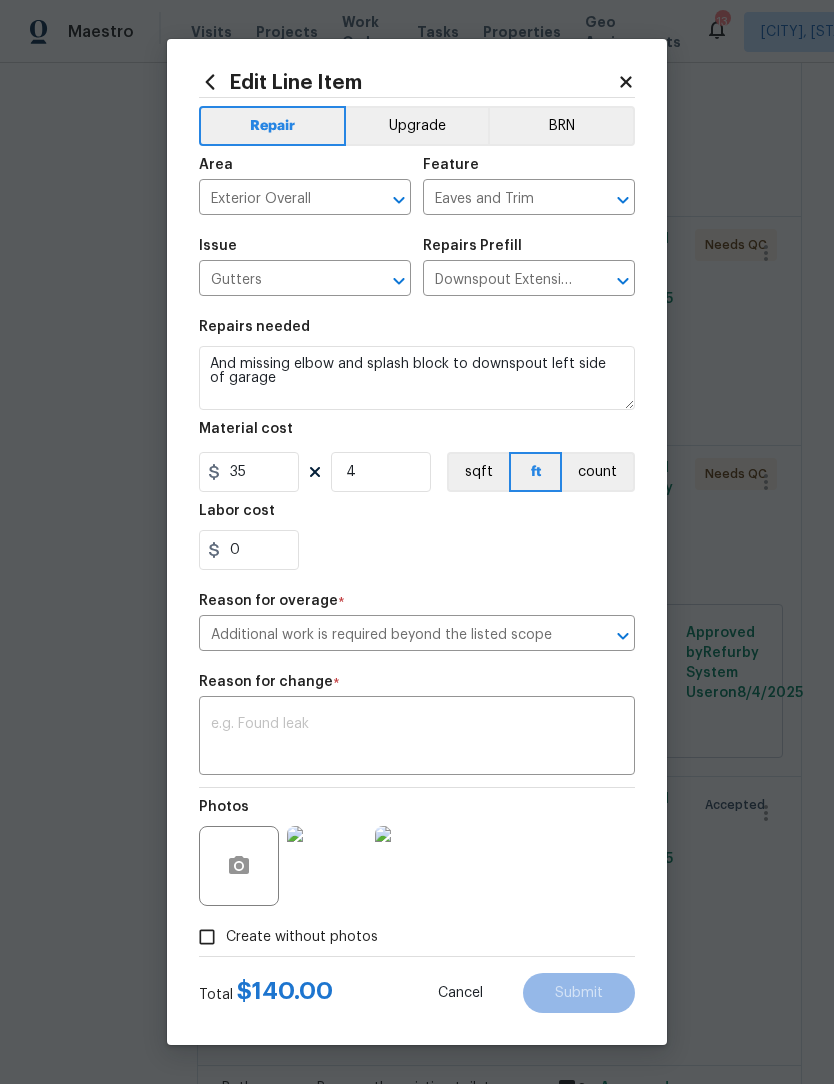 click at bounding box center [417, 738] 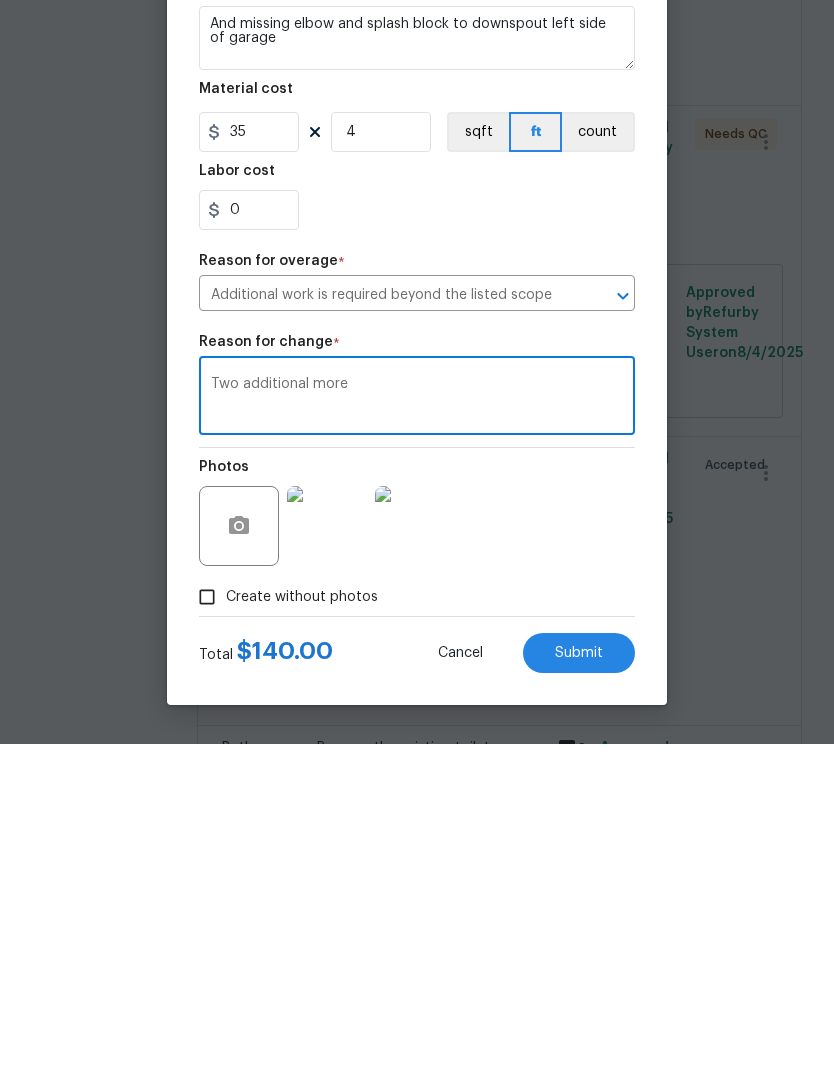 scroll, scrollTop: 66, scrollLeft: 0, axis: vertical 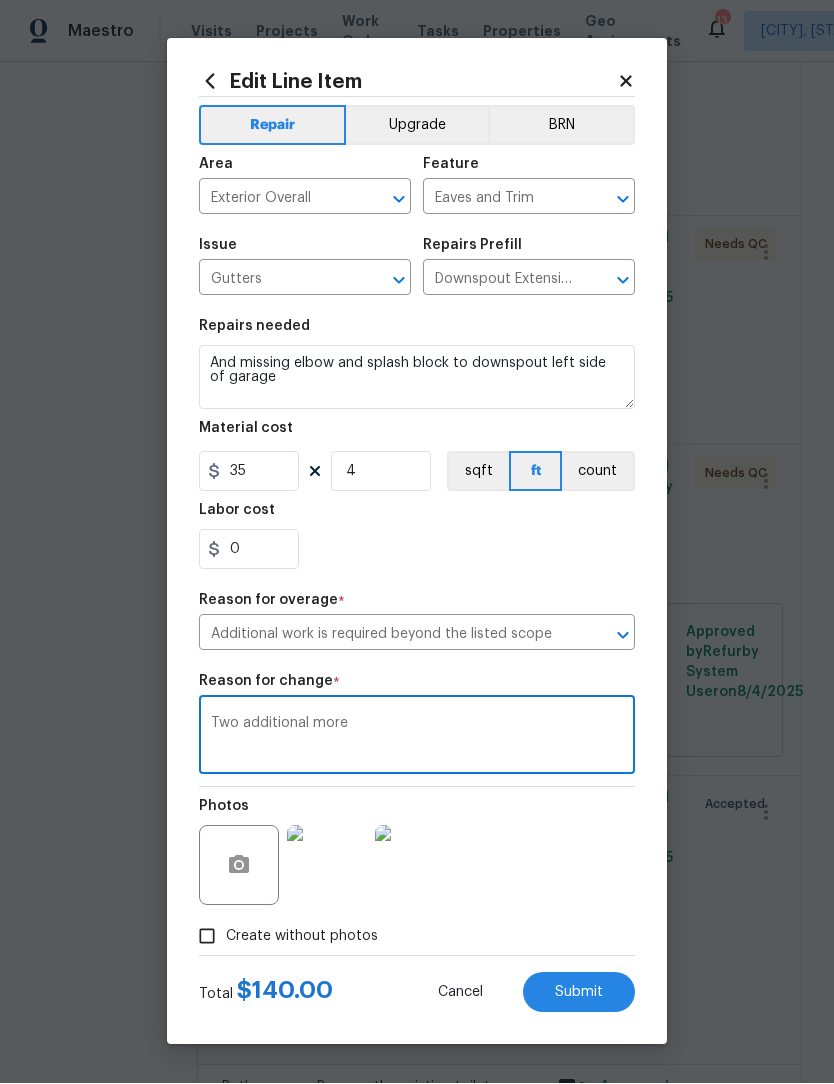 type on "Two additional more" 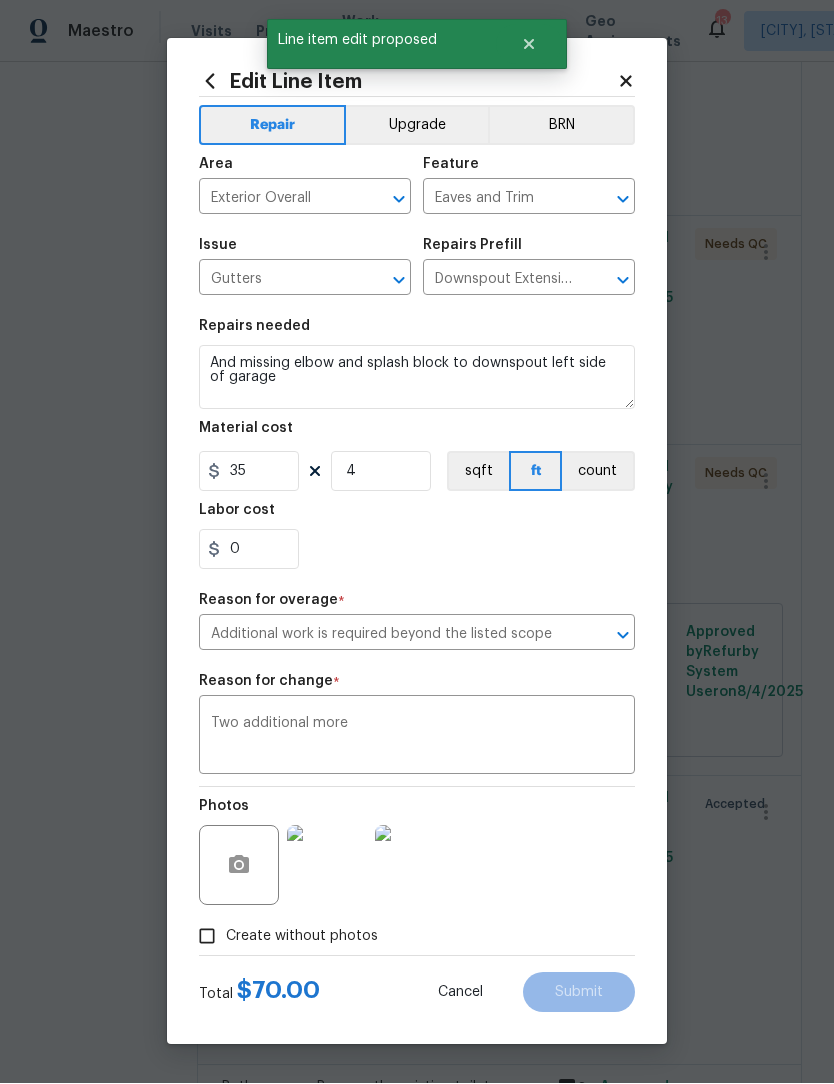 type on "2" 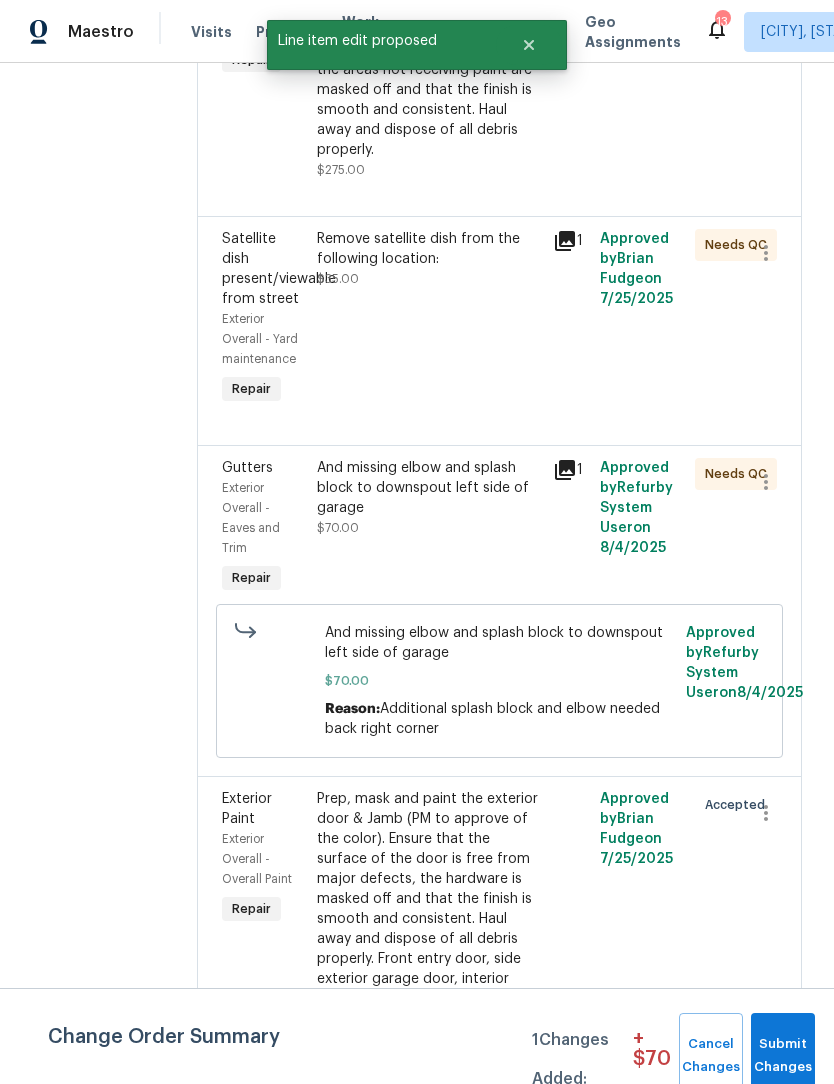 scroll, scrollTop: 0, scrollLeft: 0, axis: both 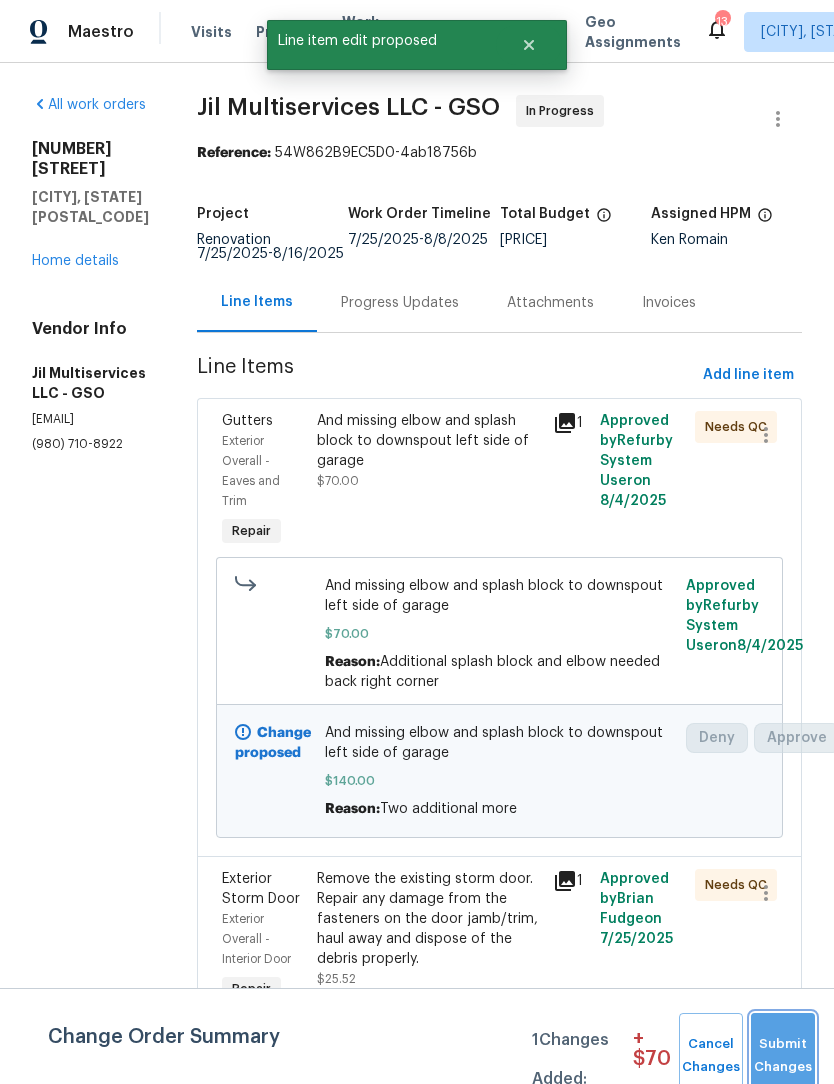 click on "Submit Changes" at bounding box center (783, 1056) 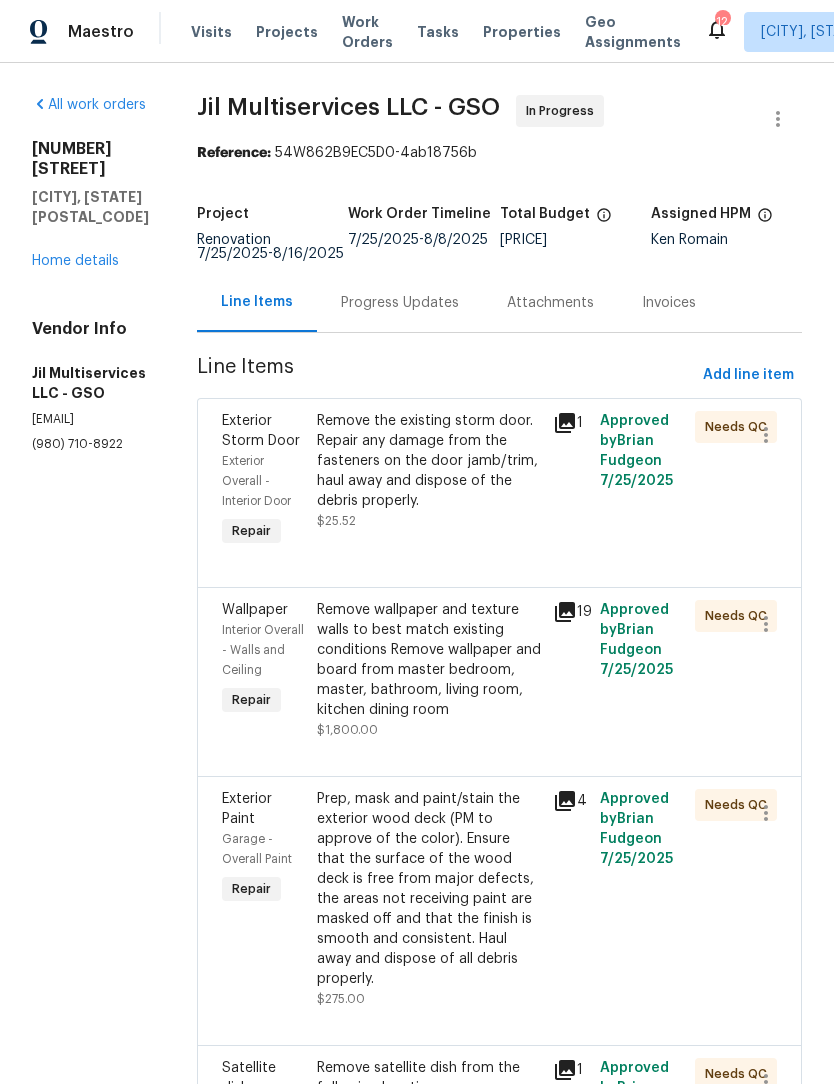 click on "Home details" at bounding box center (75, 261) 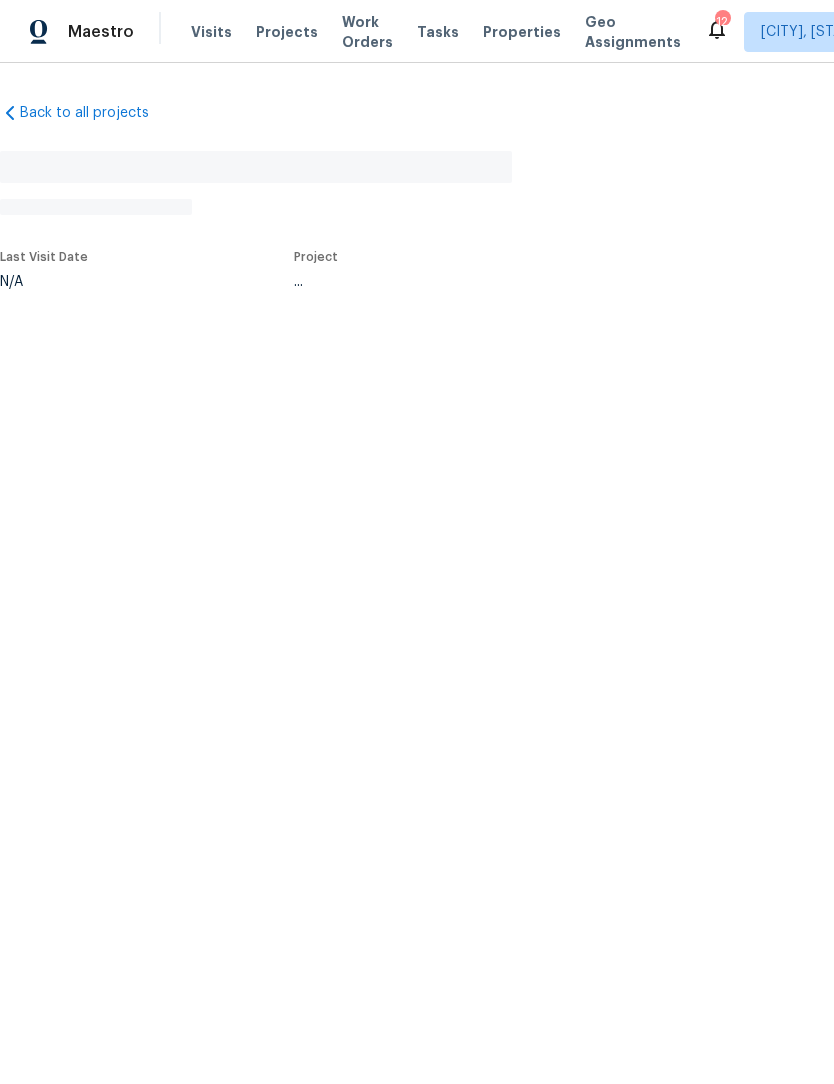scroll, scrollTop: 0, scrollLeft: 0, axis: both 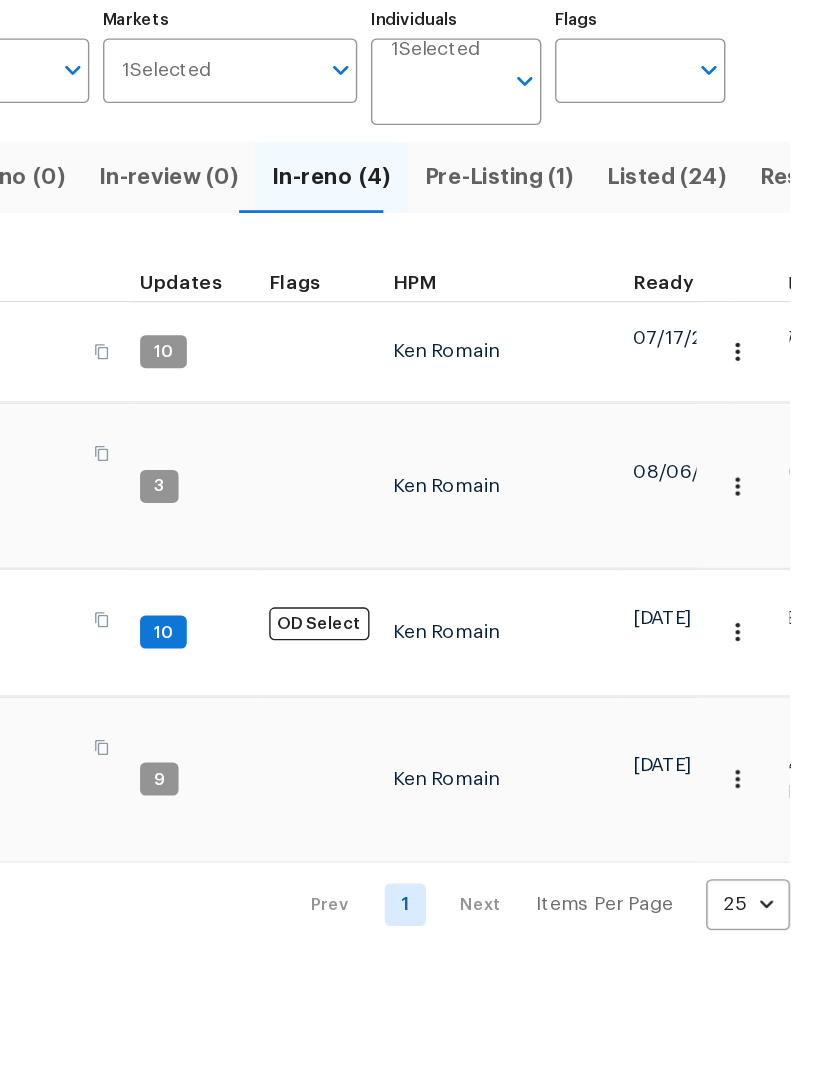 click on "Listed (24)" at bounding box center (712, 325) 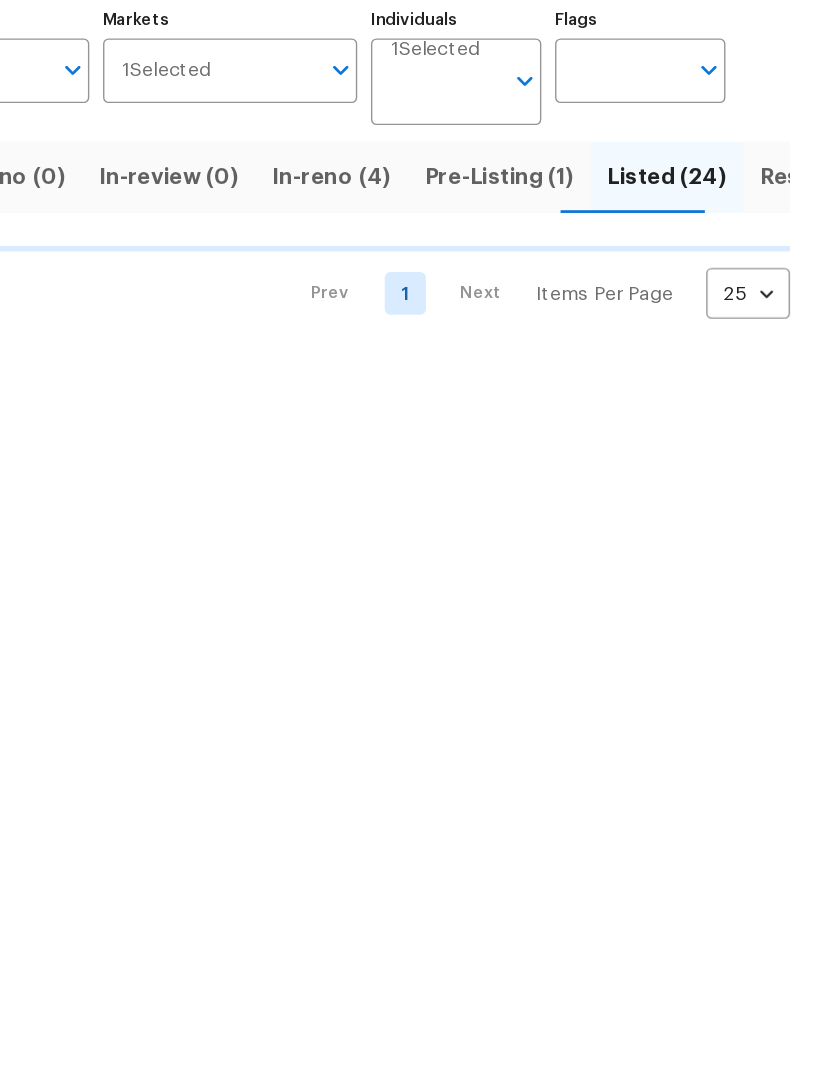 click on "In-reno (4)" at bounding box center (468, 325) 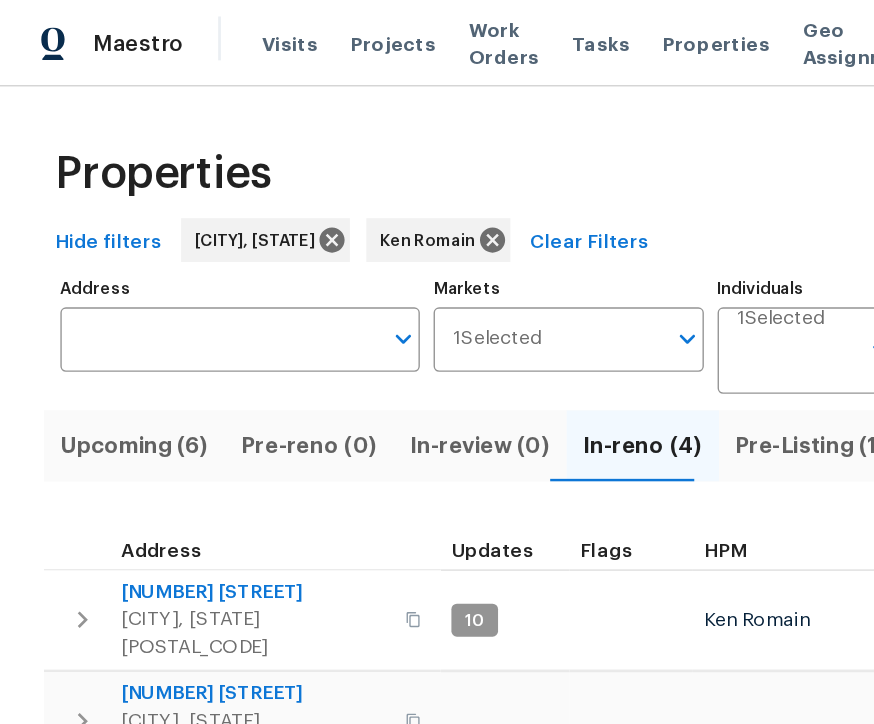 scroll, scrollTop: 0, scrollLeft: 2, axis: horizontal 